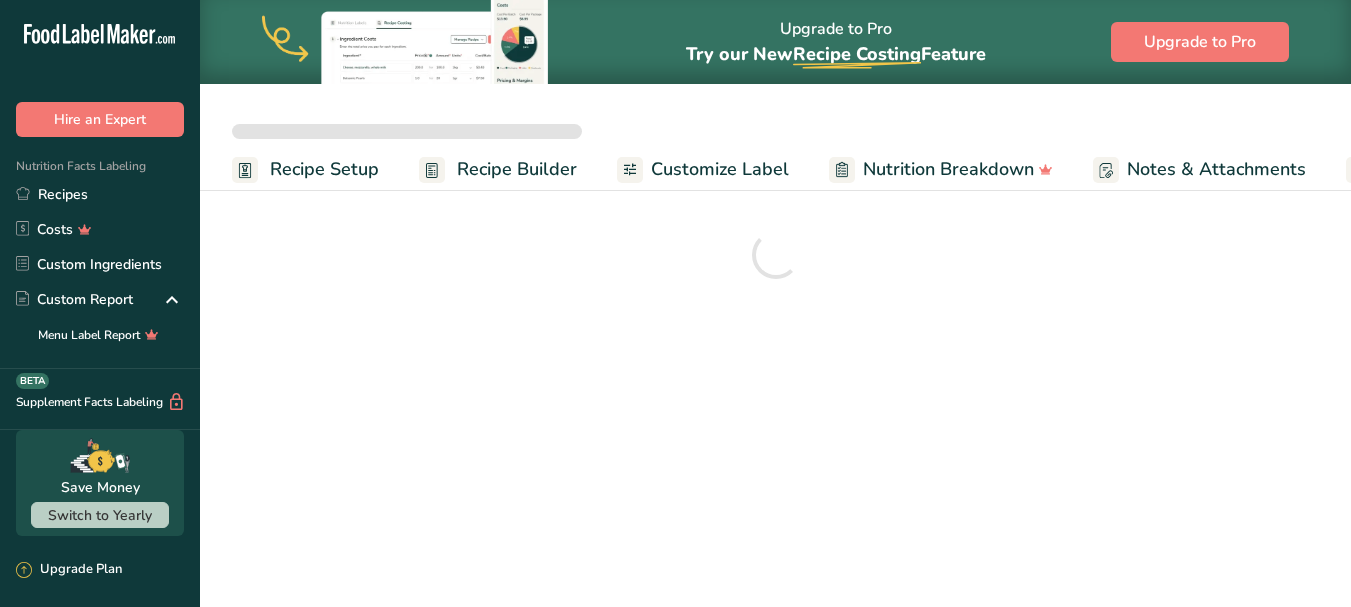 scroll, scrollTop: 0, scrollLeft: 0, axis: both 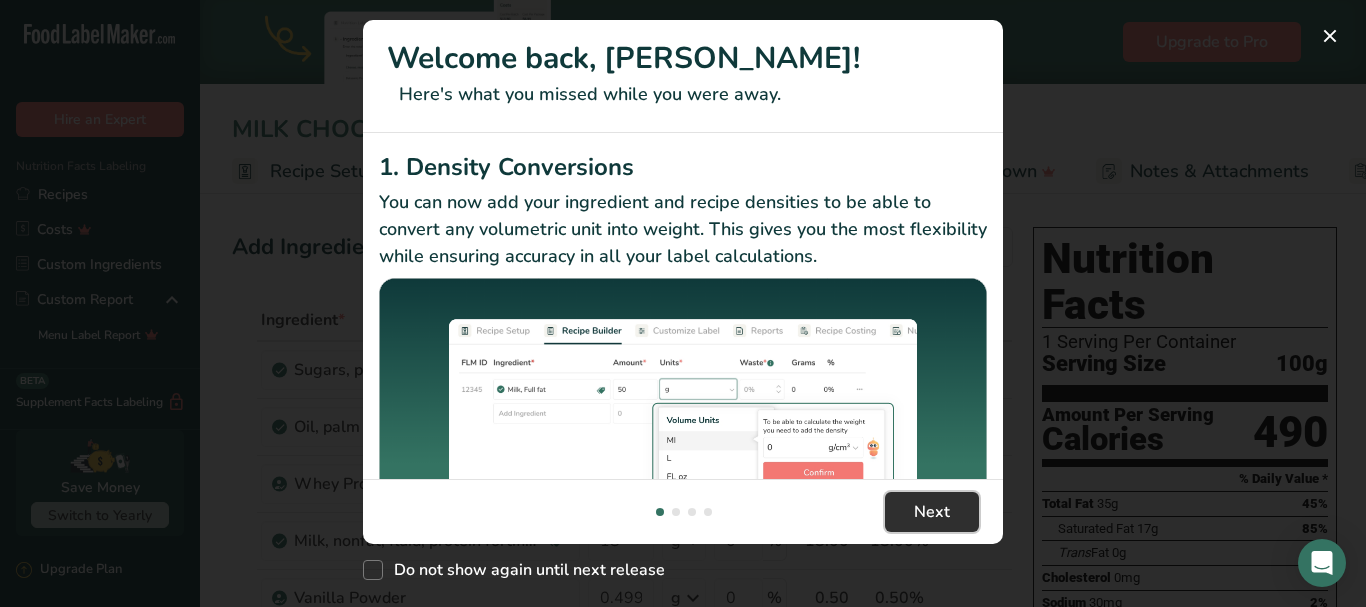 click on "Next" at bounding box center [932, 512] 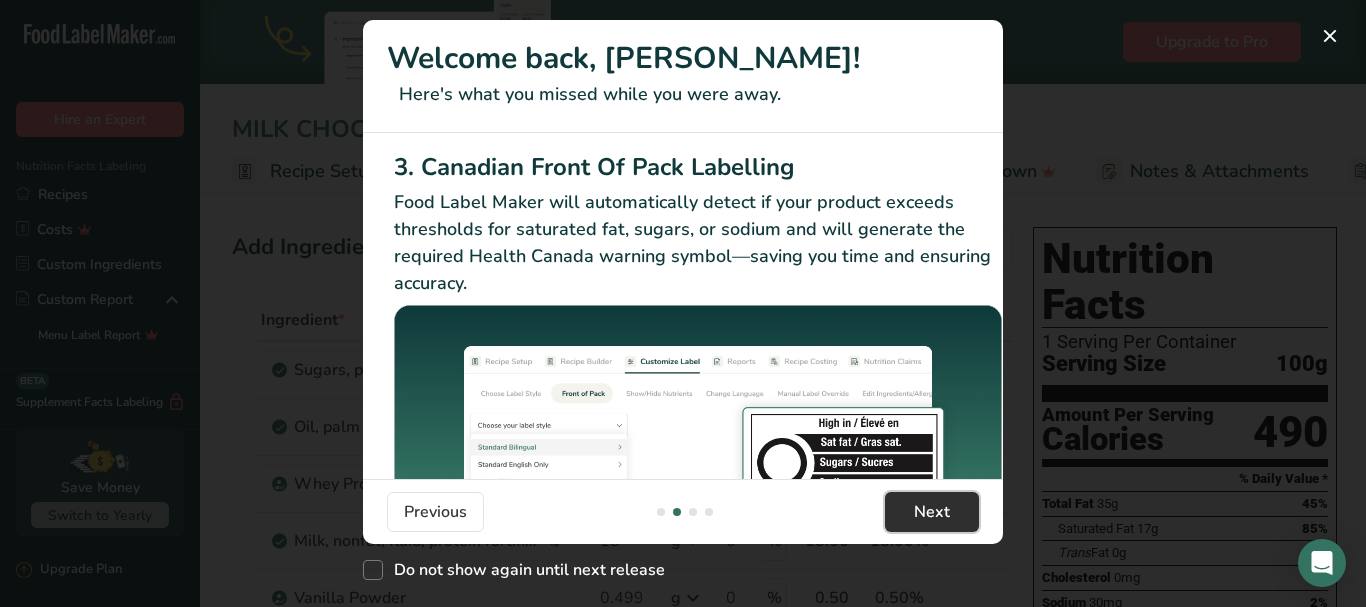 click on "Next" at bounding box center (932, 512) 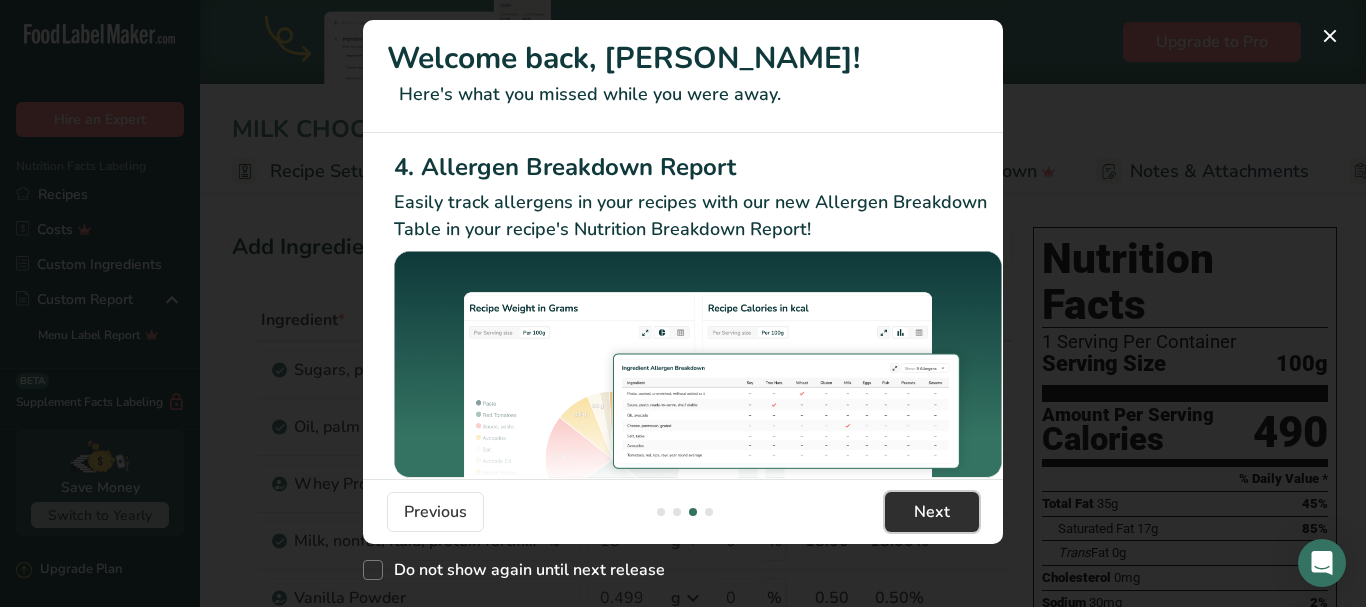 click on "Next" at bounding box center [932, 512] 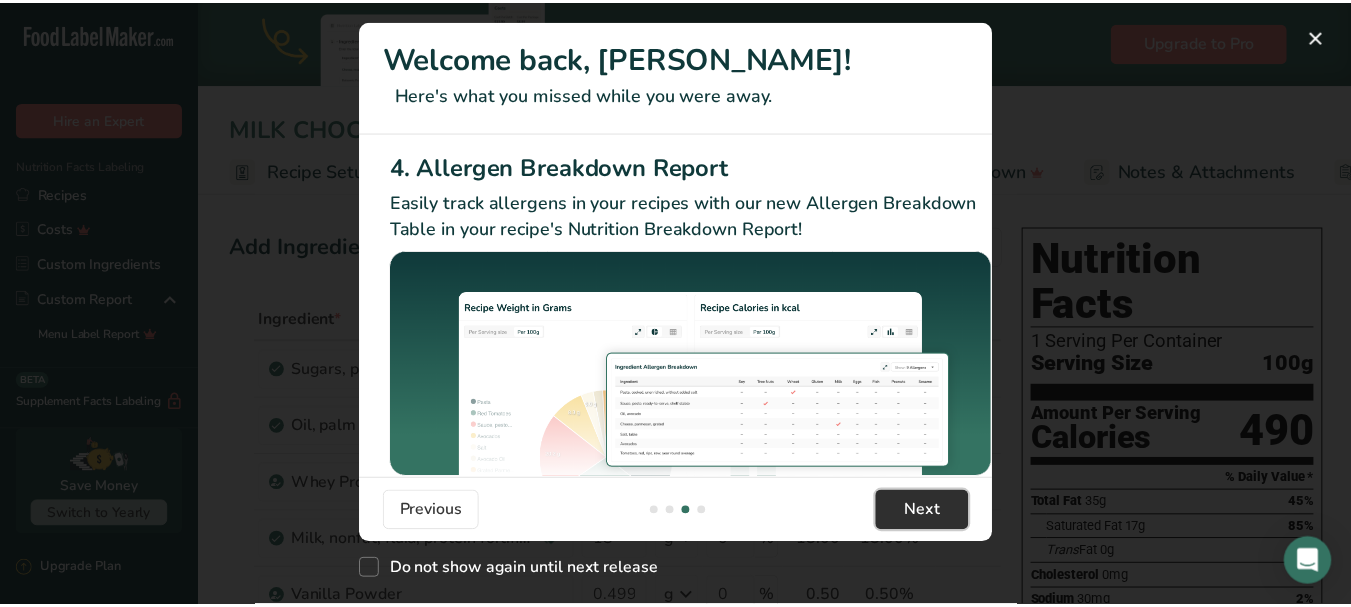 scroll, scrollTop: 0, scrollLeft: 1905, axis: horizontal 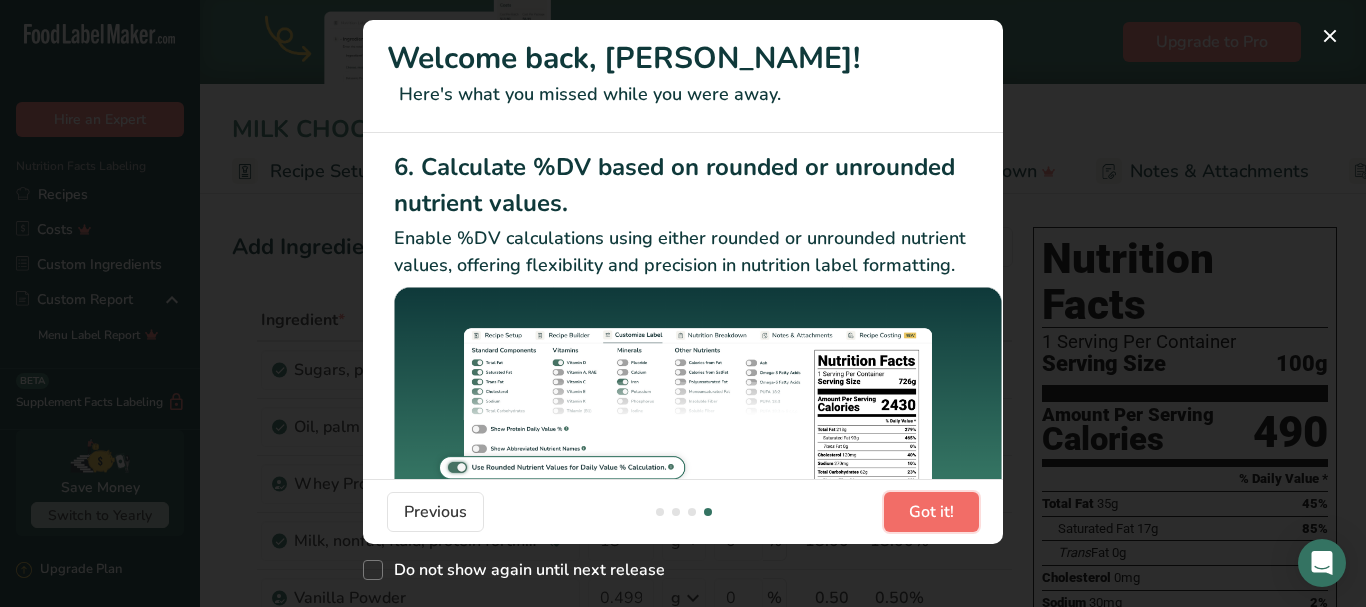 click on "Got it!" at bounding box center [931, 512] 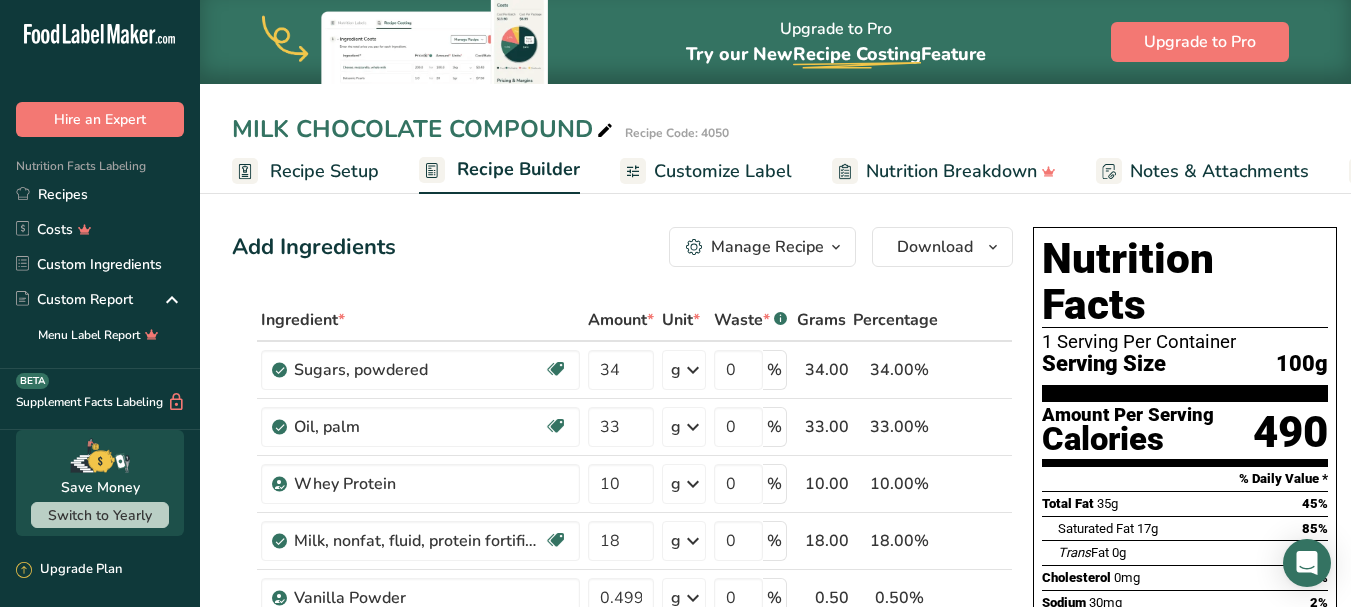 click on "Customize Label" at bounding box center (723, 171) 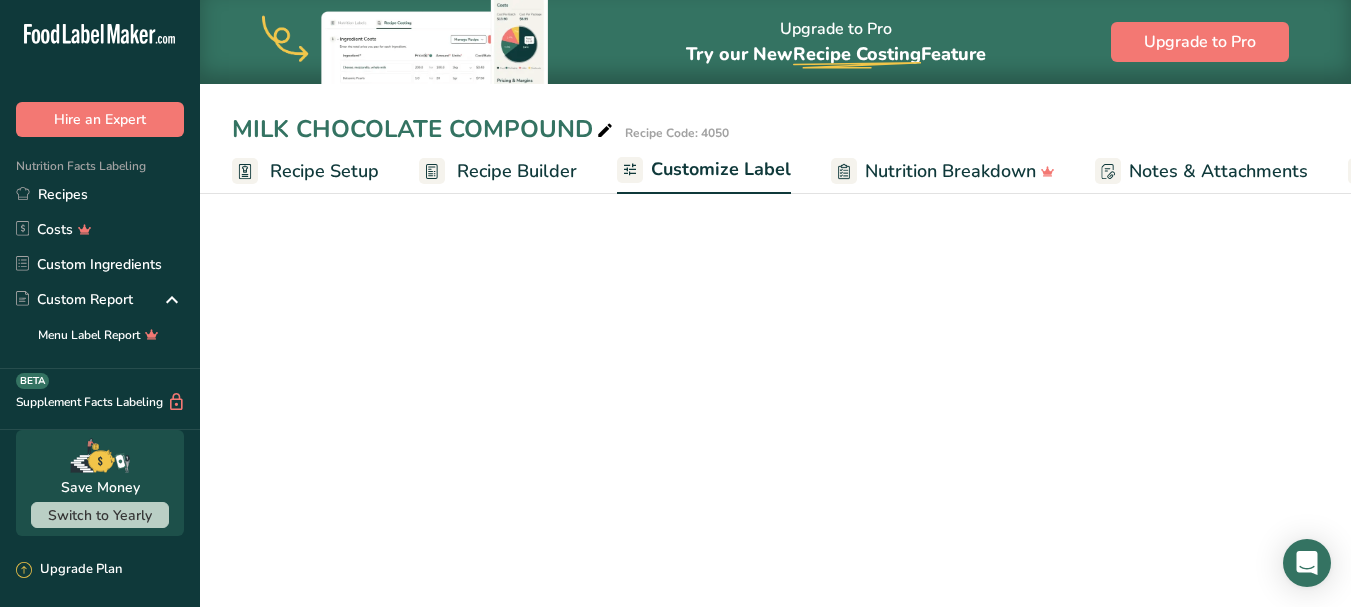 scroll, scrollTop: 0, scrollLeft: 208, axis: horizontal 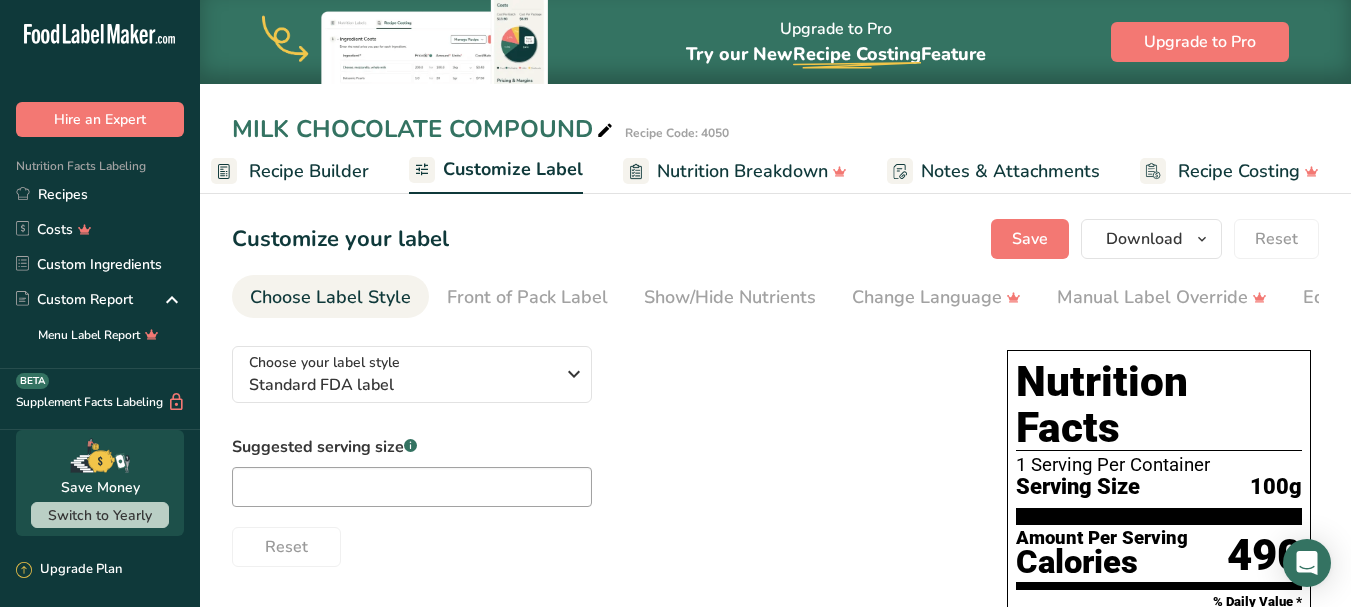 click on "Recipe Builder" at bounding box center (290, 171) 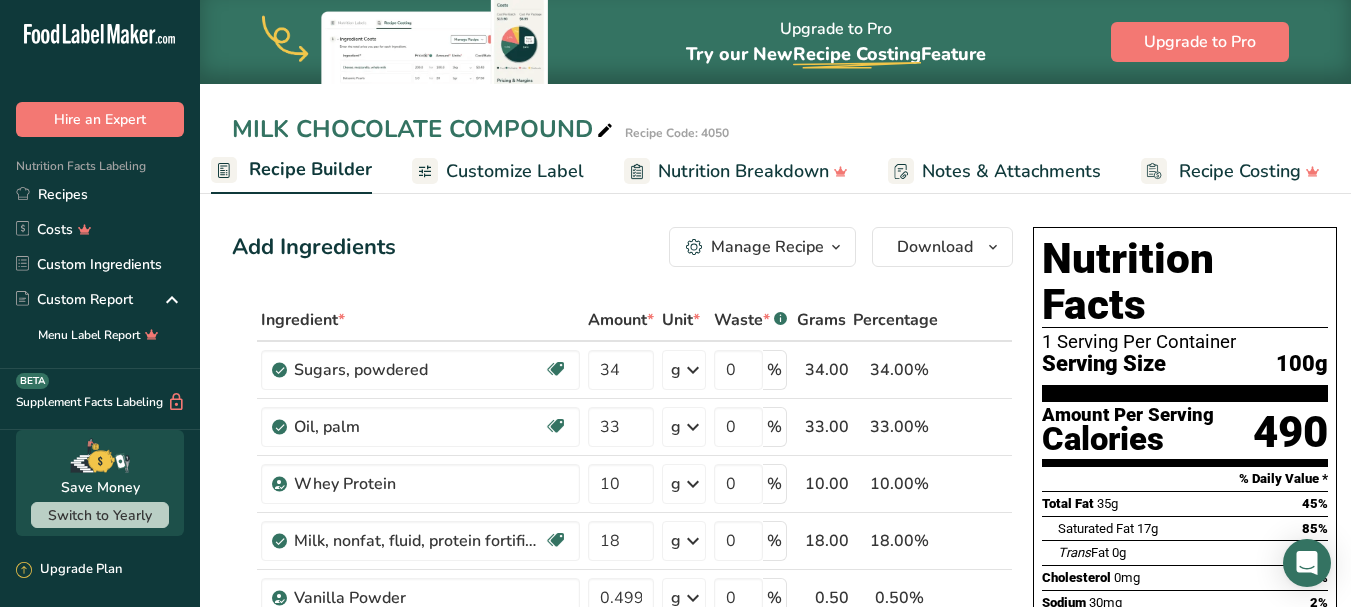scroll, scrollTop: 0, scrollLeft: 193, axis: horizontal 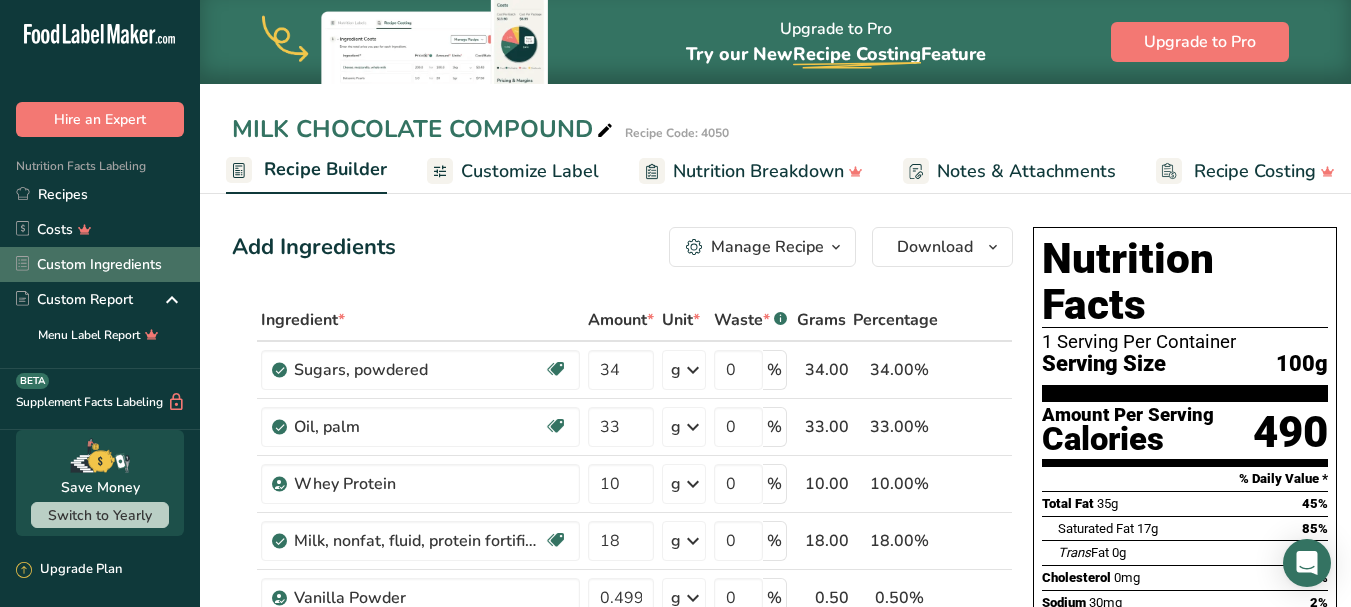 click on "Custom Ingredients" at bounding box center (100, 264) 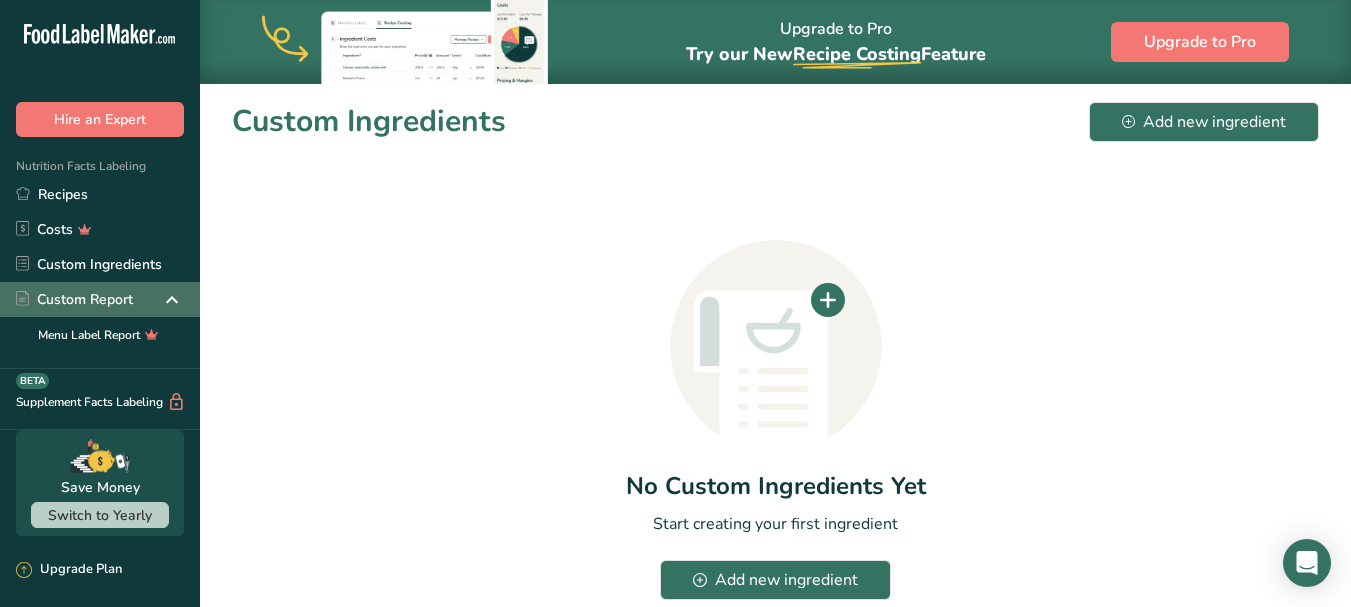 click on "Custom Report" at bounding box center (74, 299) 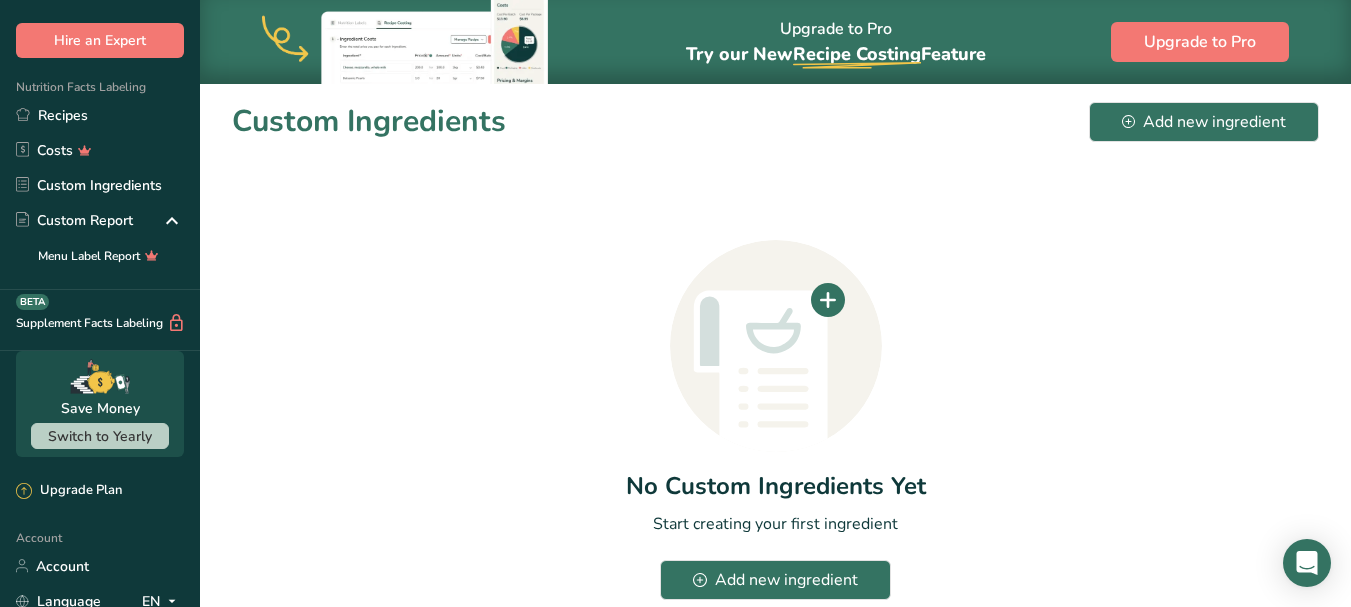 scroll, scrollTop: 0, scrollLeft: 0, axis: both 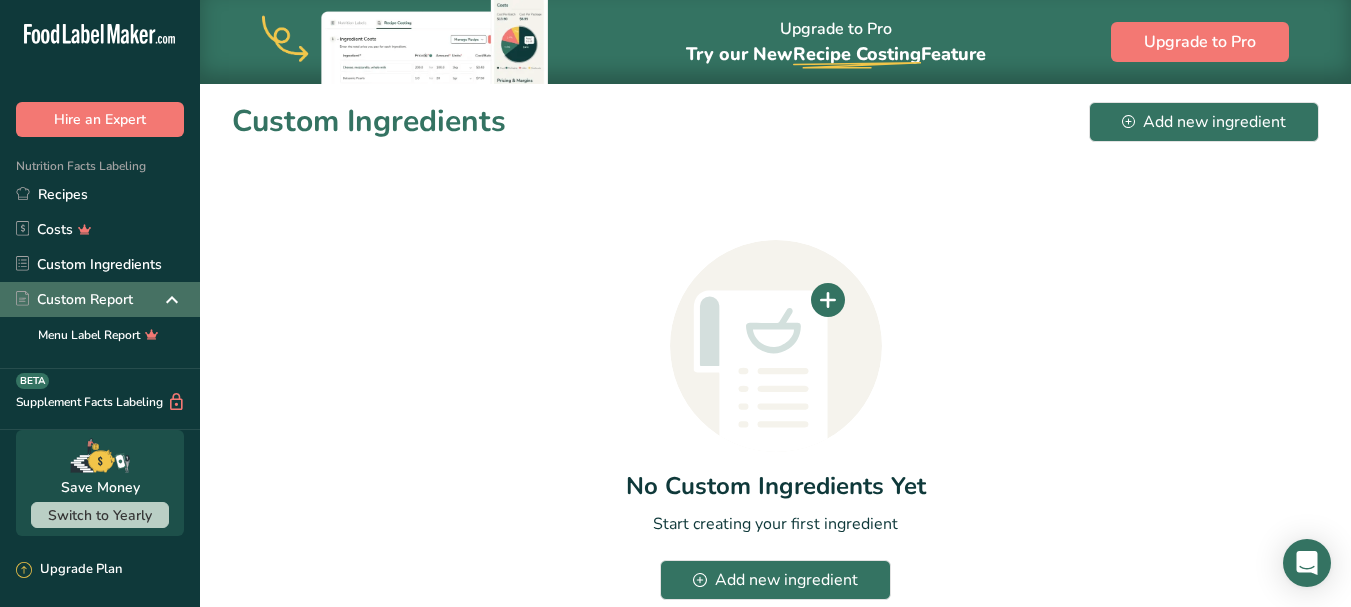 click at bounding box center [172, 300] 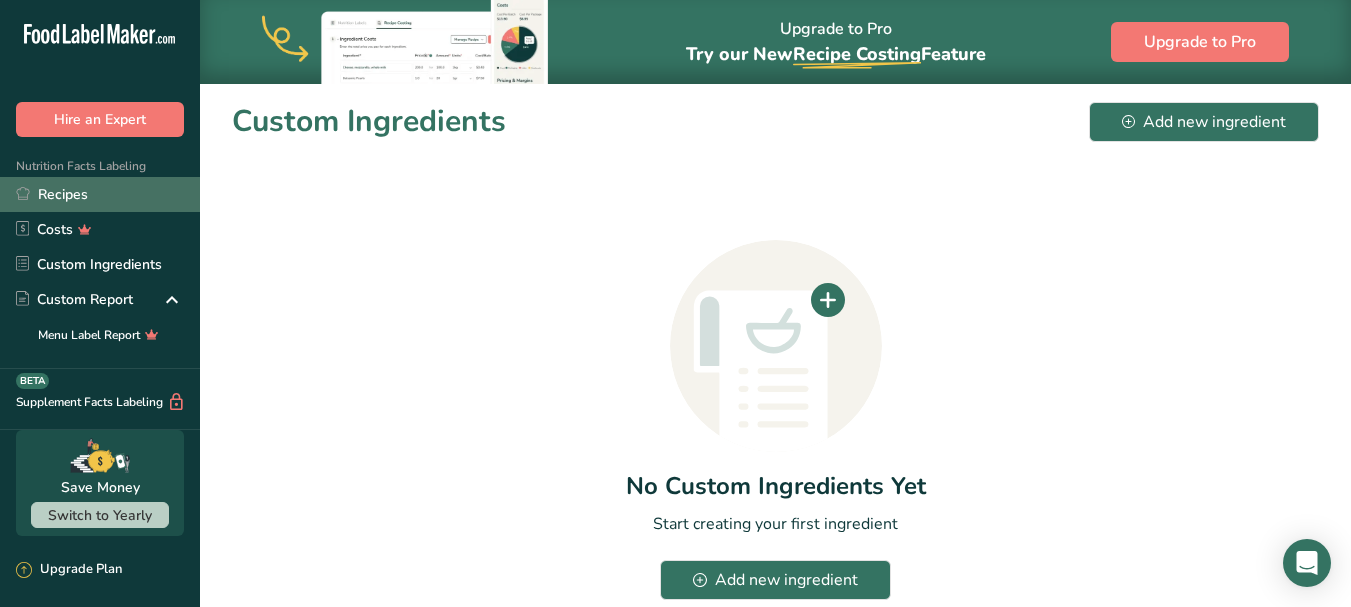 click on "Recipes" at bounding box center [100, 194] 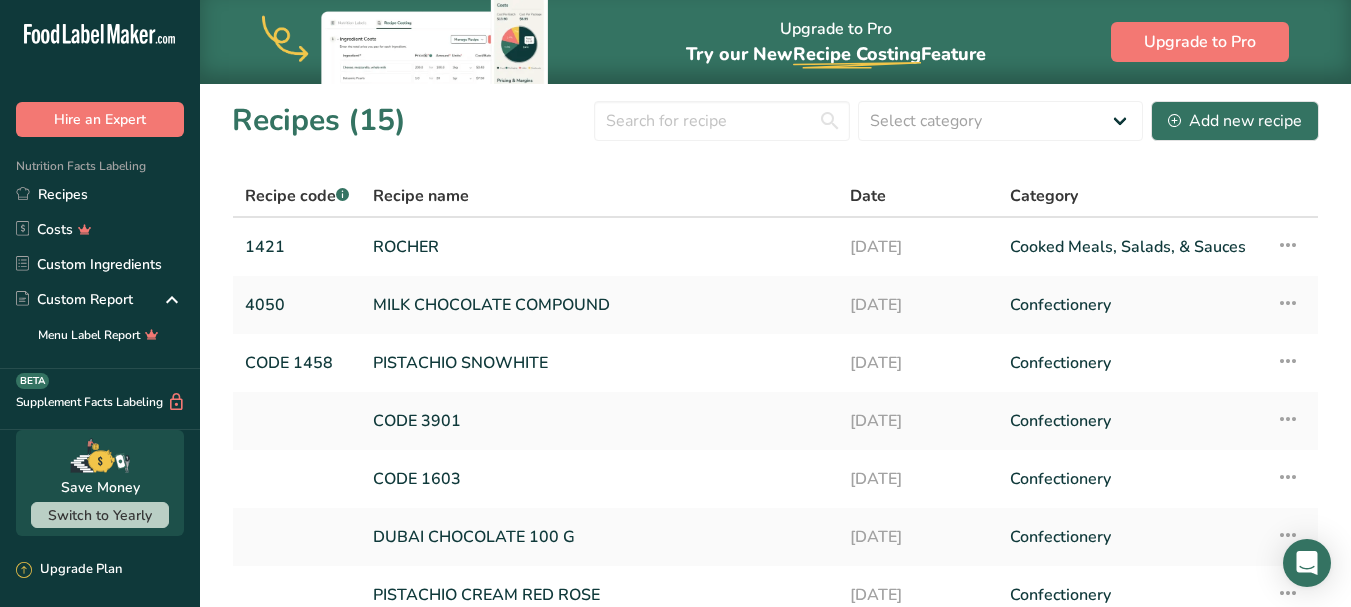 scroll, scrollTop: 0, scrollLeft: 0, axis: both 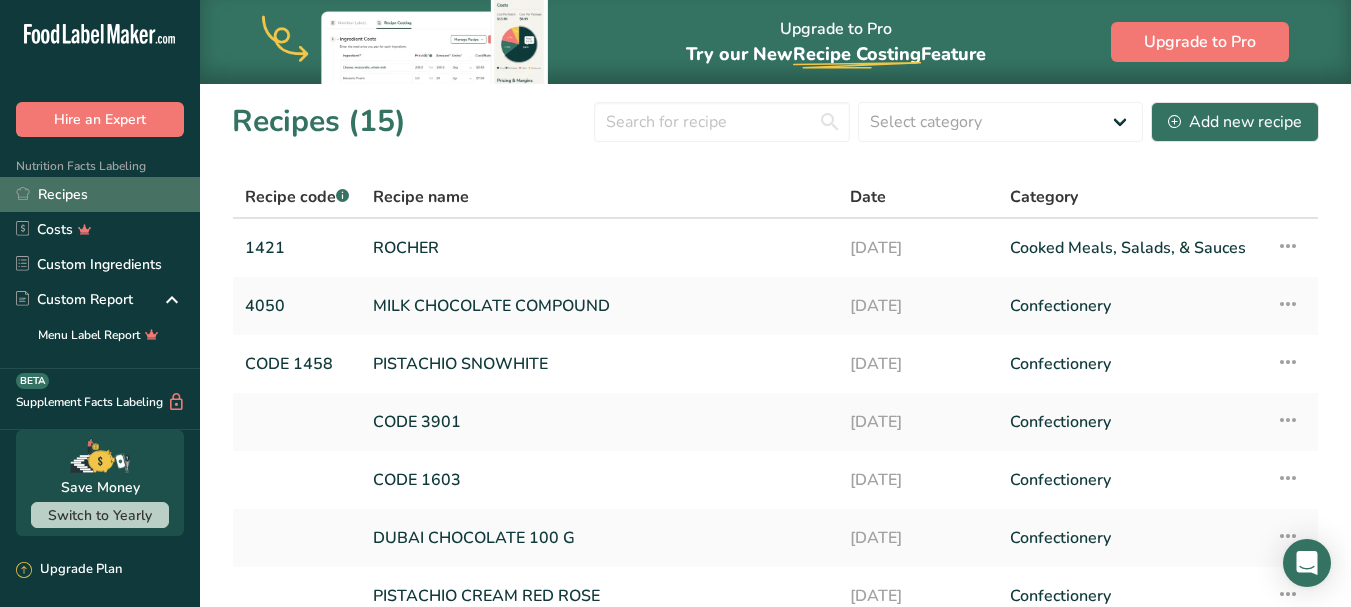 click on "Recipes" at bounding box center [100, 194] 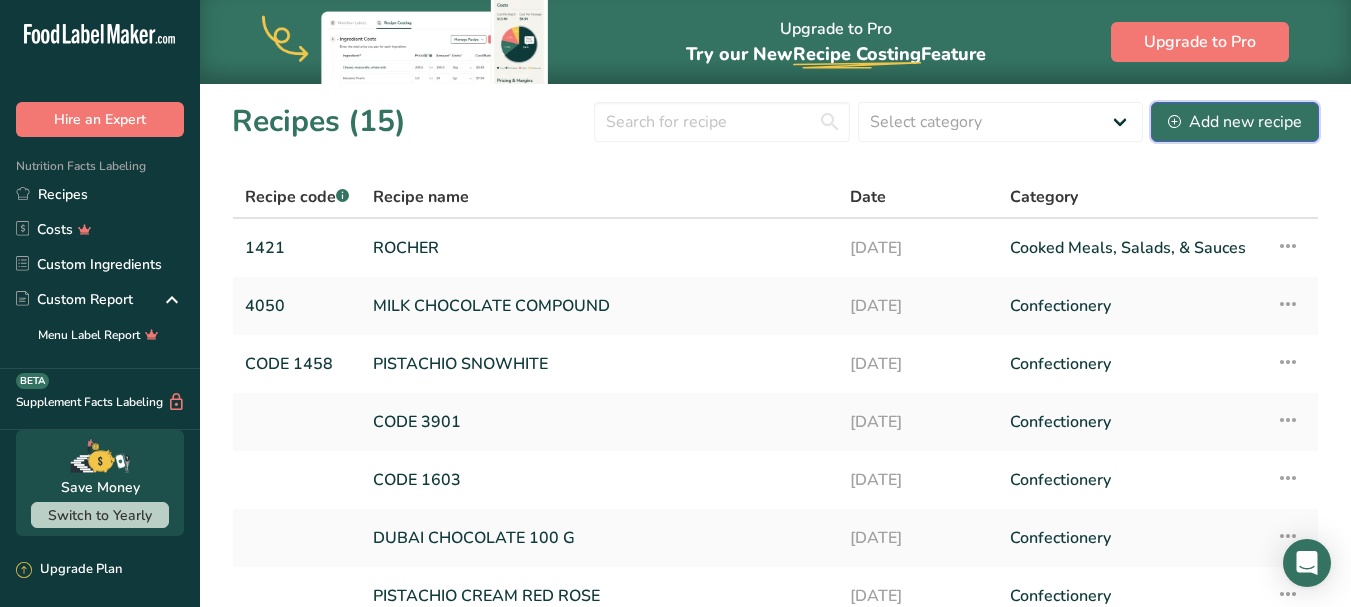 click on "Add new recipe" at bounding box center (1235, 122) 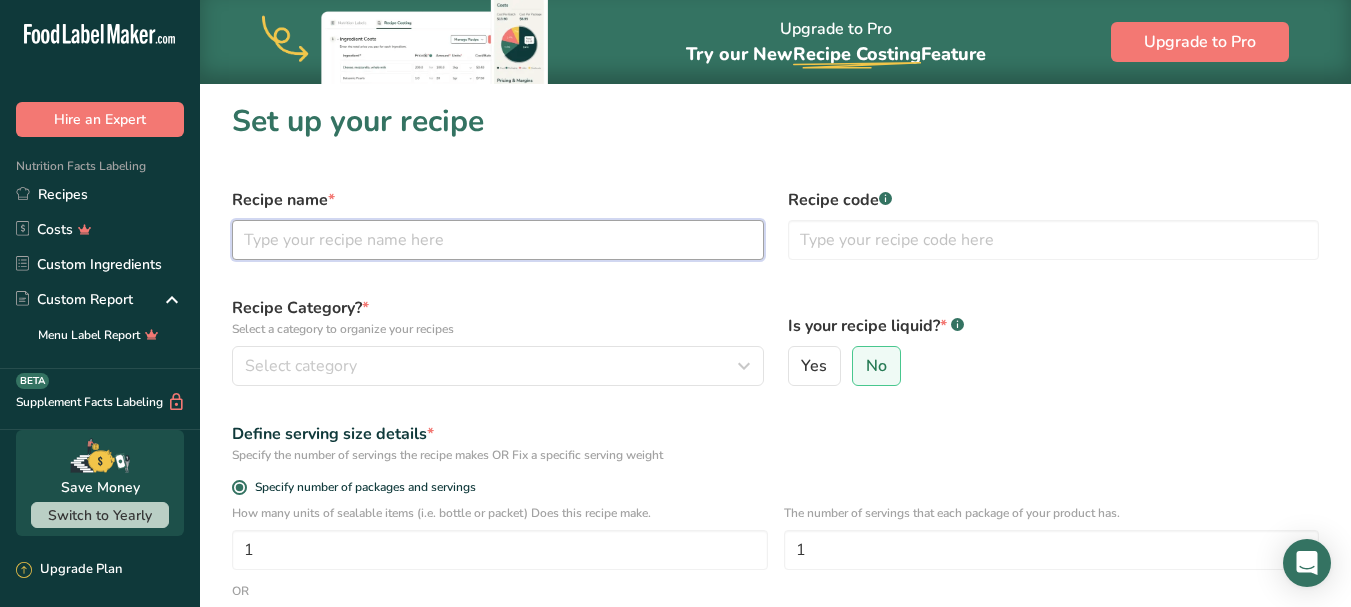 click at bounding box center [498, 240] 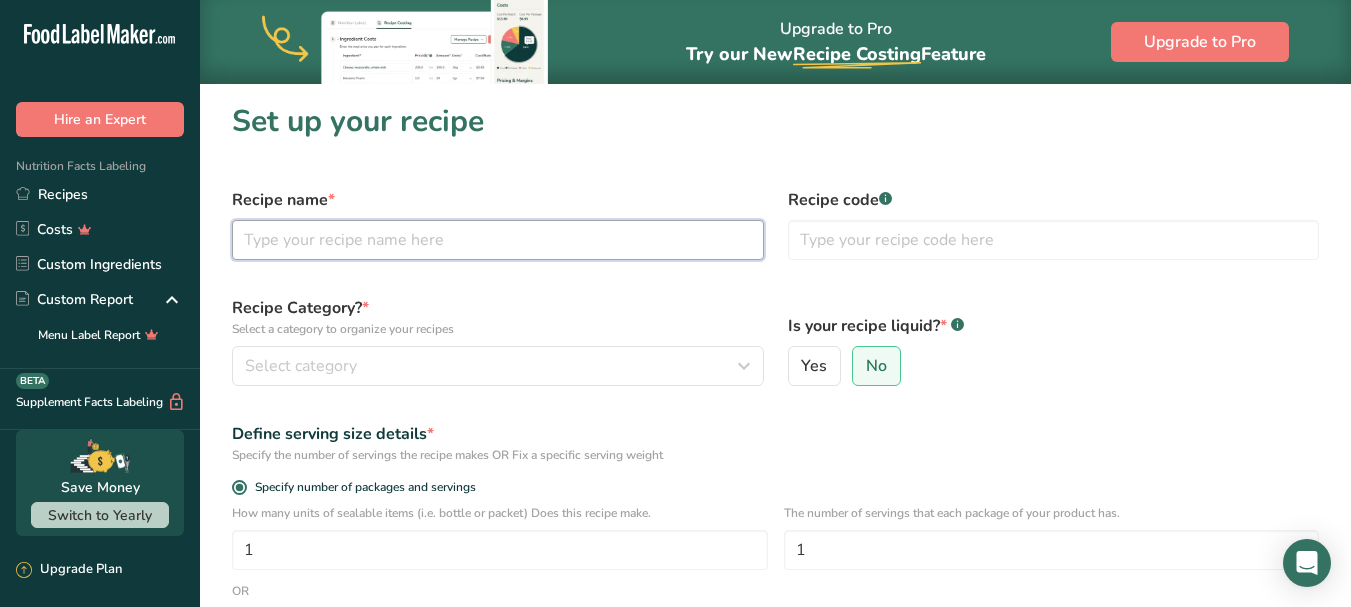 type on "p" 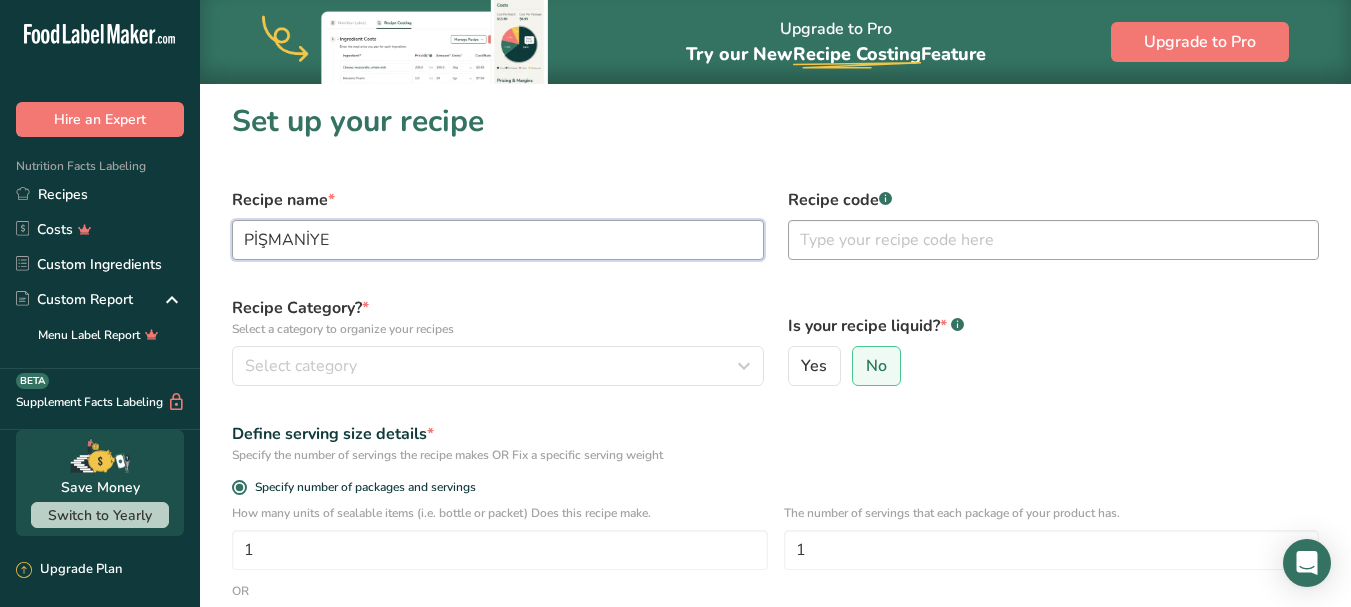 type on "PİŞMANİYE" 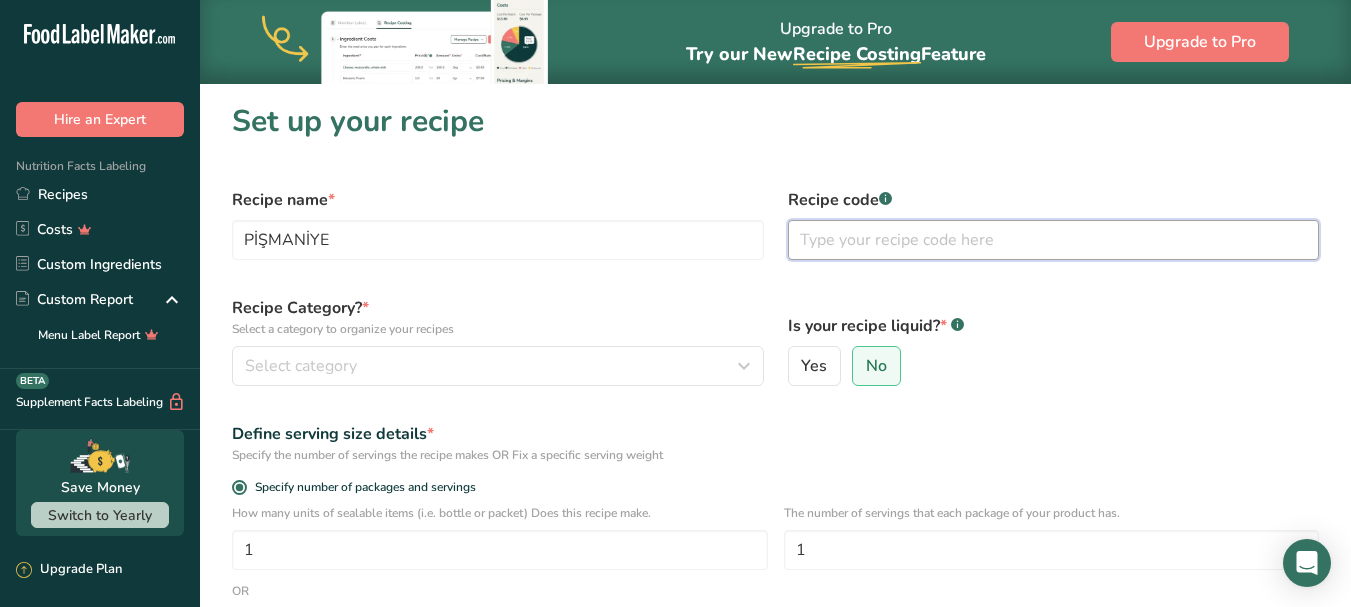 click at bounding box center (1054, 240) 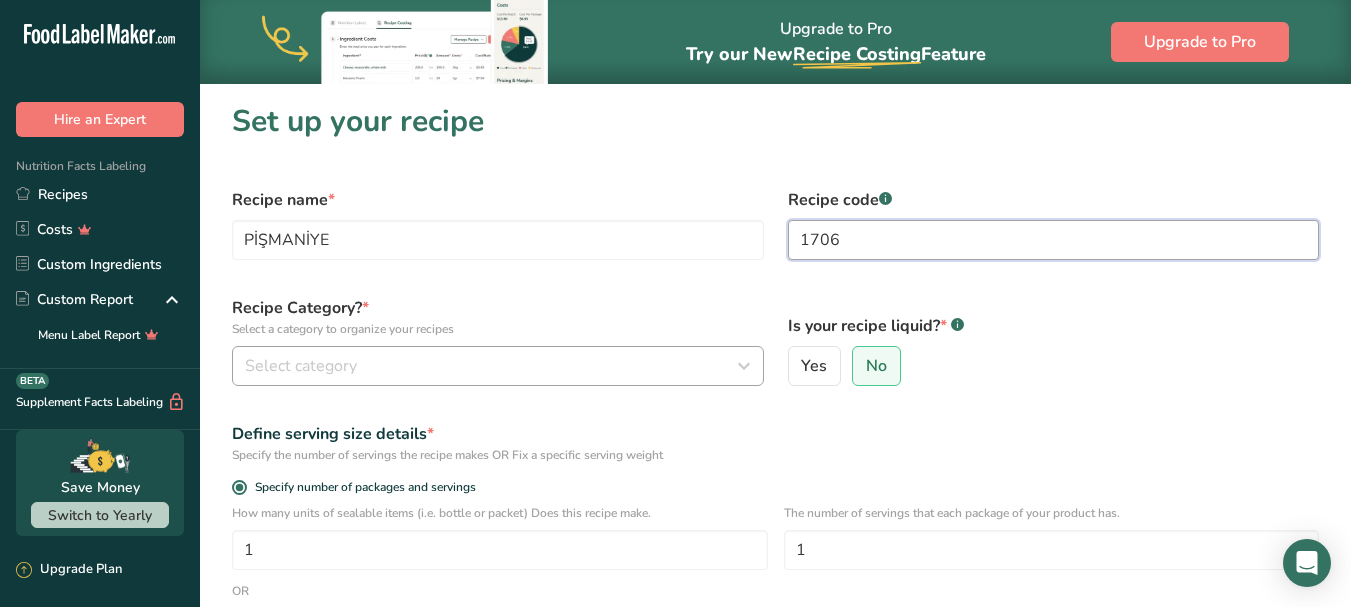 type on "1706" 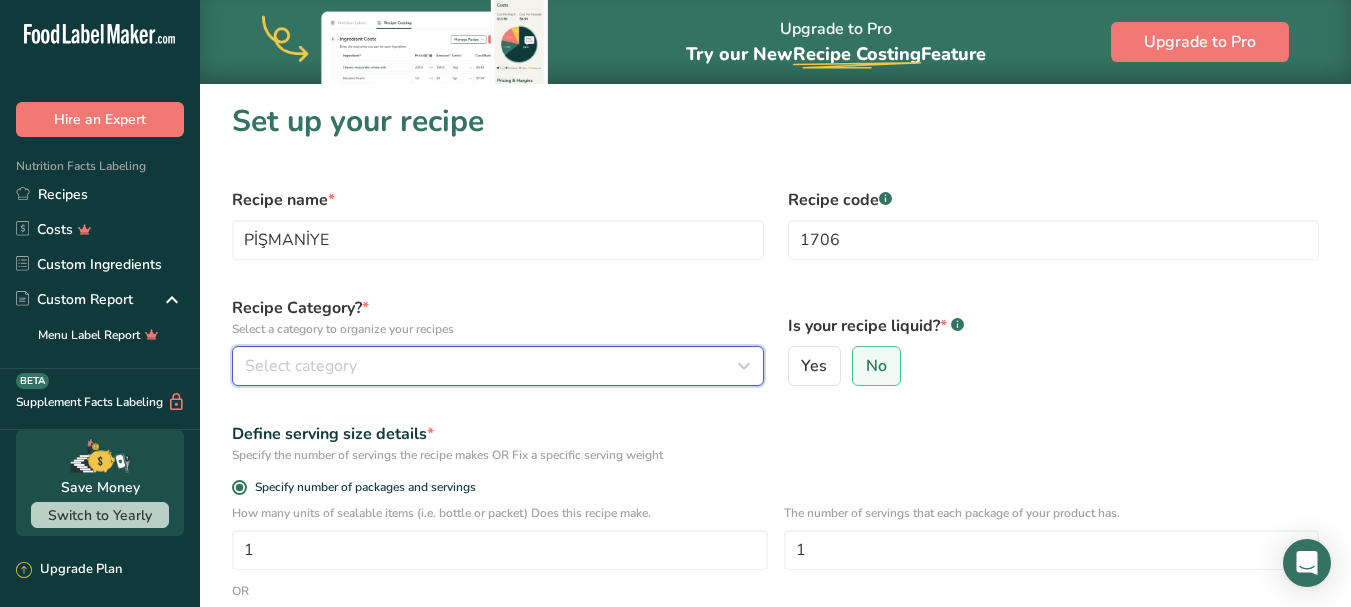 click on "Select category" at bounding box center (492, 366) 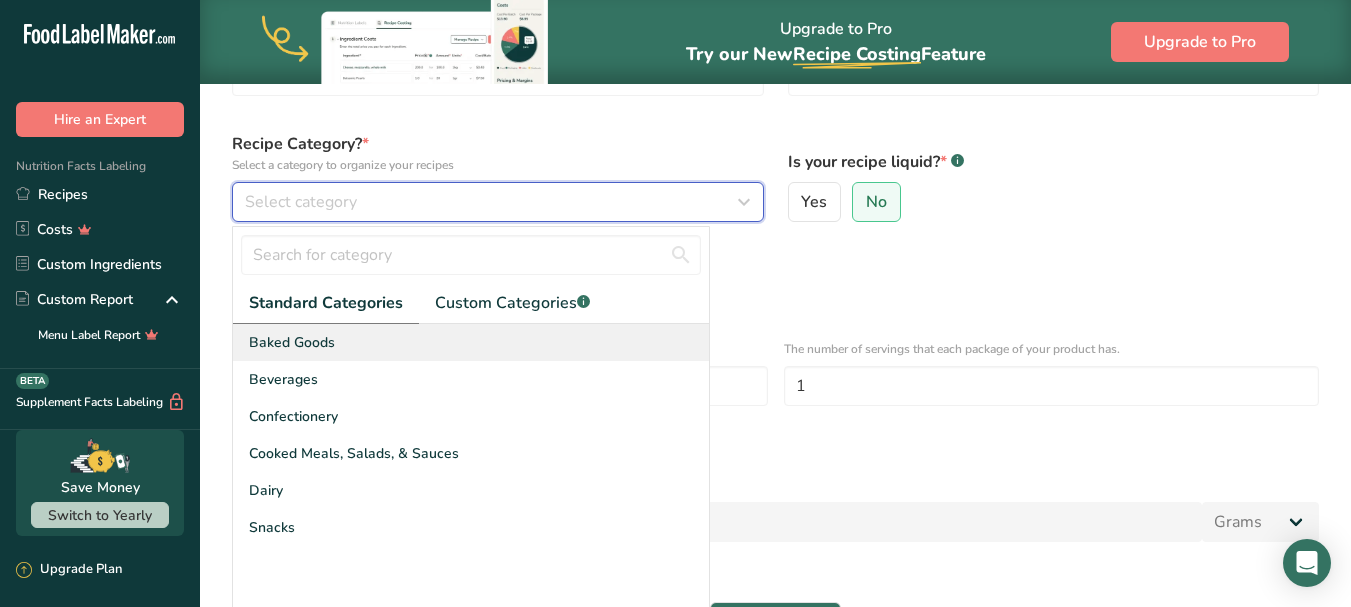 scroll, scrollTop: 200, scrollLeft: 0, axis: vertical 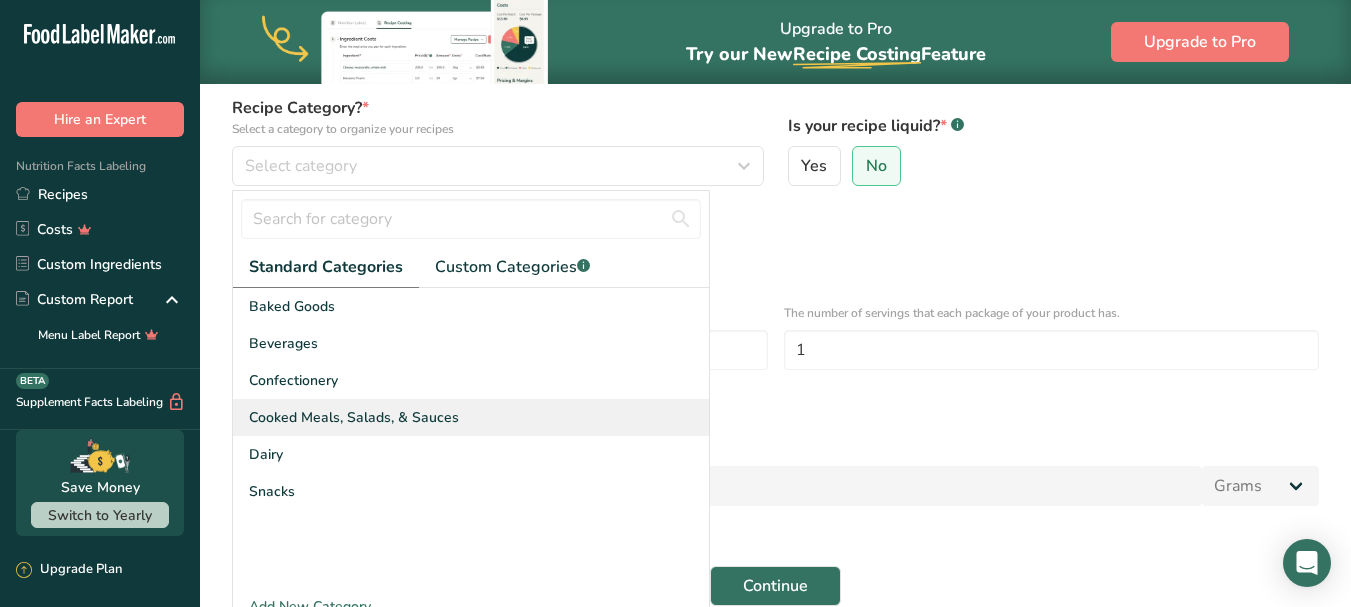 click on "Cooked Meals, Salads, & Sauces" at bounding box center [471, 417] 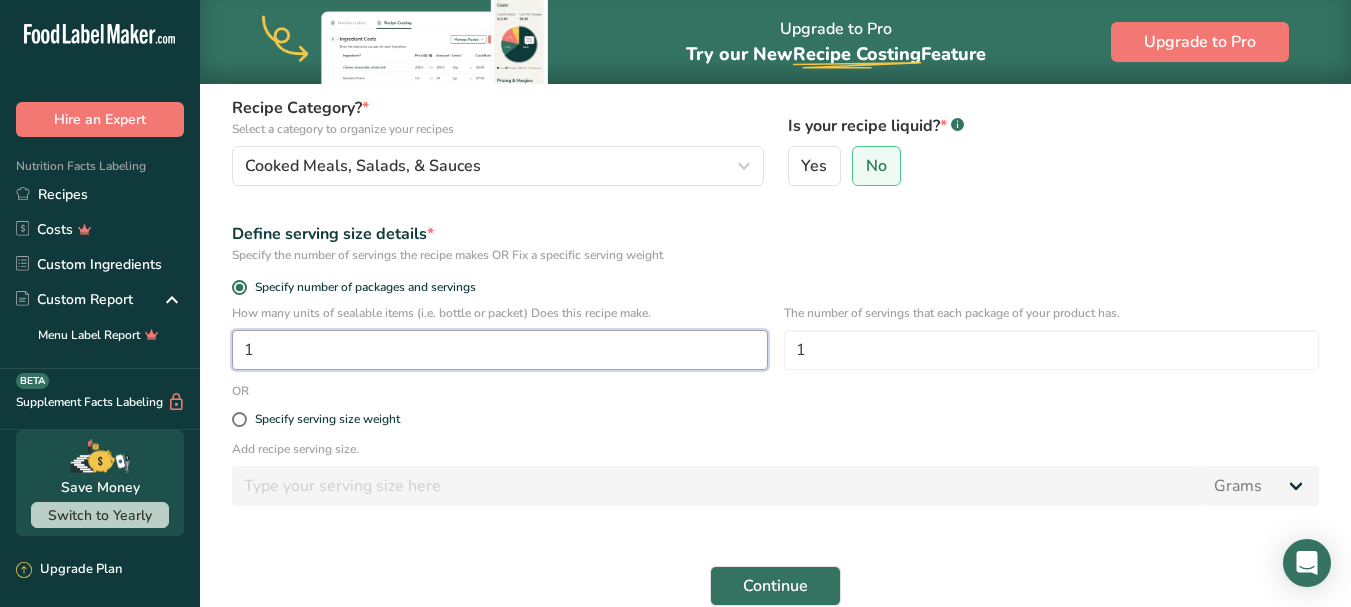 click on "1" at bounding box center [500, 350] 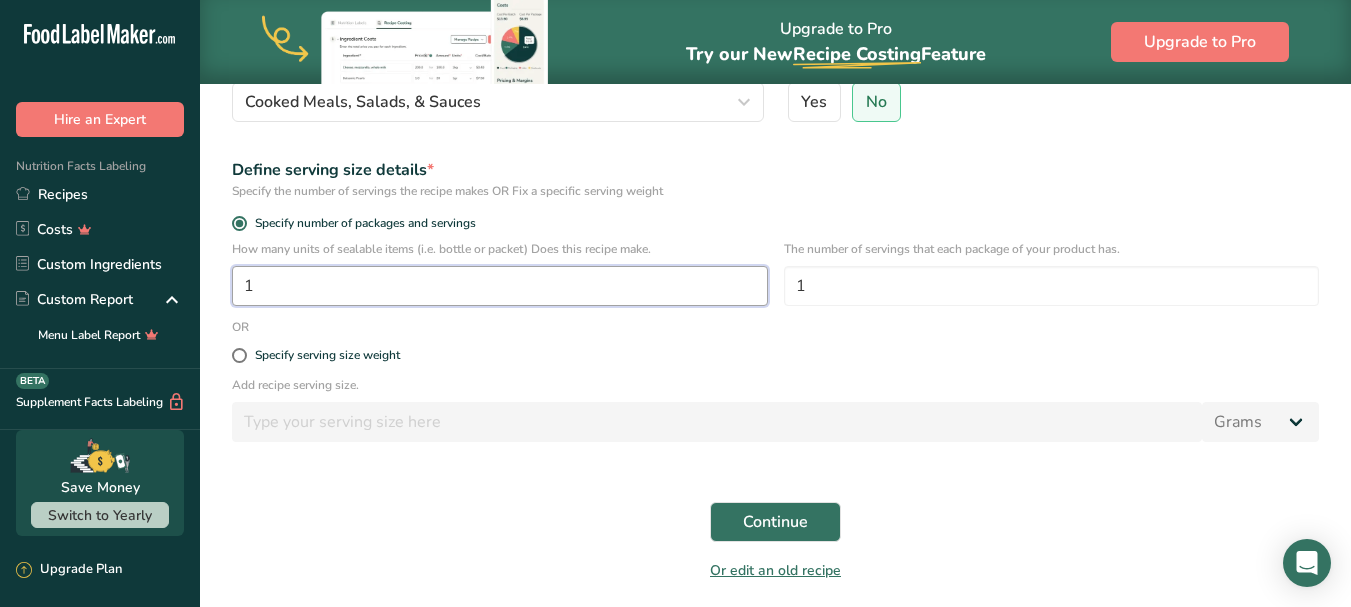 scroll, scrollTop: 300, scrollLeft: 0, axis: vertical 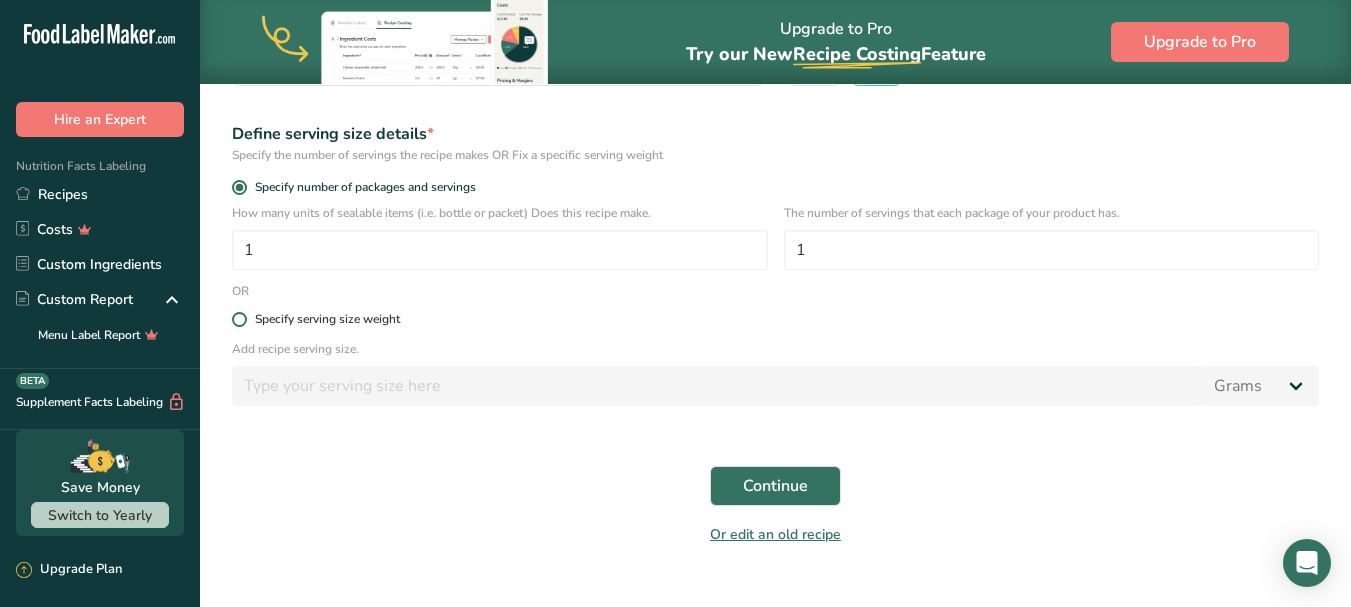 click at bounding box center (239, 319) 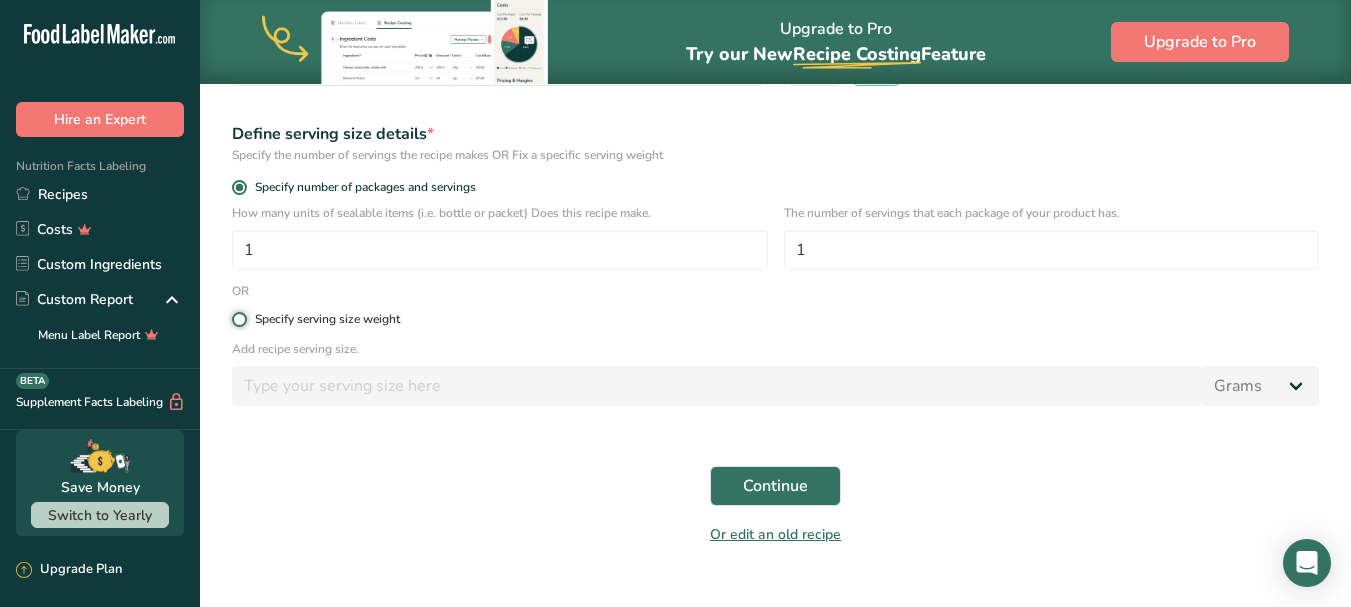 click on "Specify serving size weight" at bounding box center [238, 319] 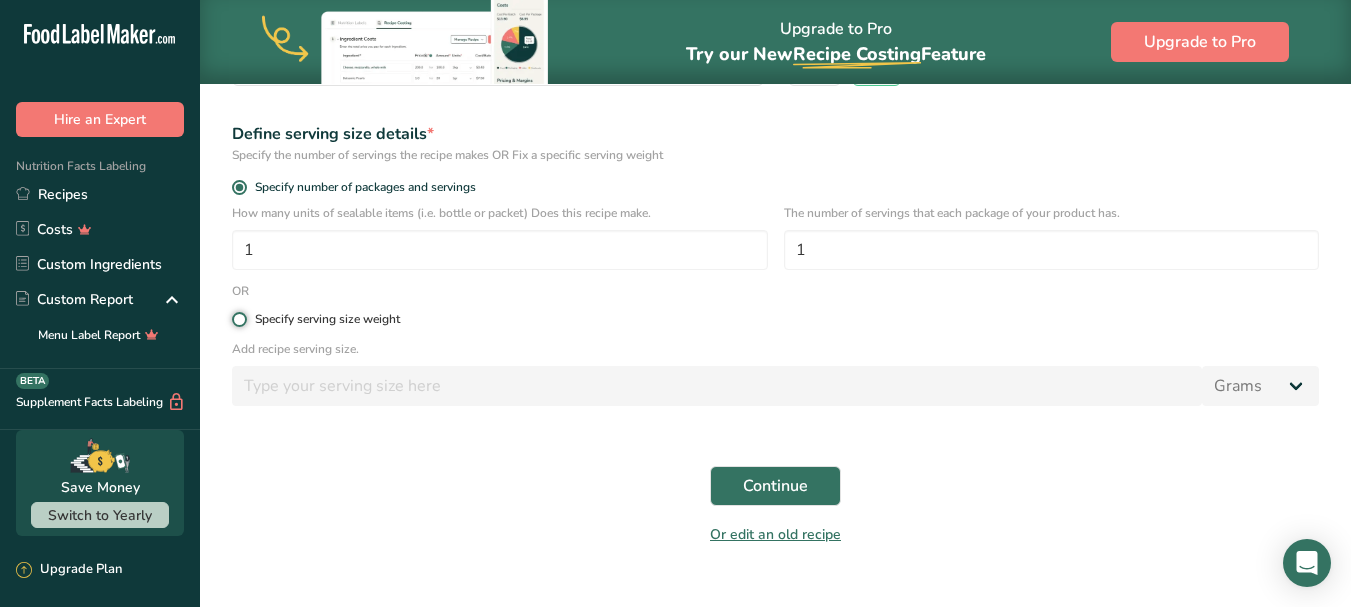 radio on "true" 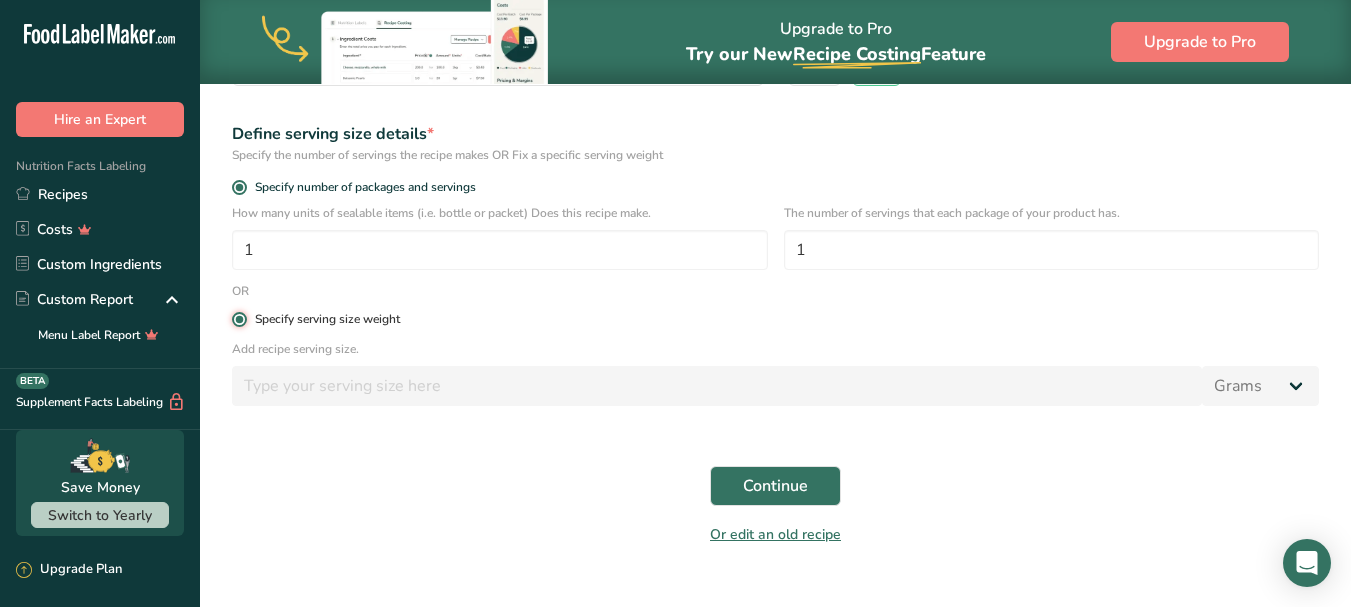 radio on "false" 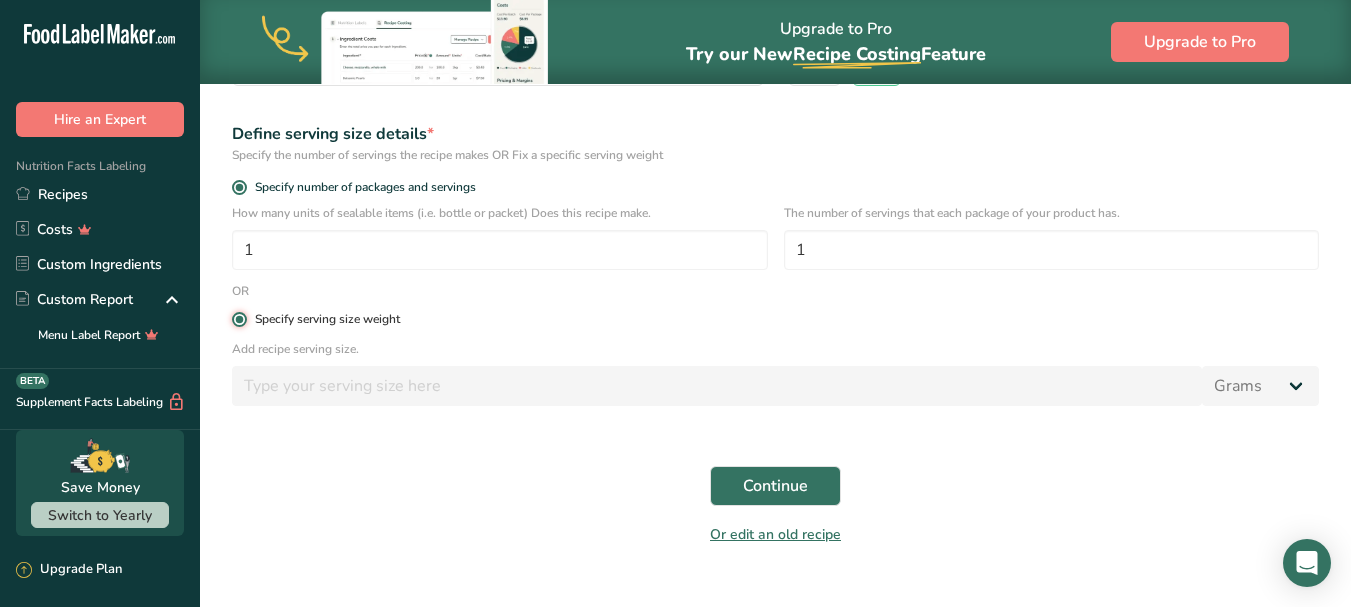 type 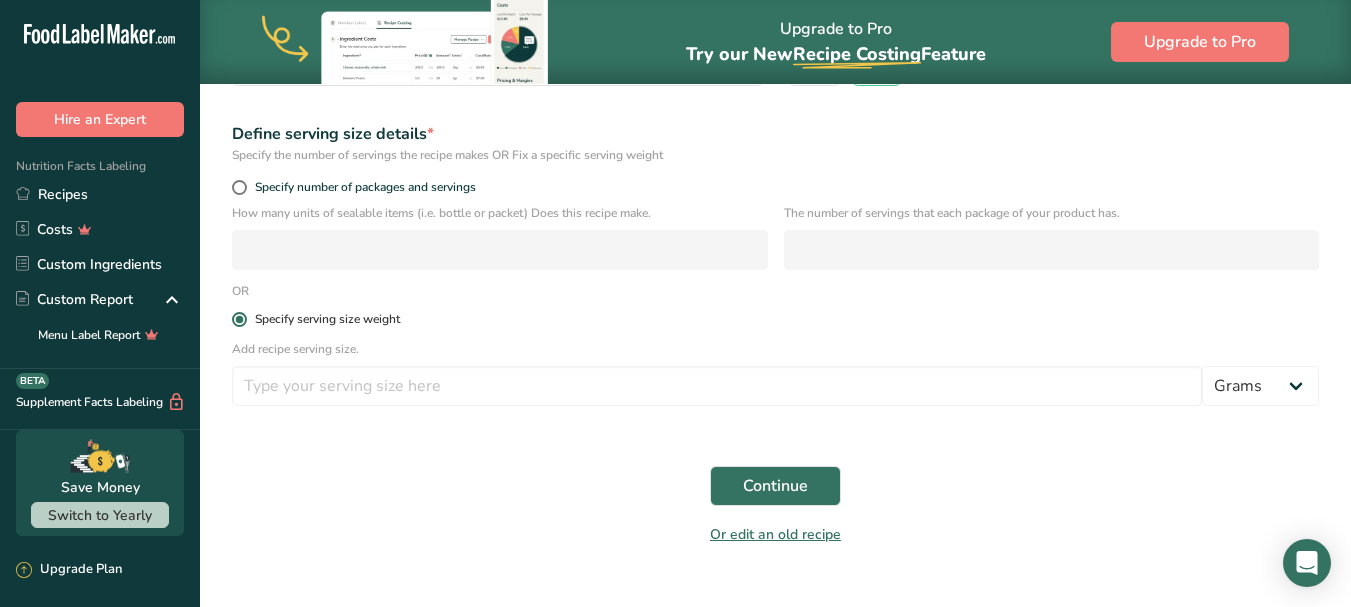 click at bounding box center [239, 319] 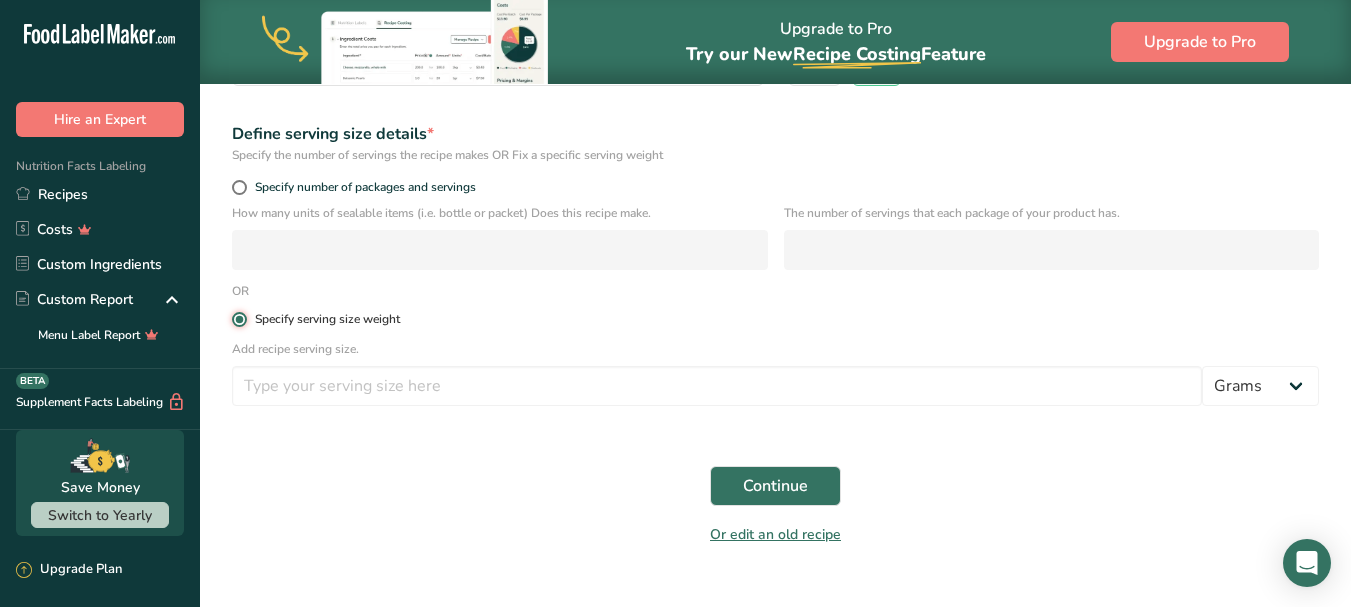 click on "Specify serving size weight" at bounding box center (238, 319) 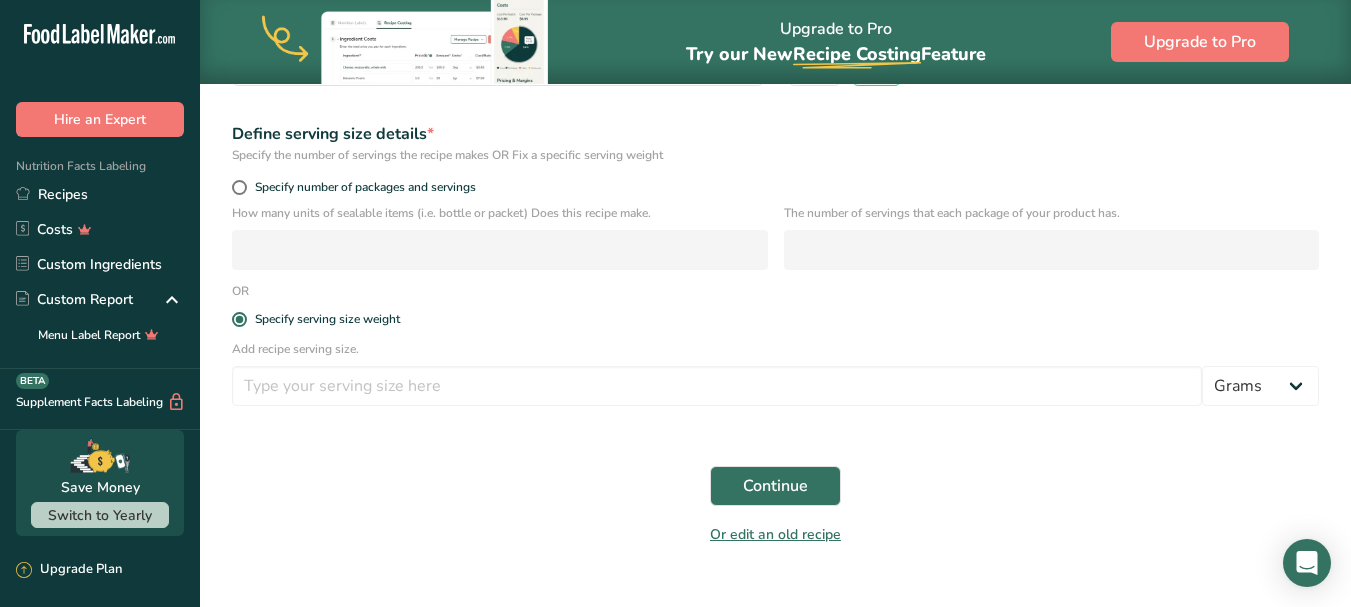 click on "Recipe name *   PİŞMANİYE
Recipe code
.a-a{fill:#347362;}.b-a{fill:#fff;}           1706
Recipe Category? *
Select a category to organize your recipes
Cooked Meals, Salads, & Sauces
Standard Categories
Custom Categories
.a-a{fill:#347362;}.b-a{fill:#fff;}
Baked Goods
[GEOGRAPHIC_DATA]
Confectionery
Cooked Meals, Salads, & Sauces
[GEOGRAPHIC_DATA]
Snacks
Add New Category
Is your recipe liquid? *   .a-a{fill:#347362;}.b-a{fill:#fff;}           Yes   No
Define serving size details *
Specify the number of servings the recipe makes OR Fix a specific serving weight
Specify number of packages and servings
OR" at bounding box center [775, 217] 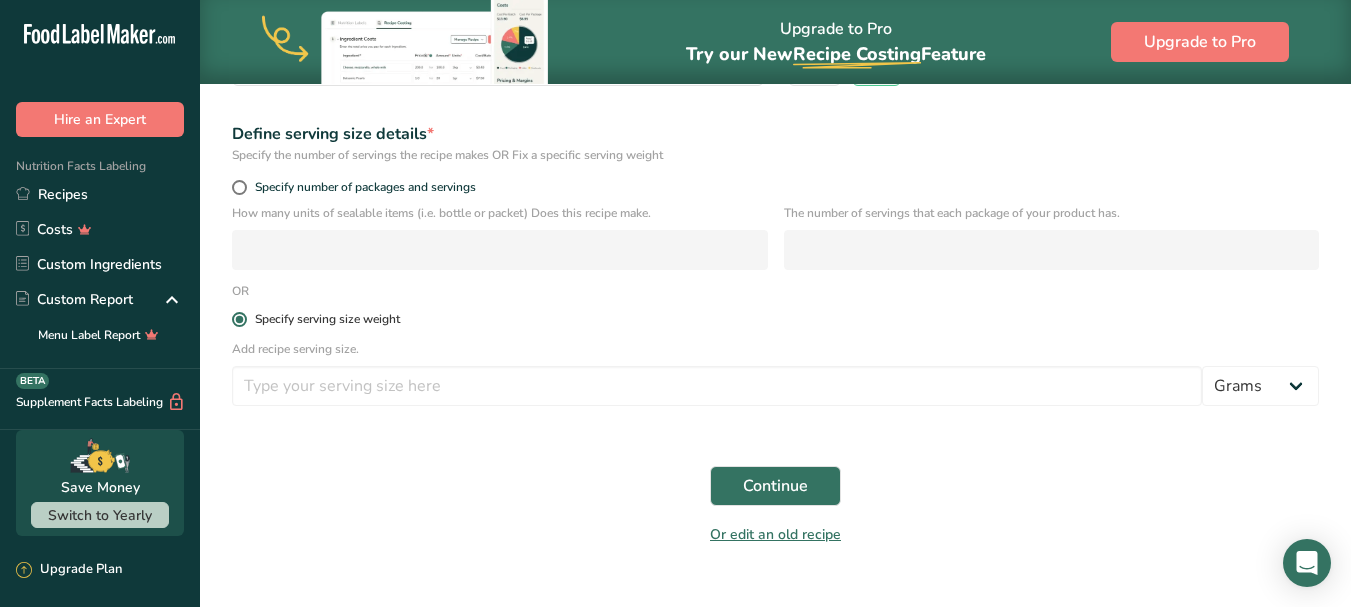 click on "Specify serving size weight" at bounding box center [327, 319] 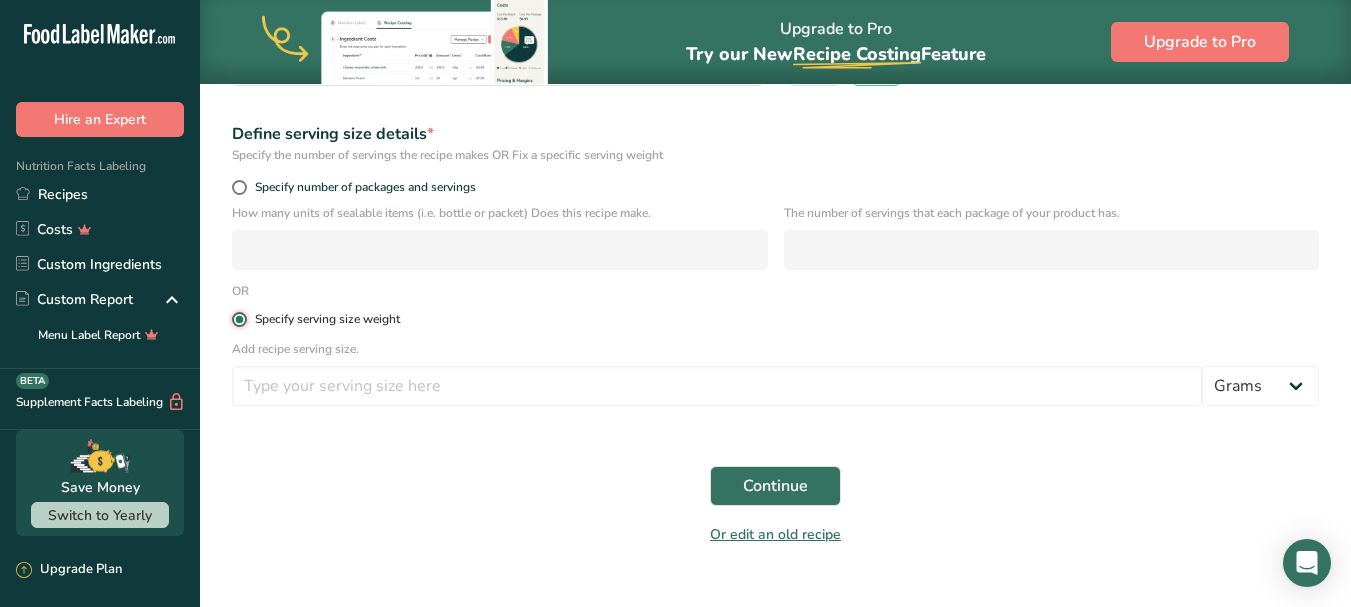 click on "Specify serving size weight" at bounding box center (238, 319) 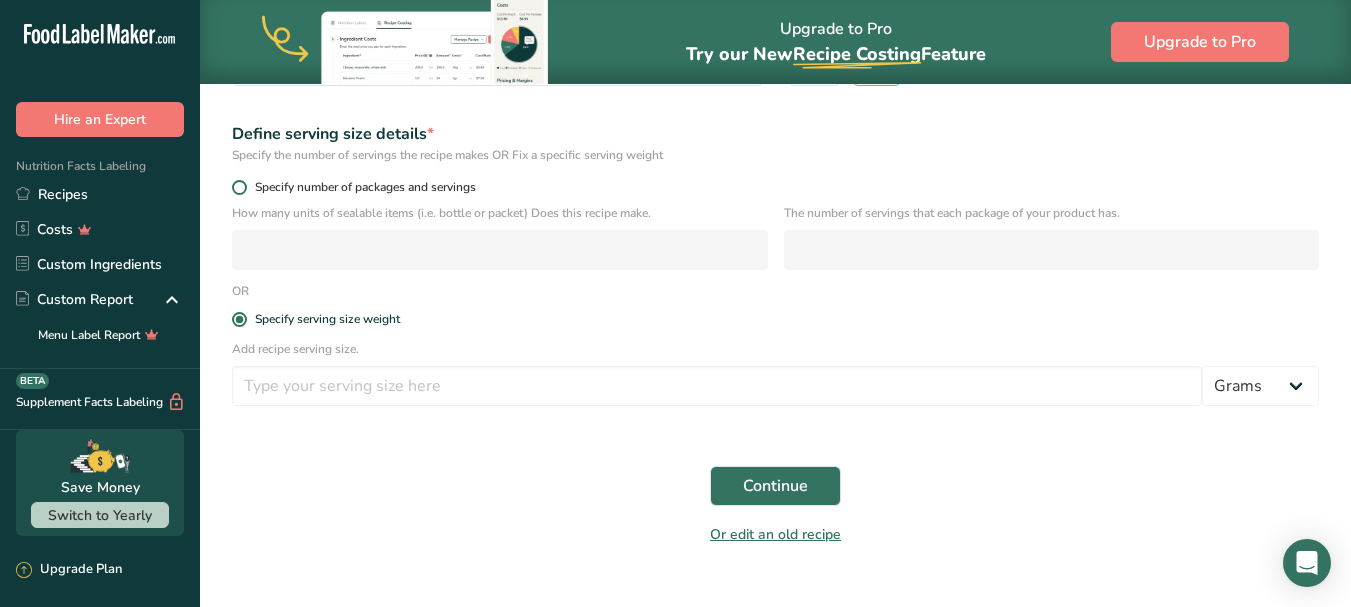 click at bounding box center (239, 187) 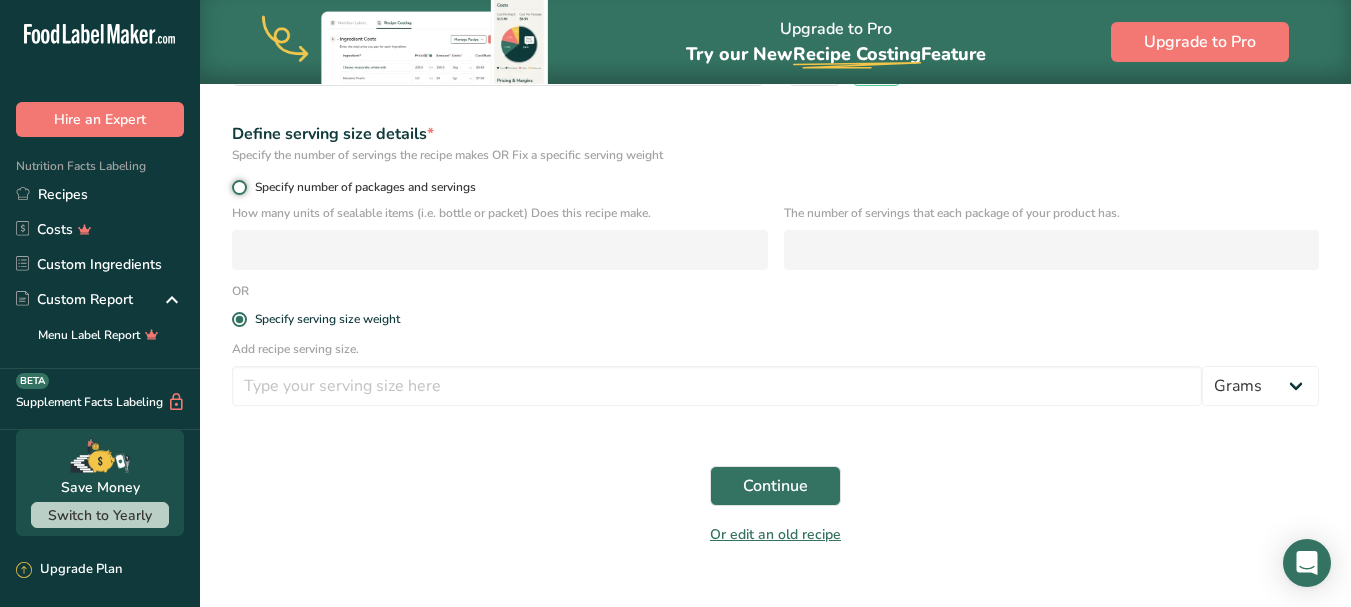 radio on "true" 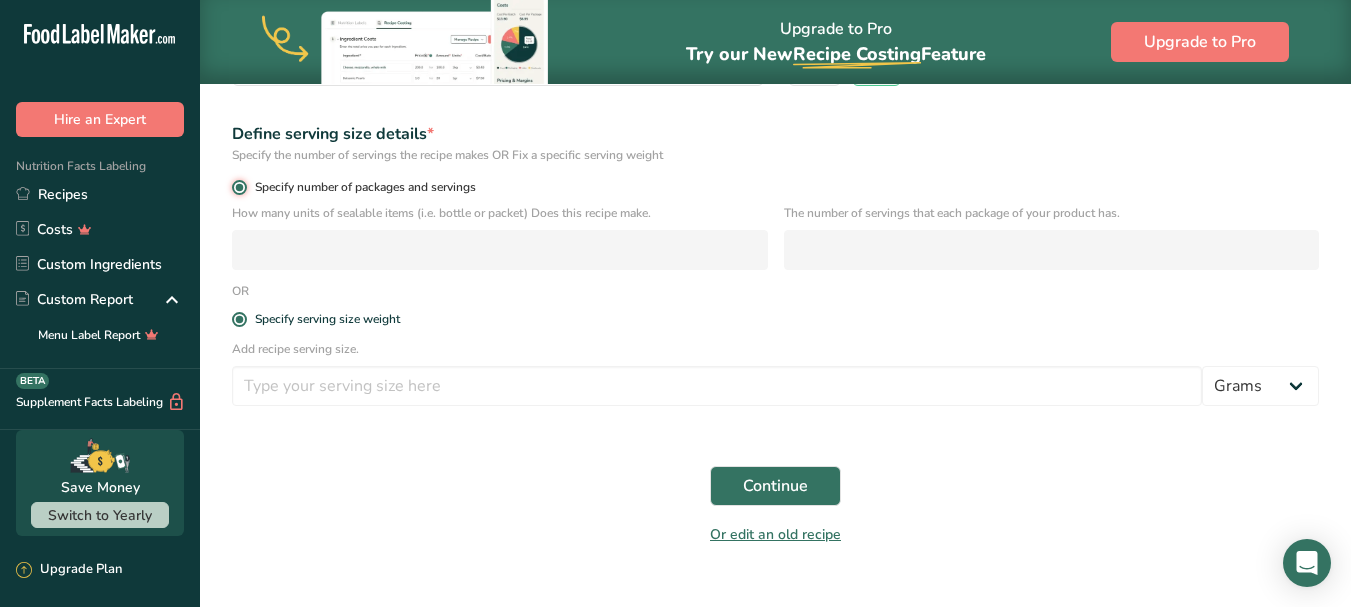 radio on "false" 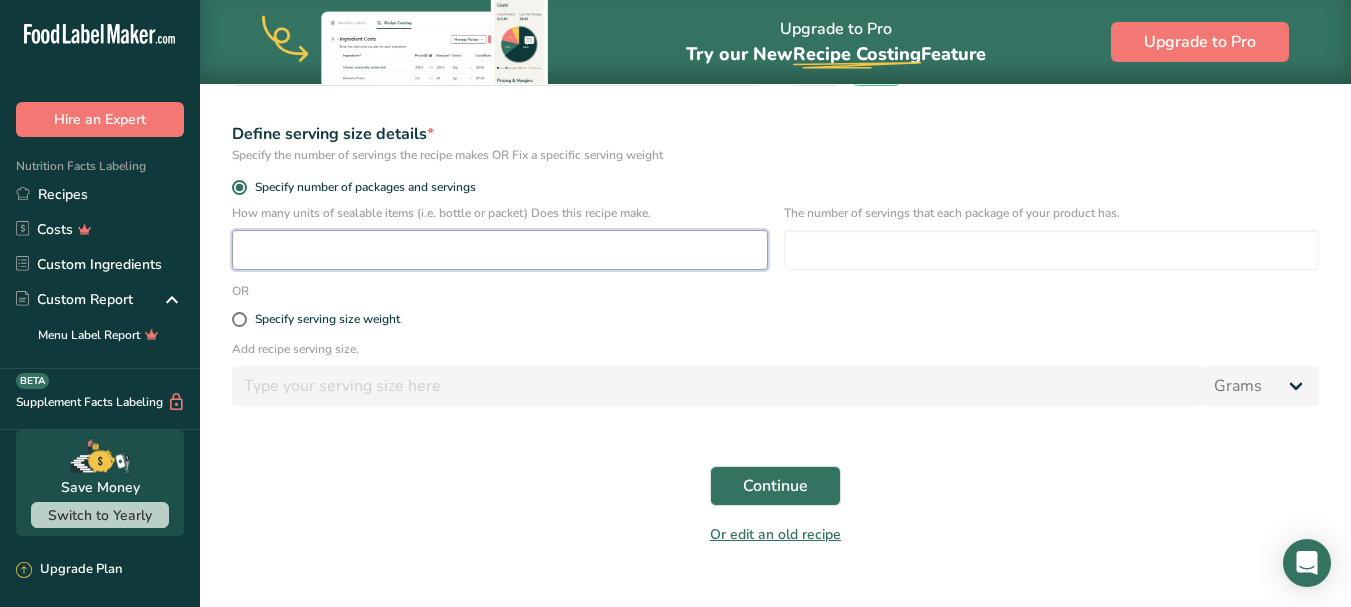 click at bounding box center (500, 250) 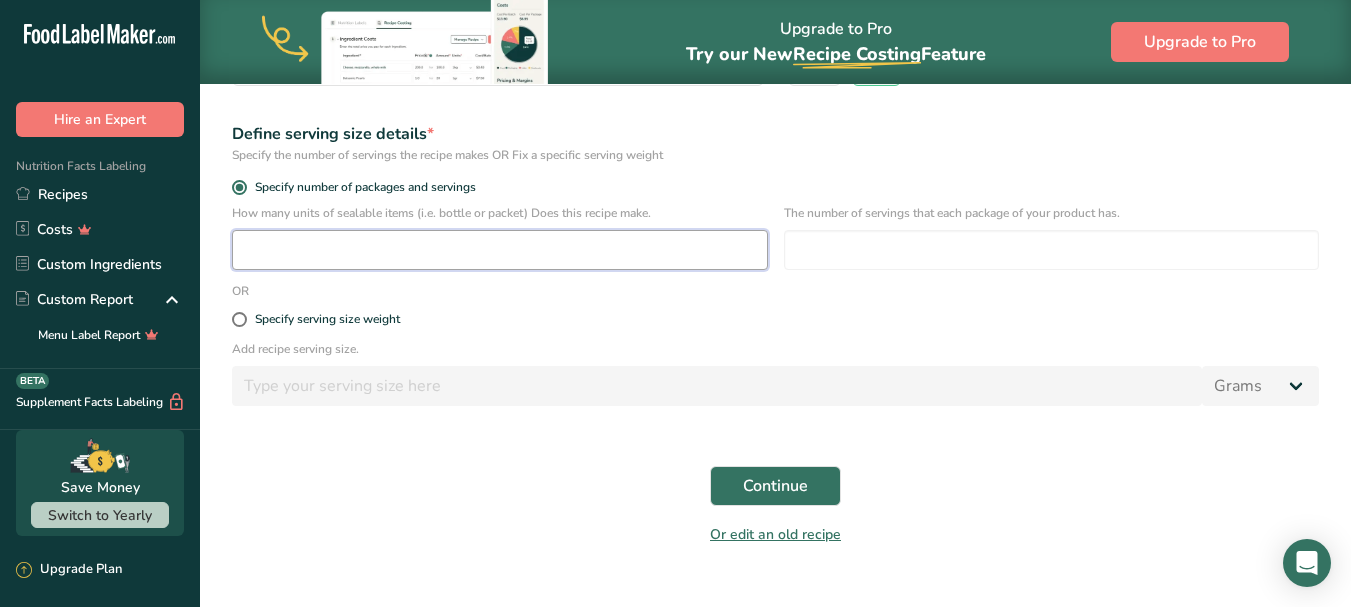 click at bounding box center (500, 250) 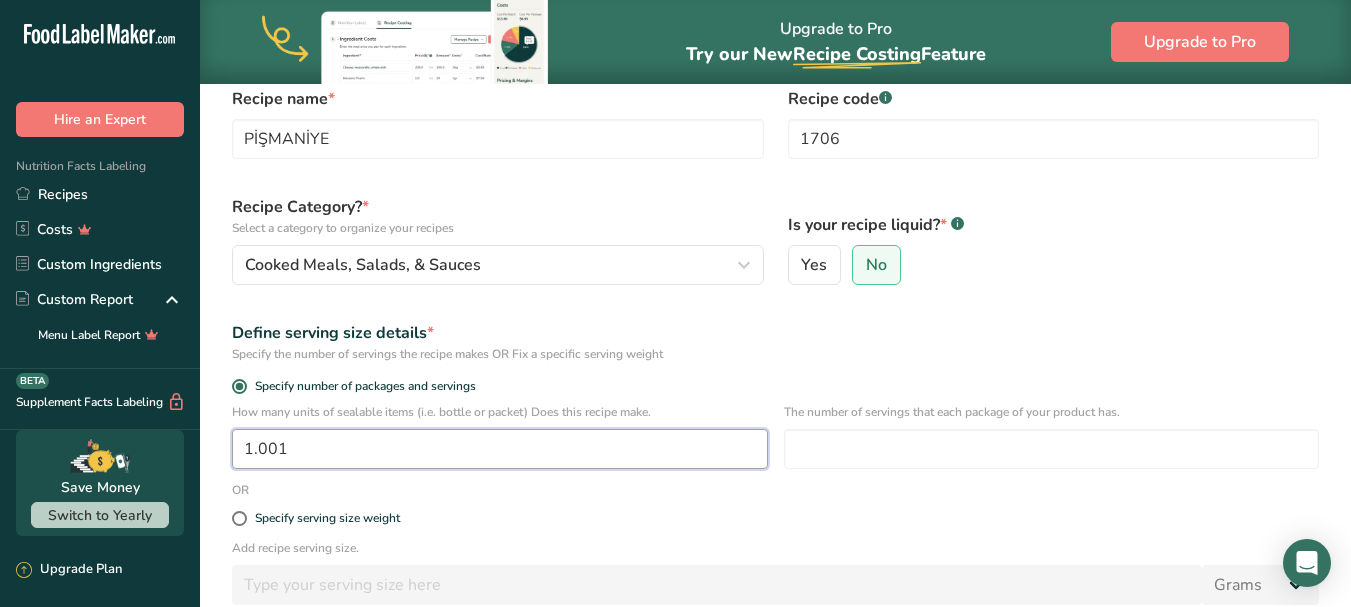 scroll, scrollTop: 100, scrollLeft: 0, axis: vertical 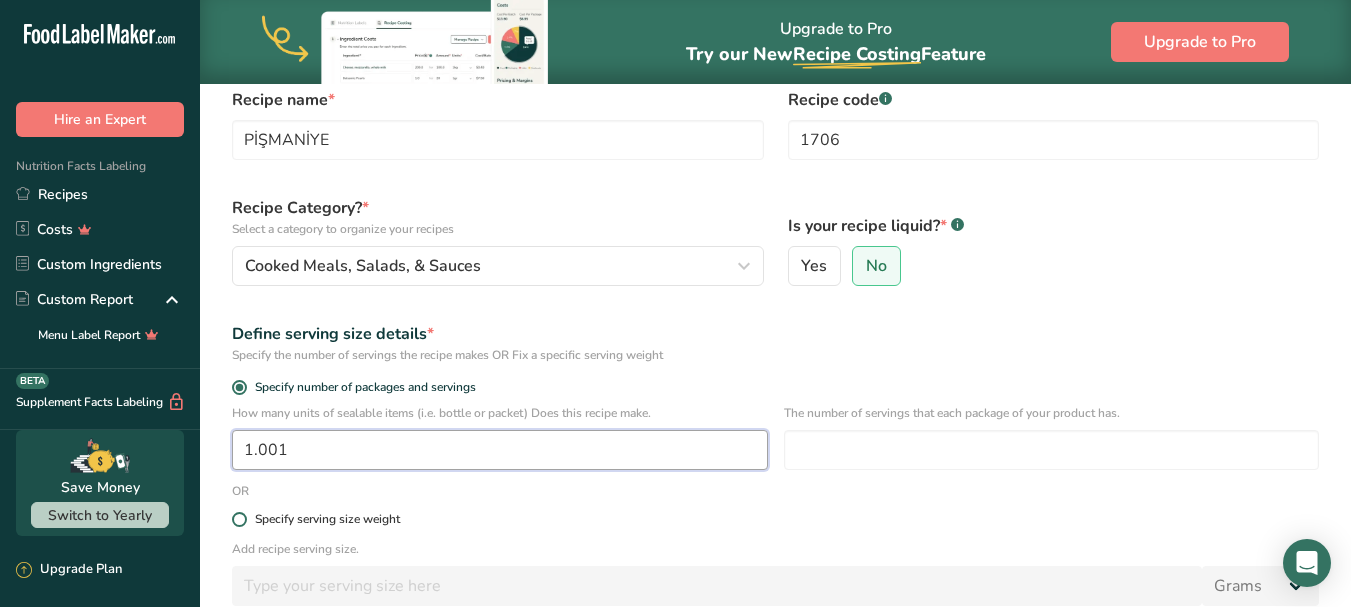 type on "1.001" 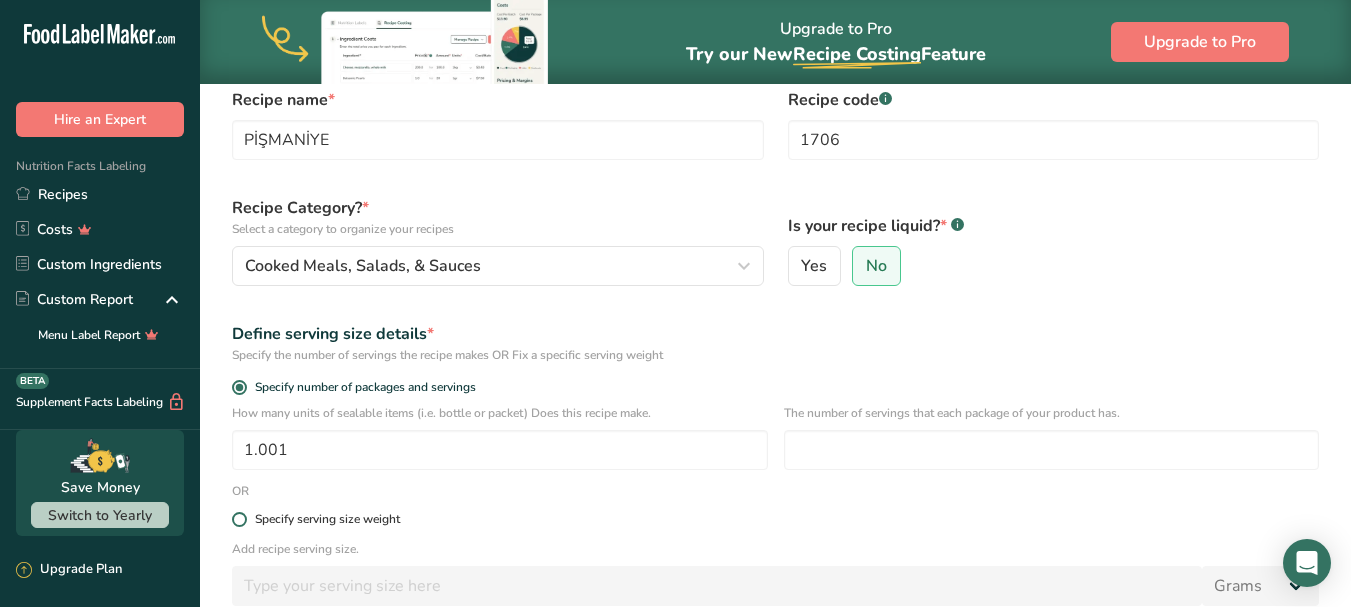 click at bounding box center [239, 519] 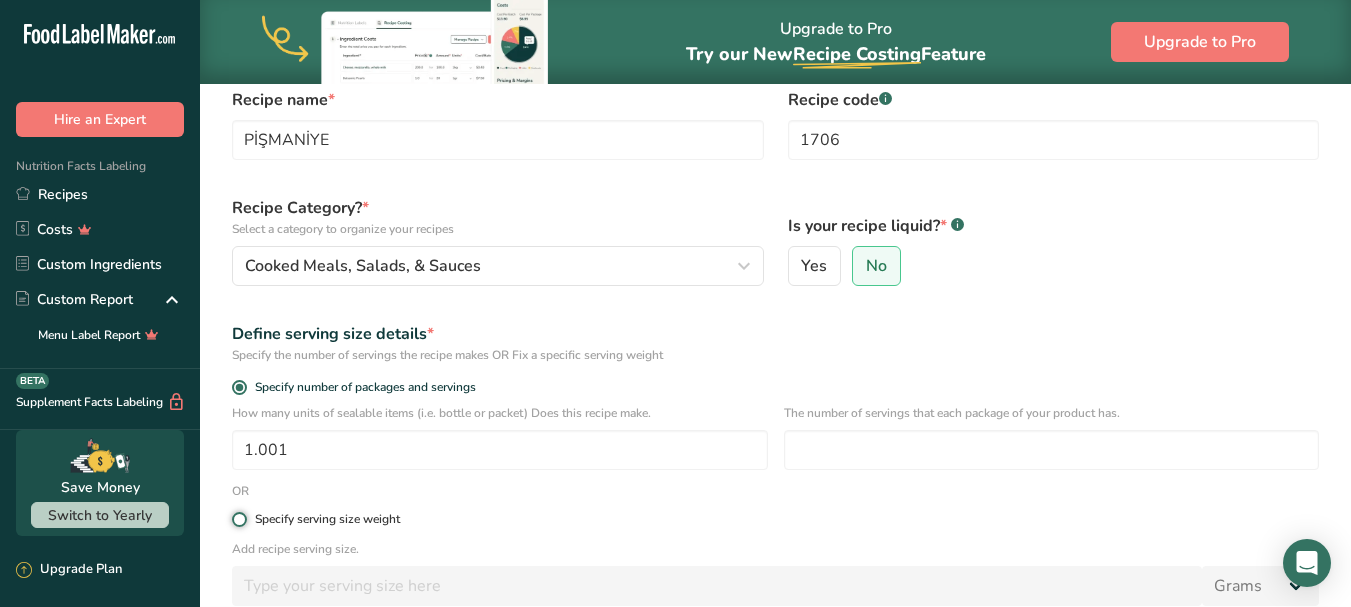 click on "Specify serving size weight" at bounding box center (238, 519) 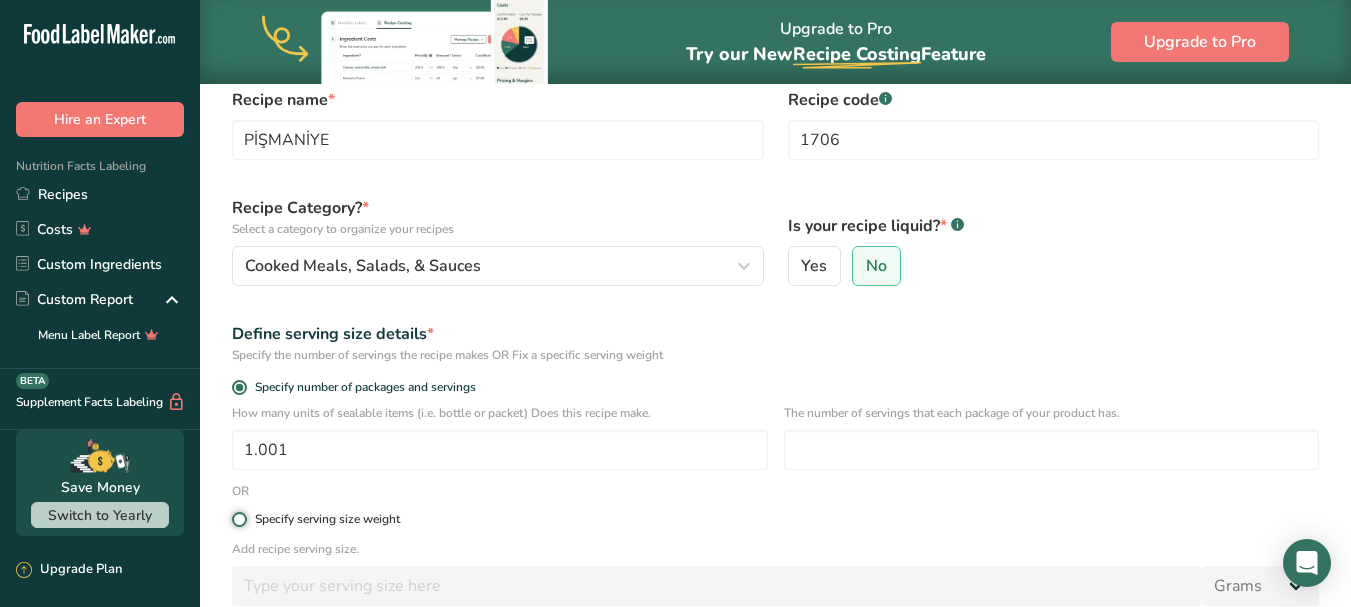 radio on "true" 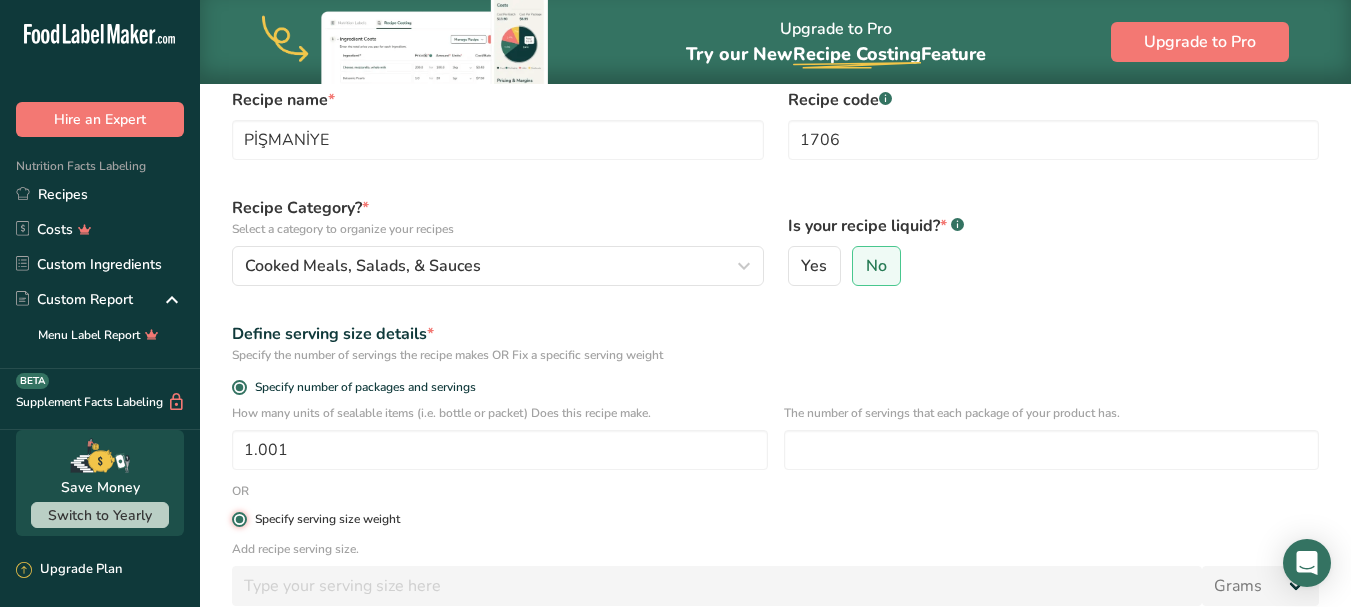 radio on "false" 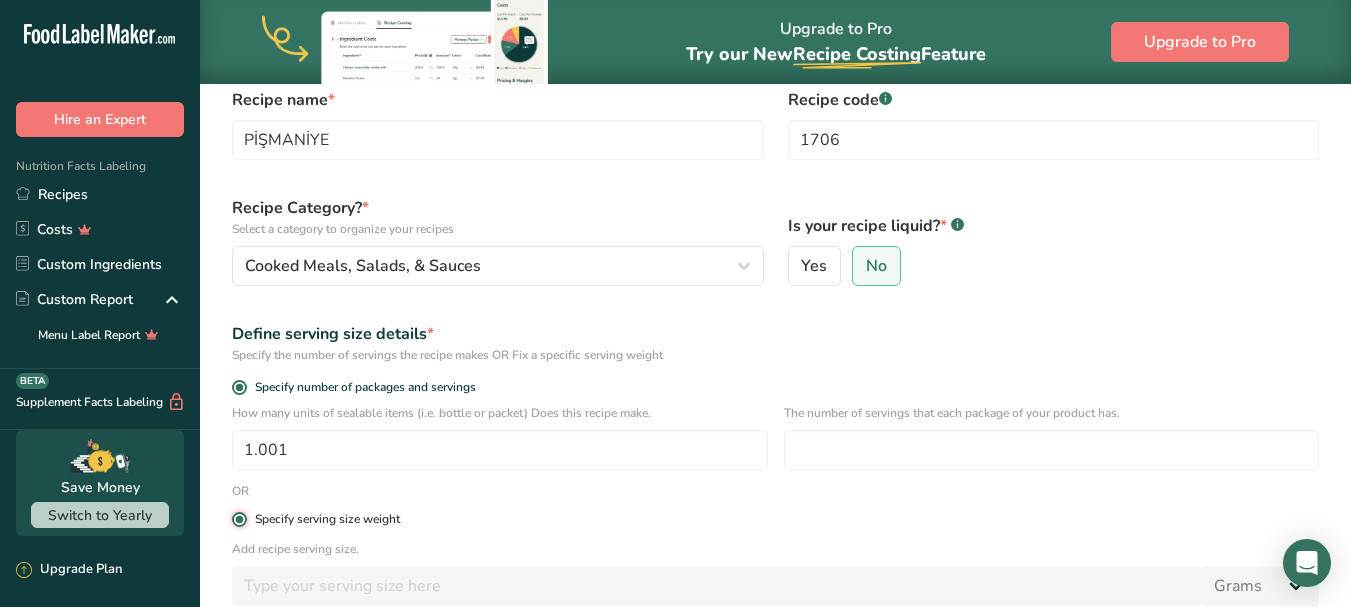 type 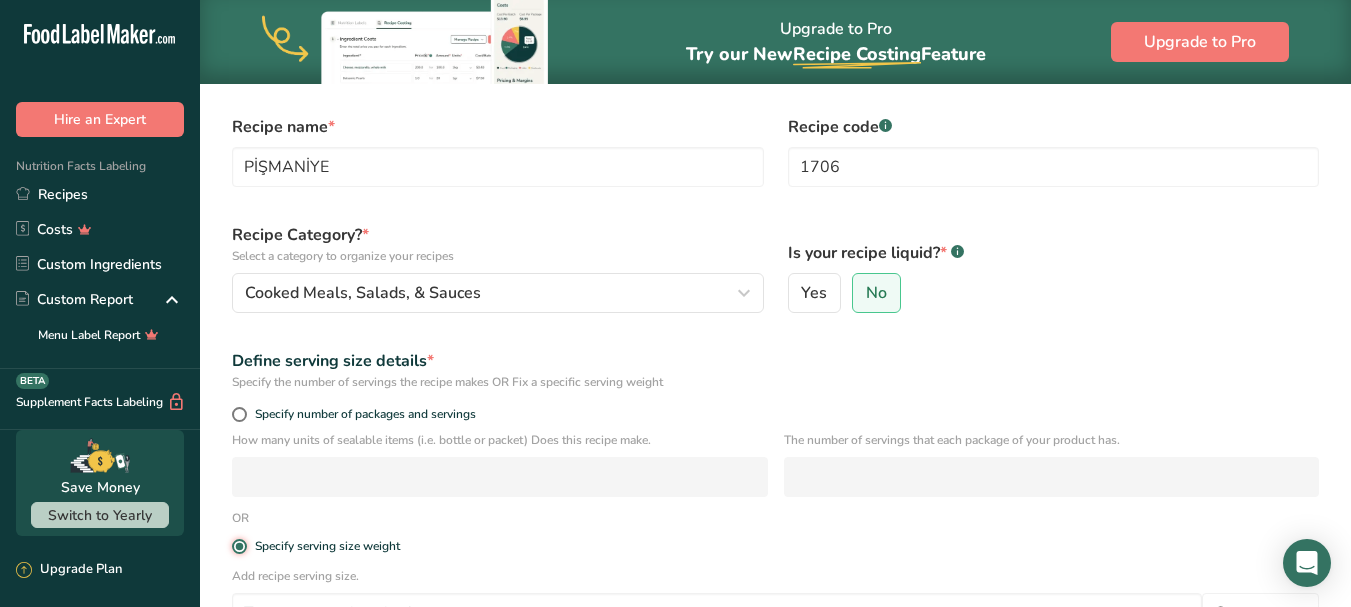 scroll, scrollTop: 0, scrollLeft: 0, axis: both 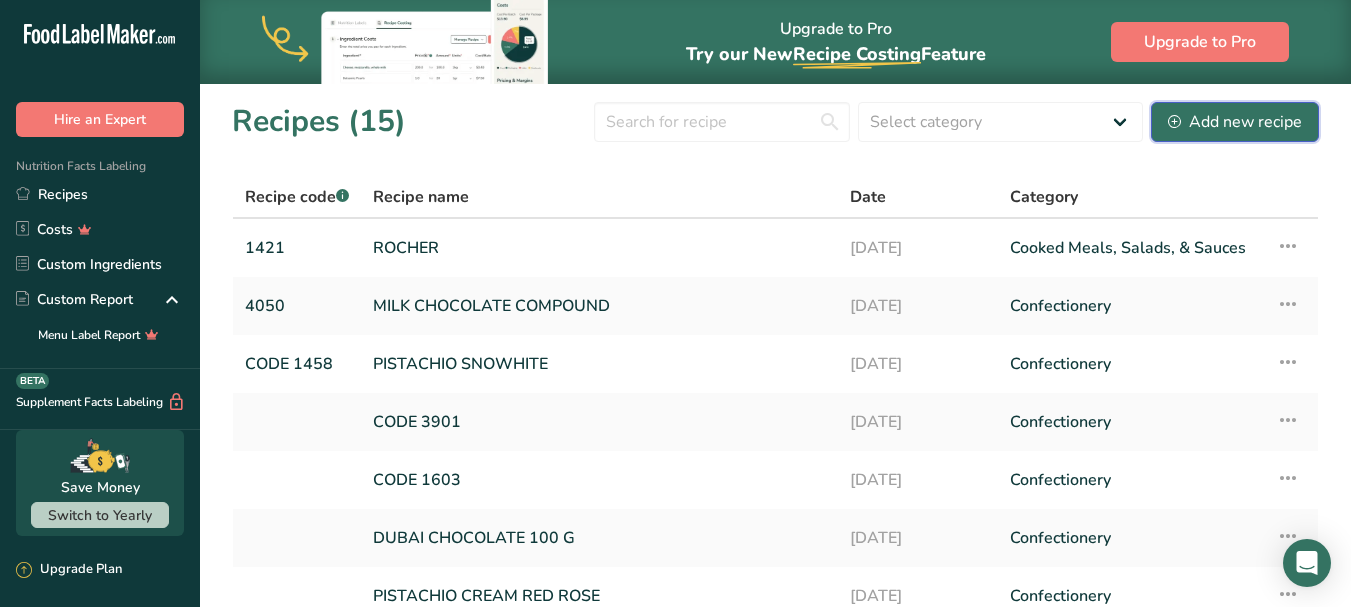 click on "Add new recipe" at bounding box center [1235, 122] 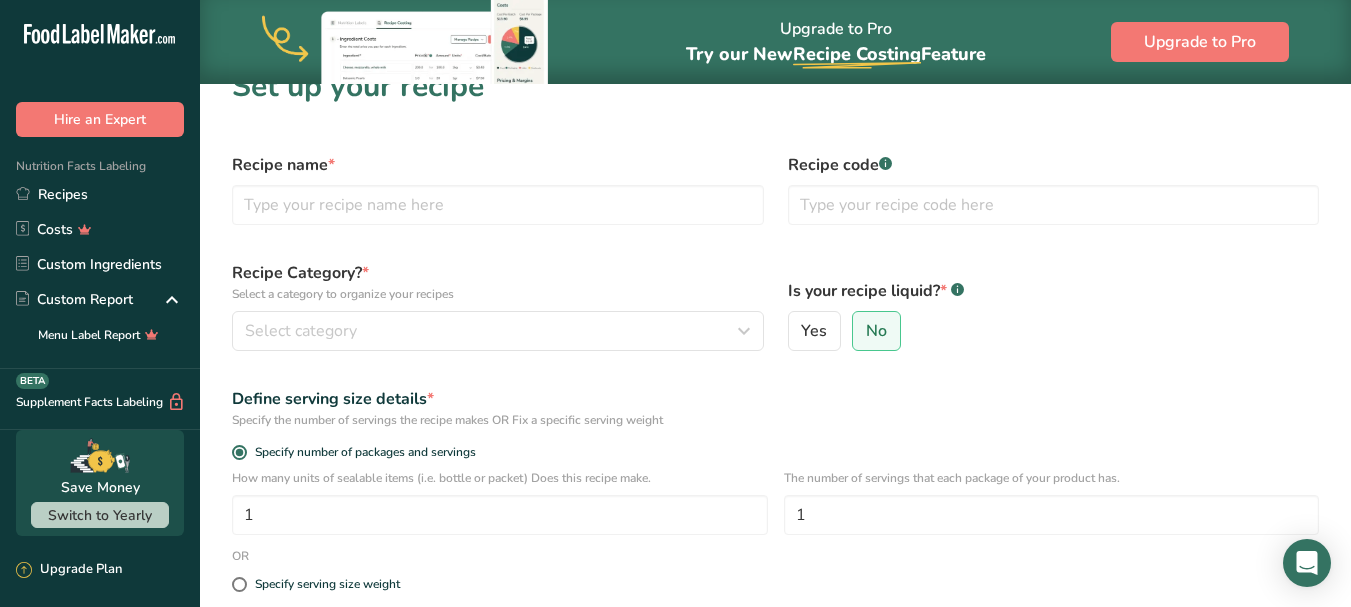 scroll, scrollTop: 135, scrollLeft: 0, axis: vertical 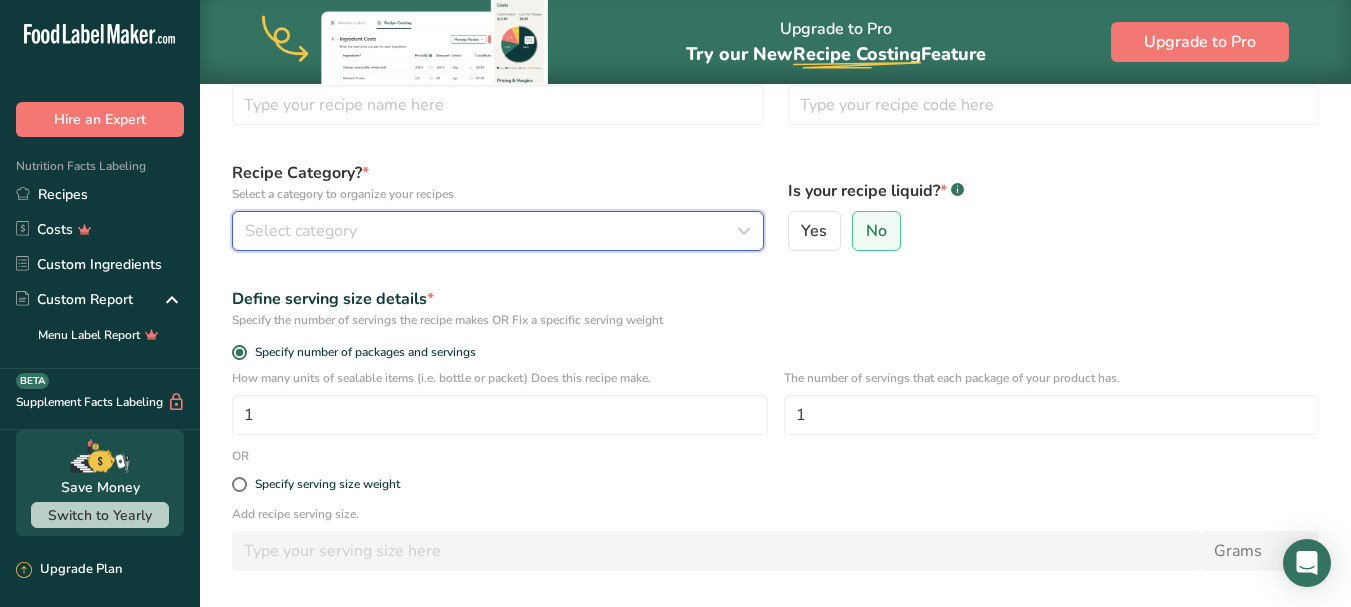 click on "Select category" at bounding box center (498, 231) 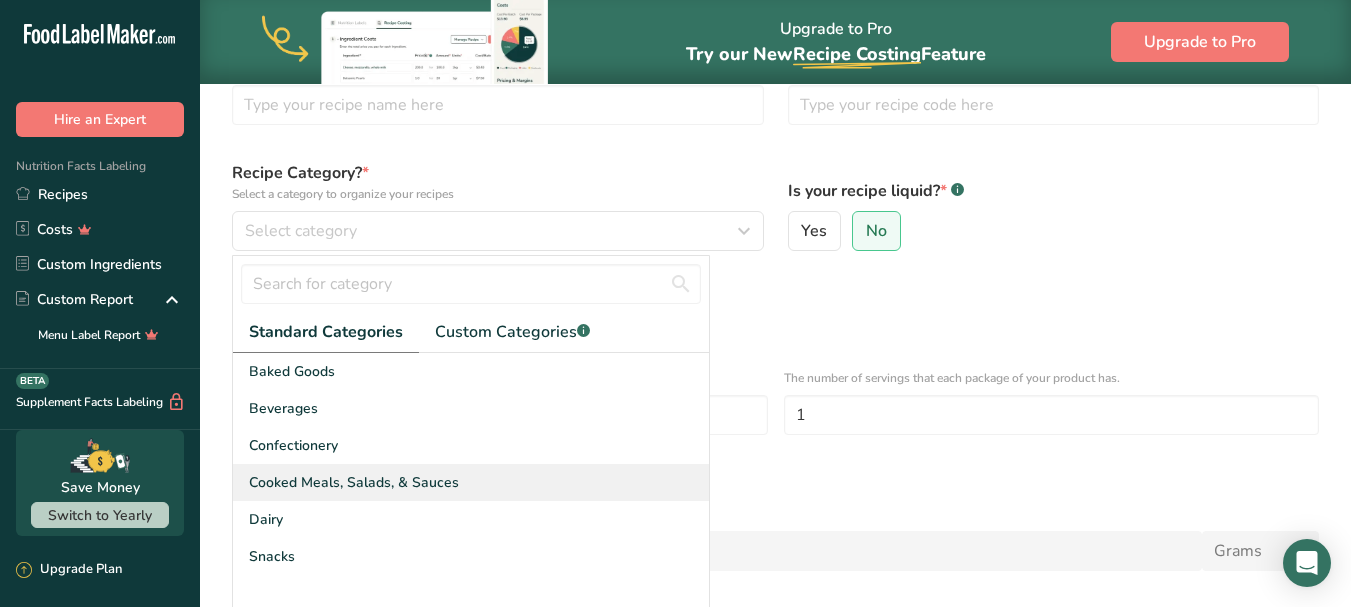 click on "Cooked Meals, Salads, & Sauces" at bounding box center (354, 482) 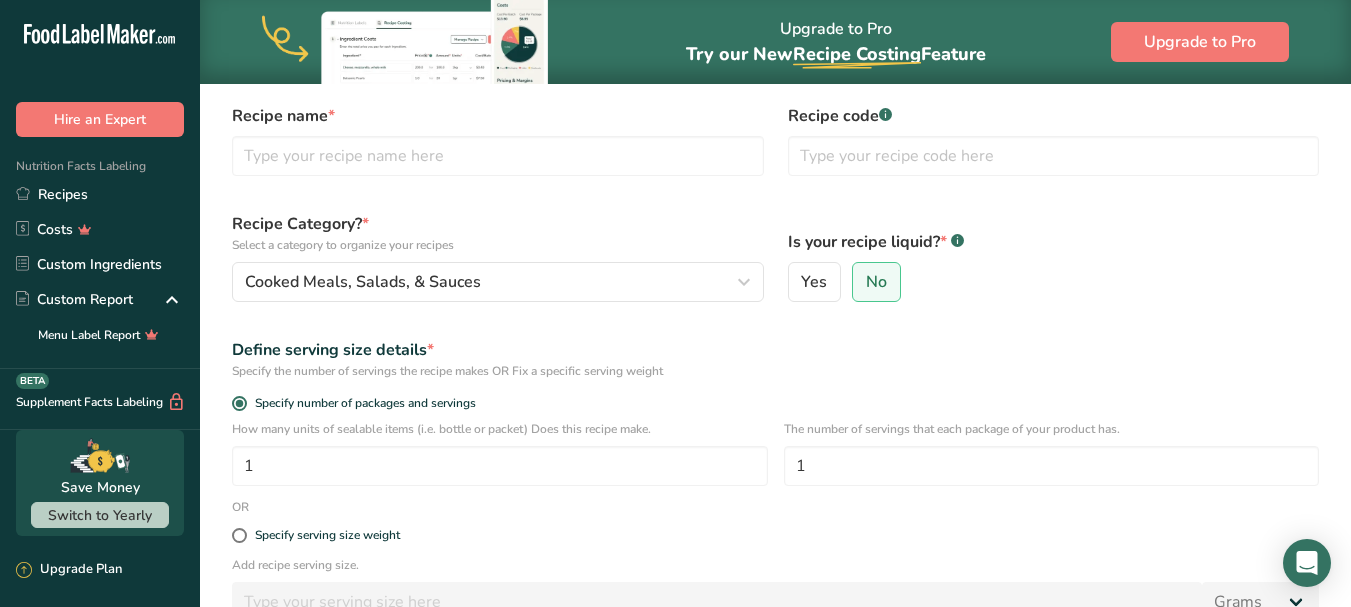 scroll, scrollTop: 35, scrollLeft: 0, axis: vertical 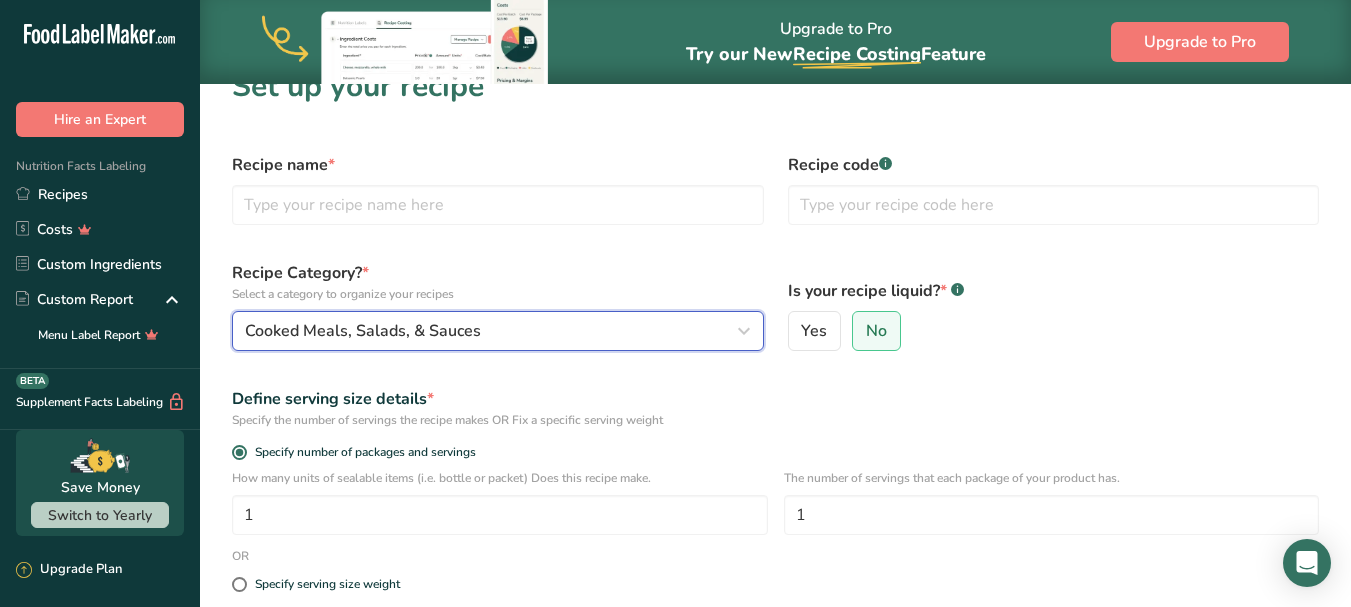 click on "Cooked Meals, Salads, & Sauces" at bounding box center [492, 331] 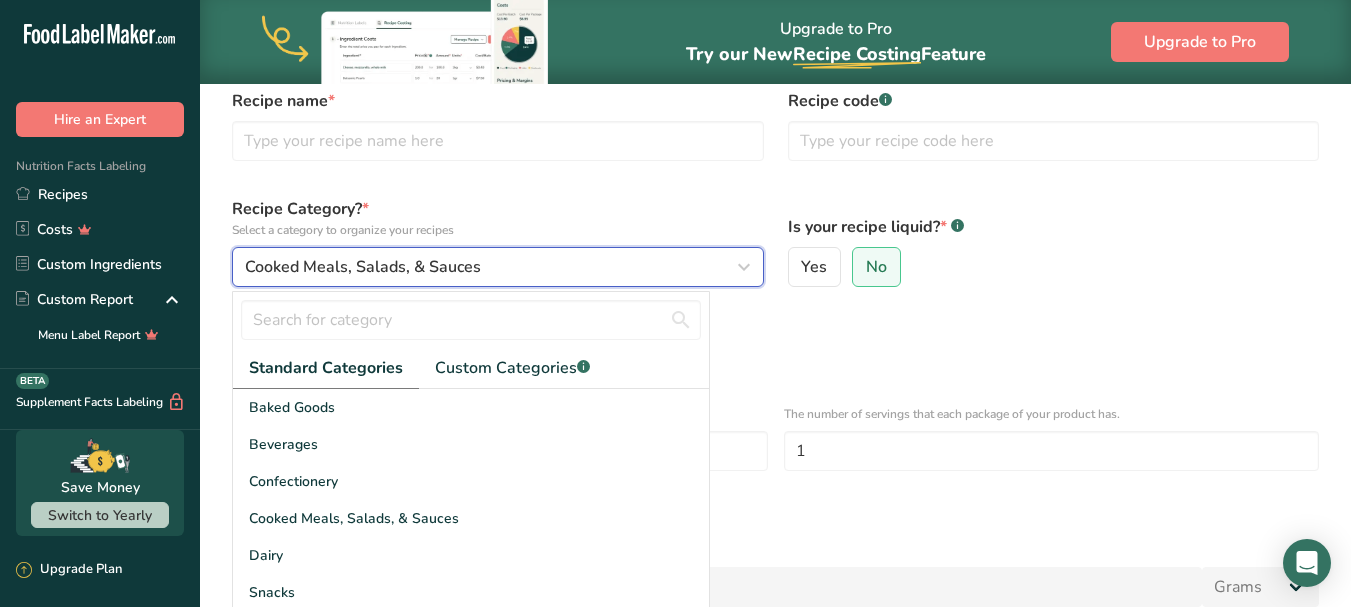scroll, scrollTop: 135, scrollLeft: 0, axis: vertical 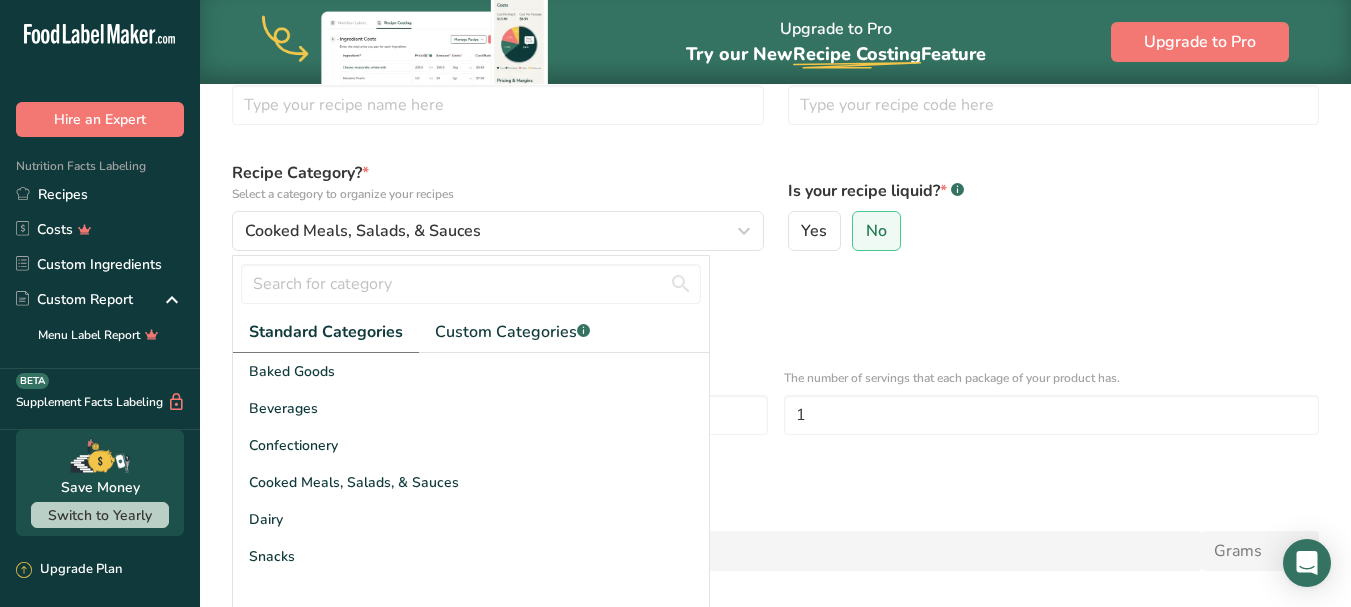 click on "Define serving size details *
Specify the number of servings the recipe makes OR Fix a specific serving weight" at bounding box center [775, 308] 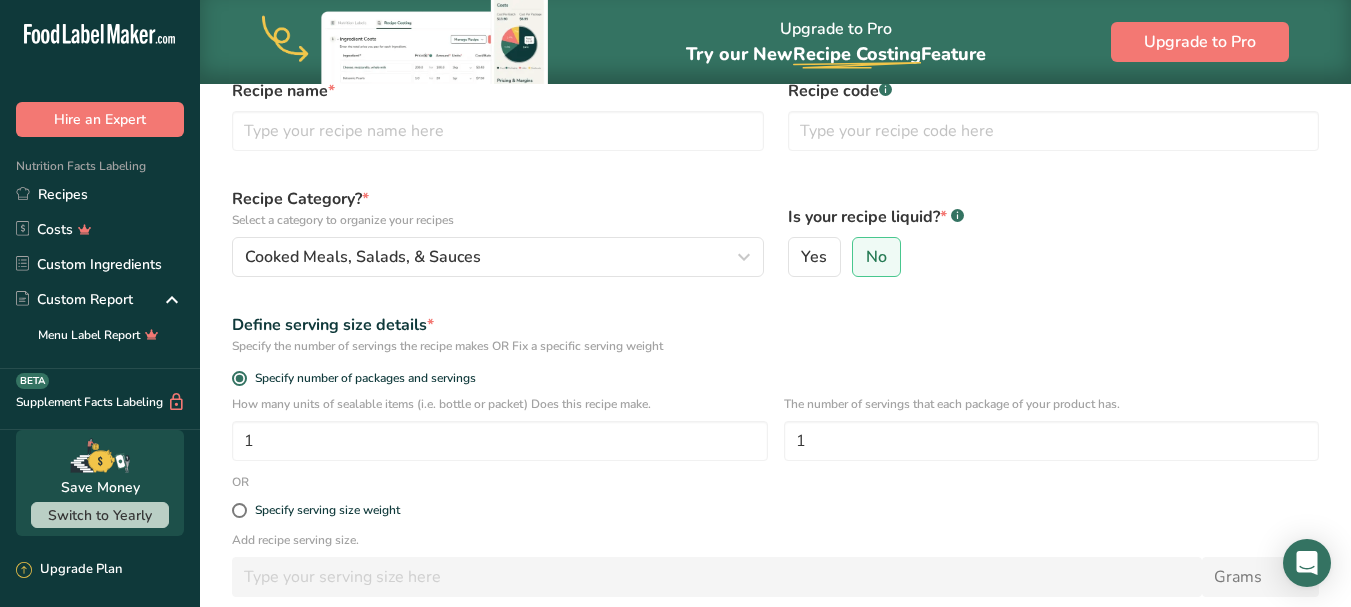 scroll, scrollTop: 0, scrollLeft: 0, axis: both 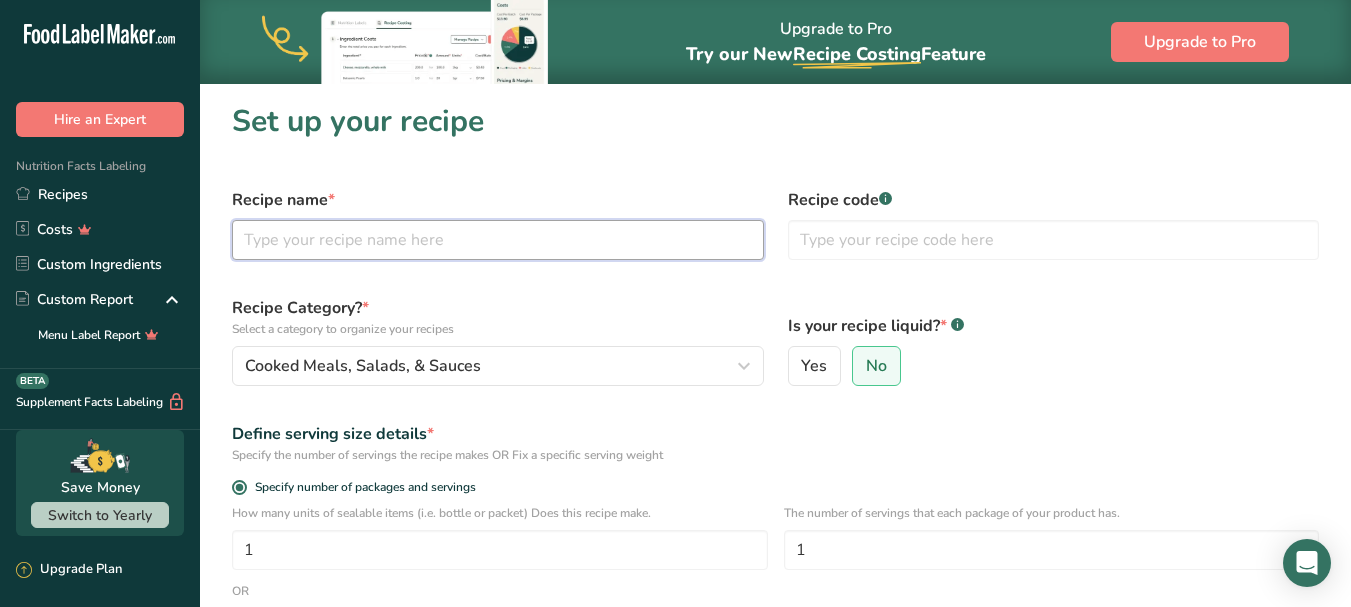 click at bounding box center [498, 240] 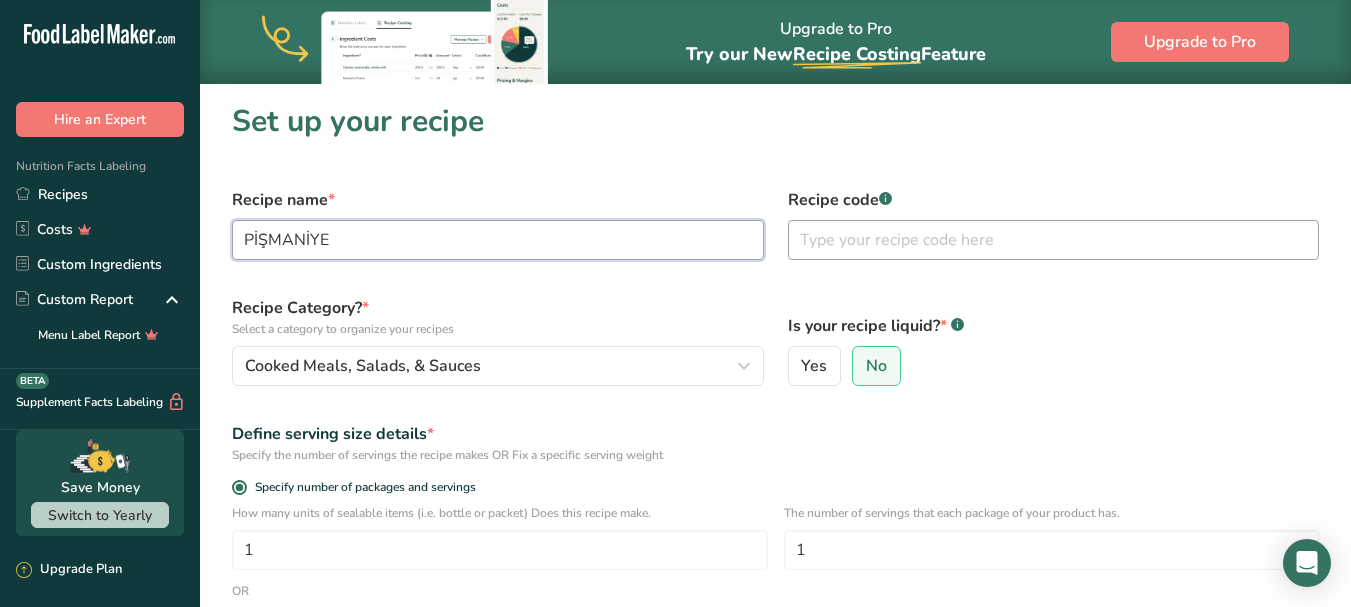 type on "PİŞMANİYE" 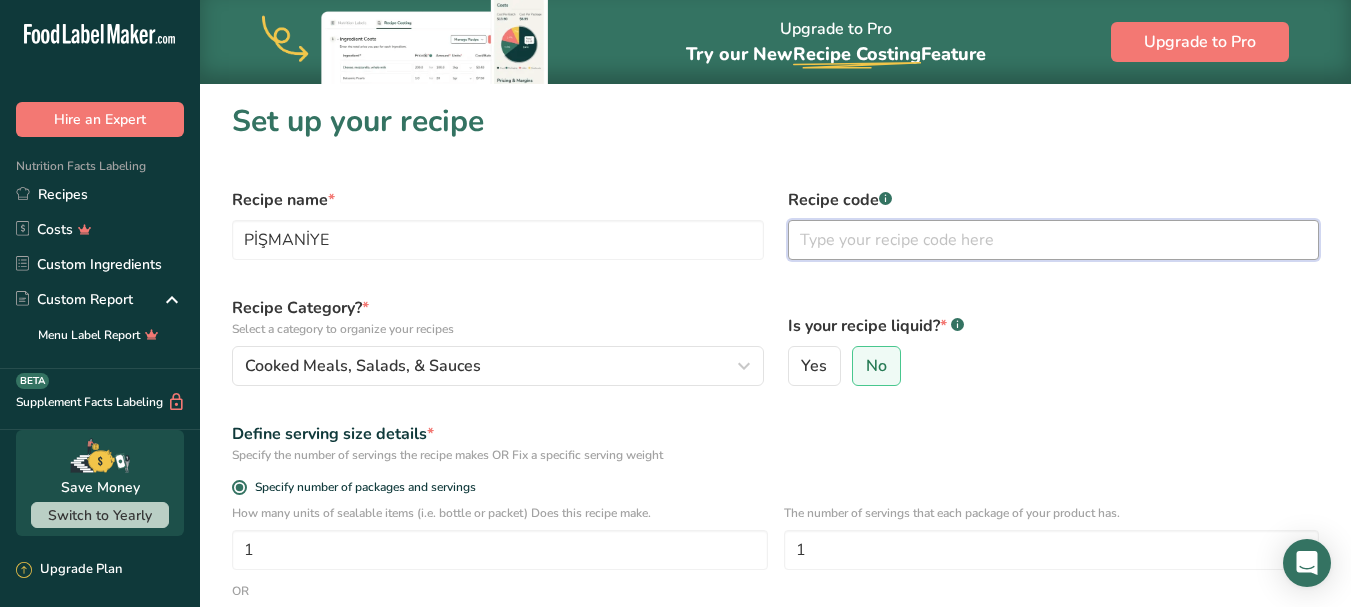 click at bounding box center [1054, 240] 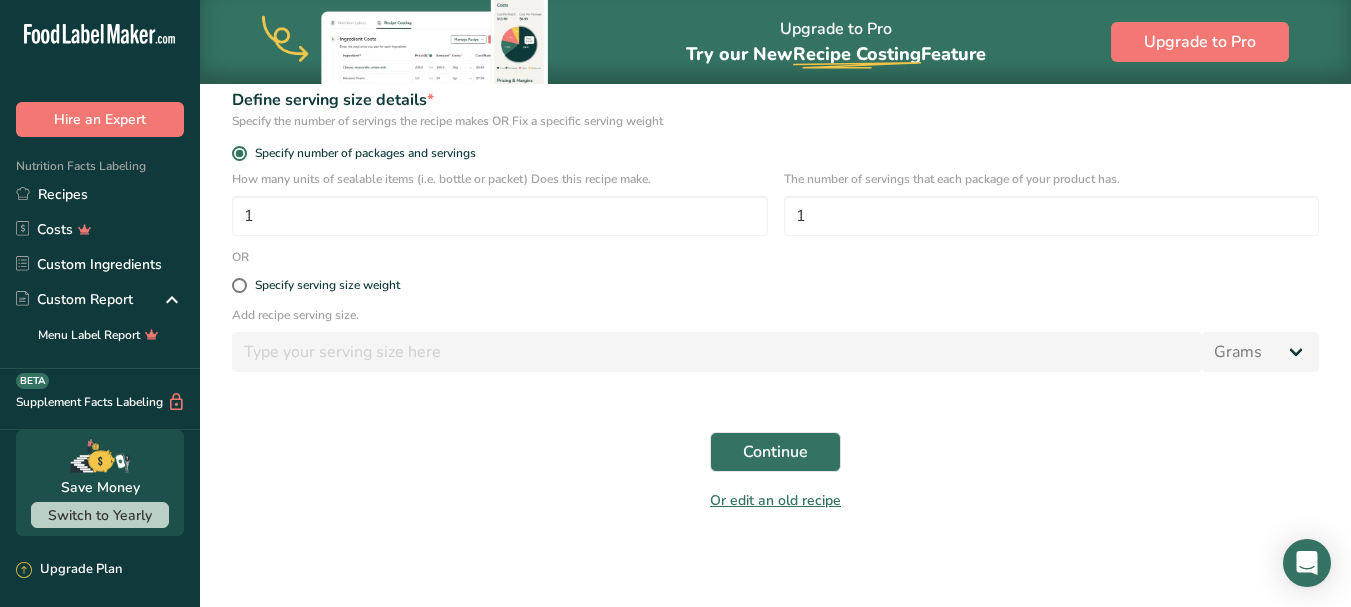scroll, scrollTop: 335, scrollLeft: 0, axis: vertical 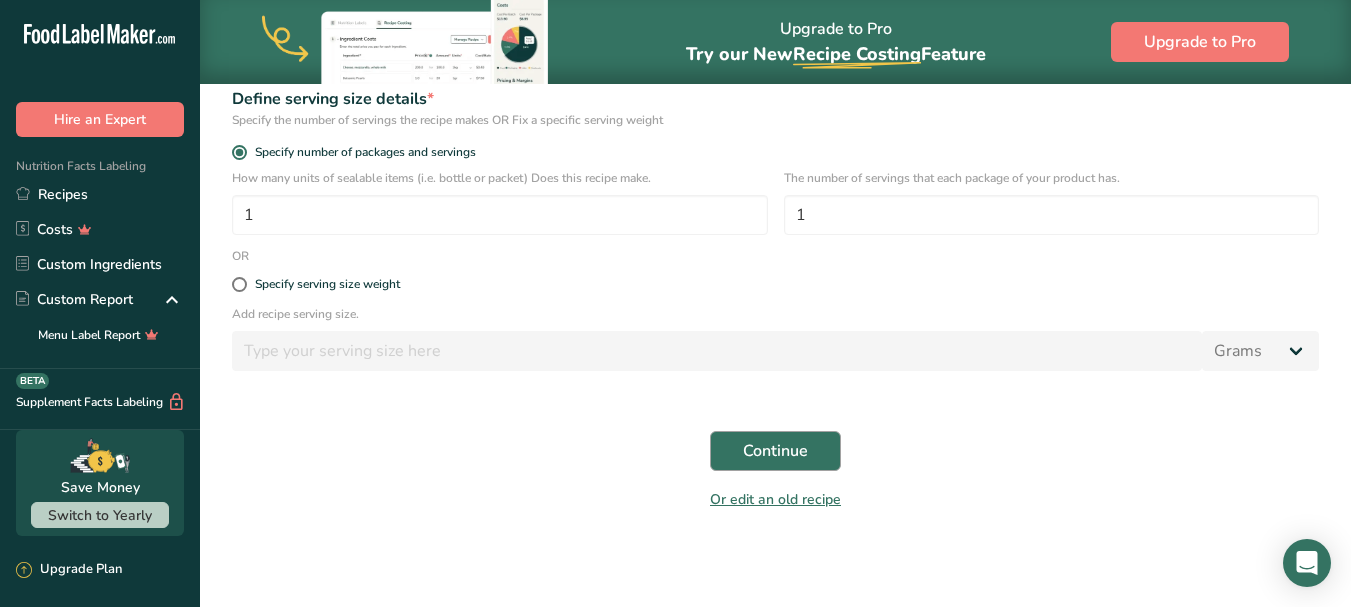 type on "1706" 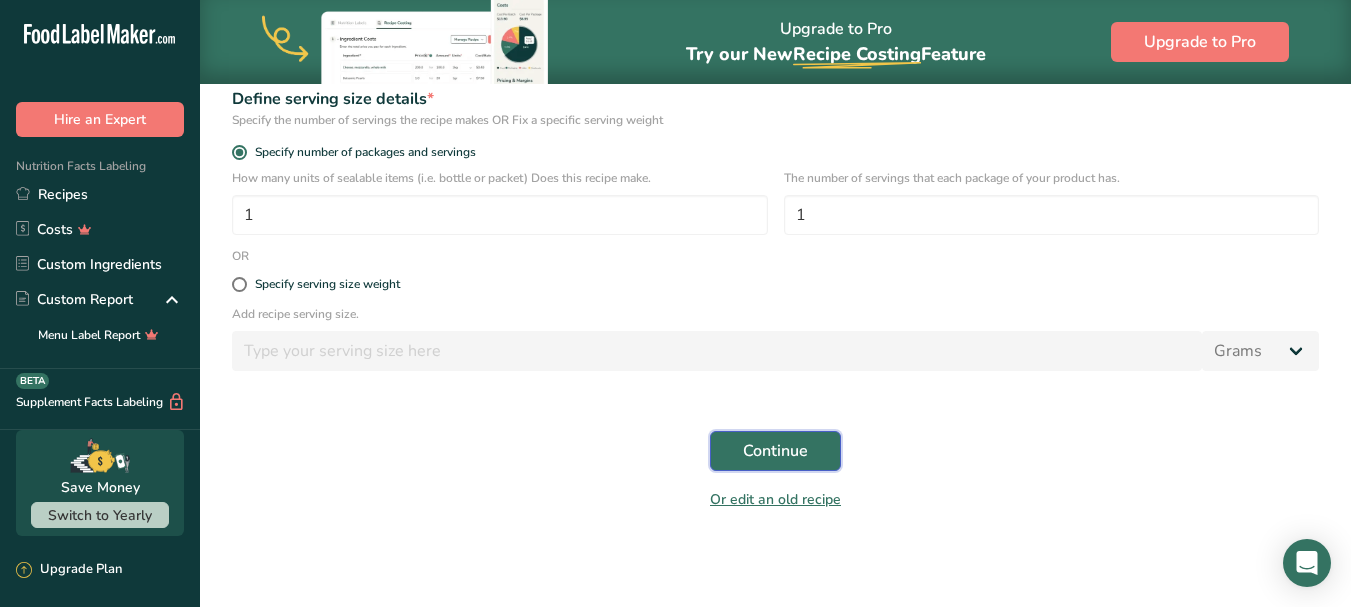 click on "Continue" at bounding box center (775, 451) 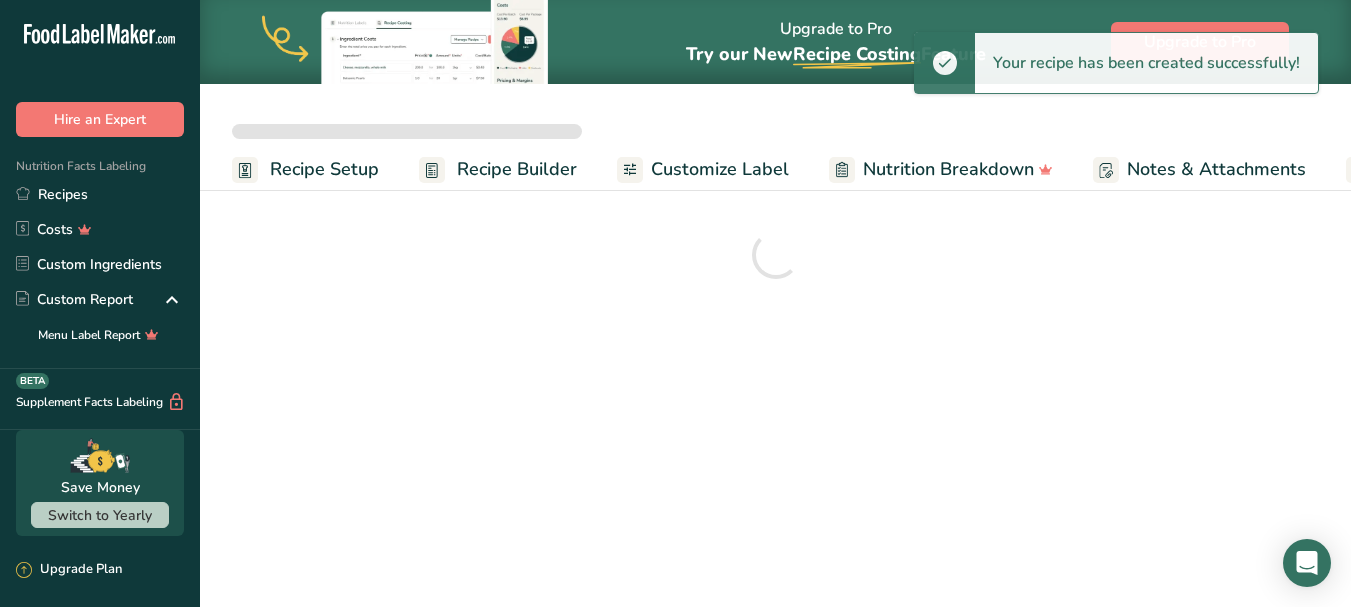 scroll, scrollTop: 0, scrollLeft: 0, axis: both 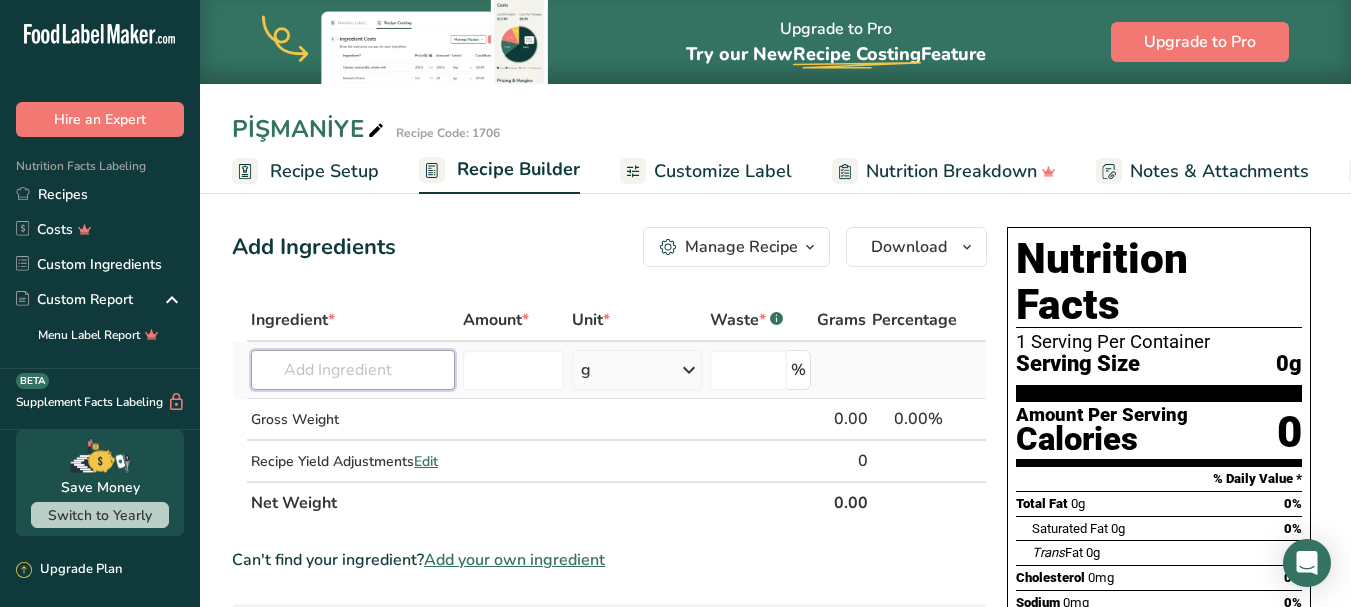 click at bounding box center (353, 370) 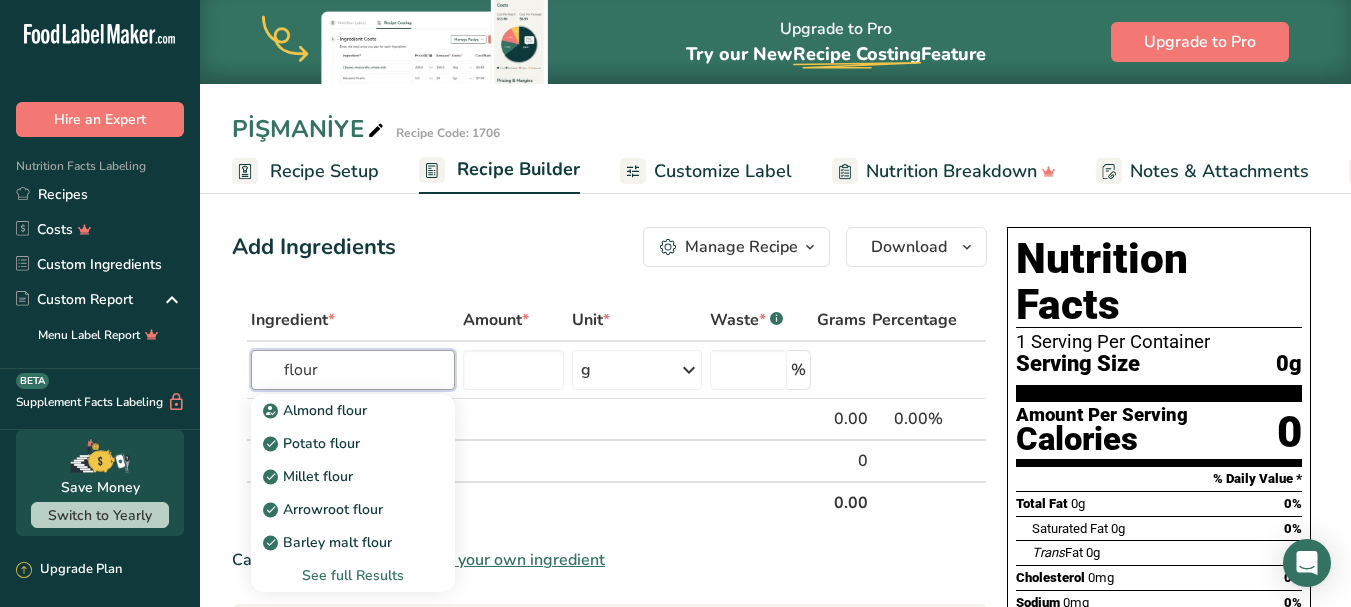 type on "flour" 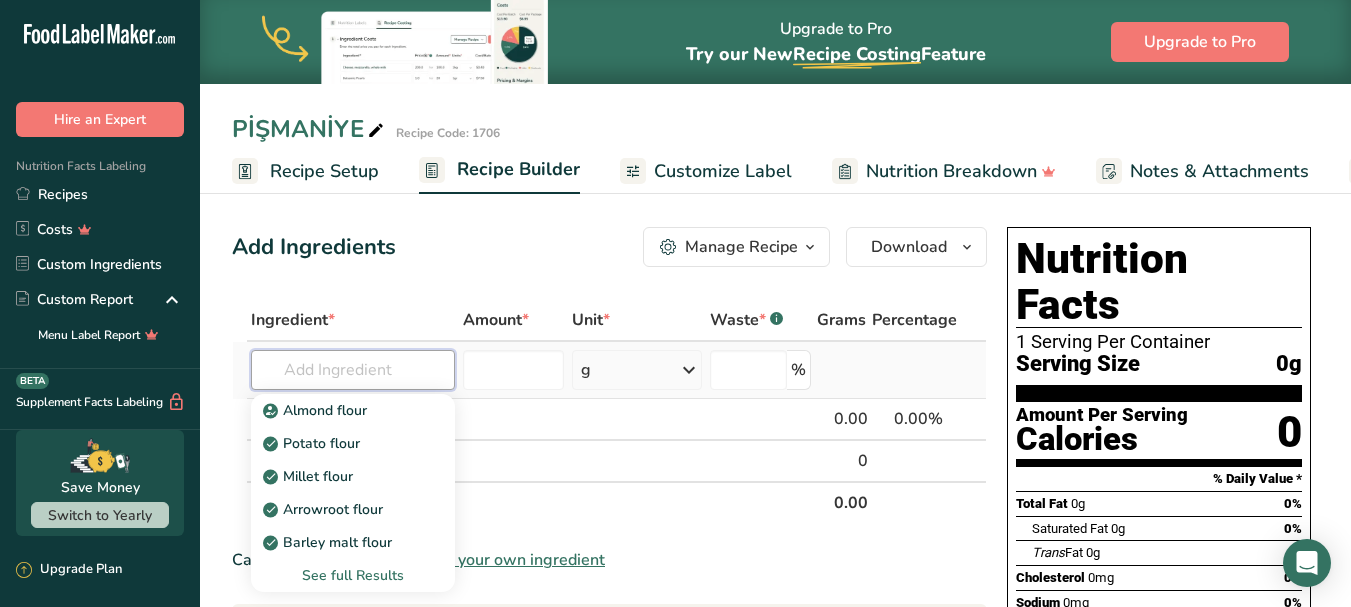 click at bounding box center [353, 370] 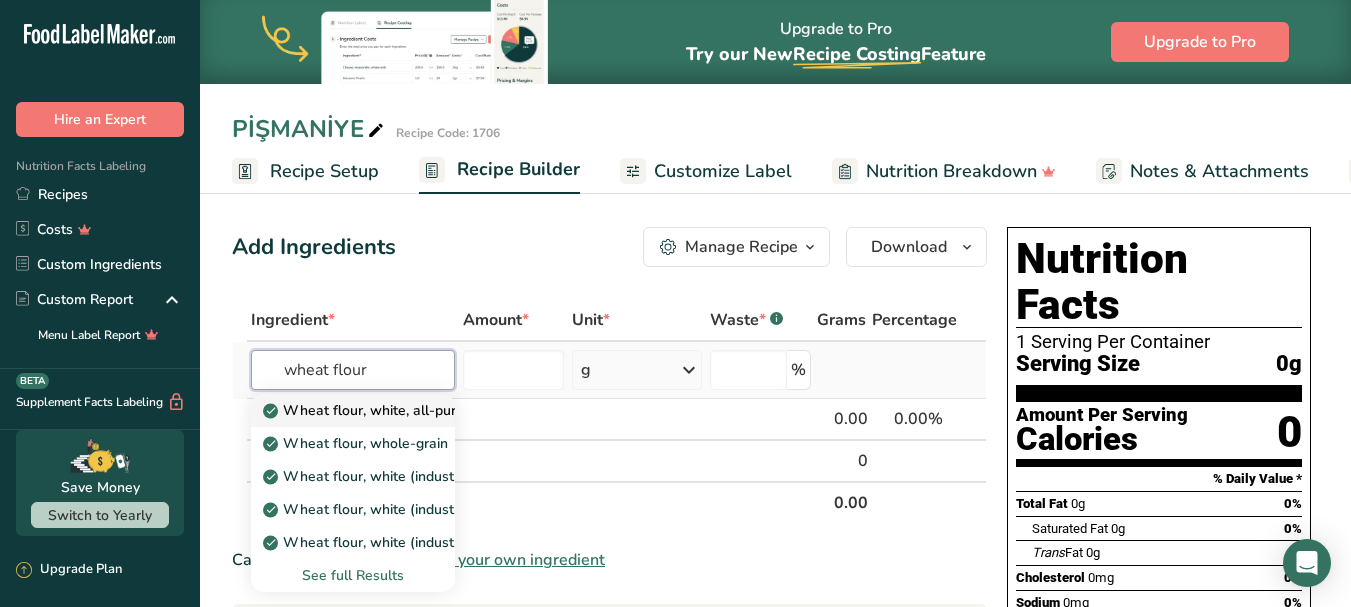 type on "wheat flour" 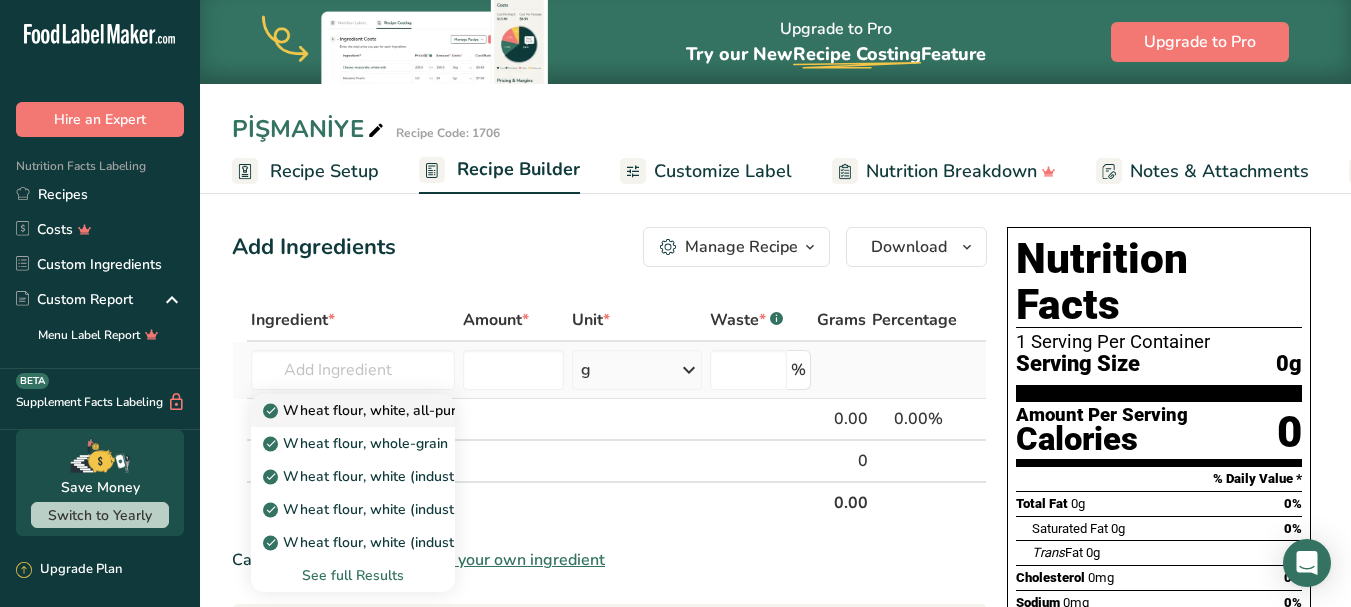 click on "Wheat flour, white, all-purpose, self-rising, enriched" at bounding box center [443, 410] 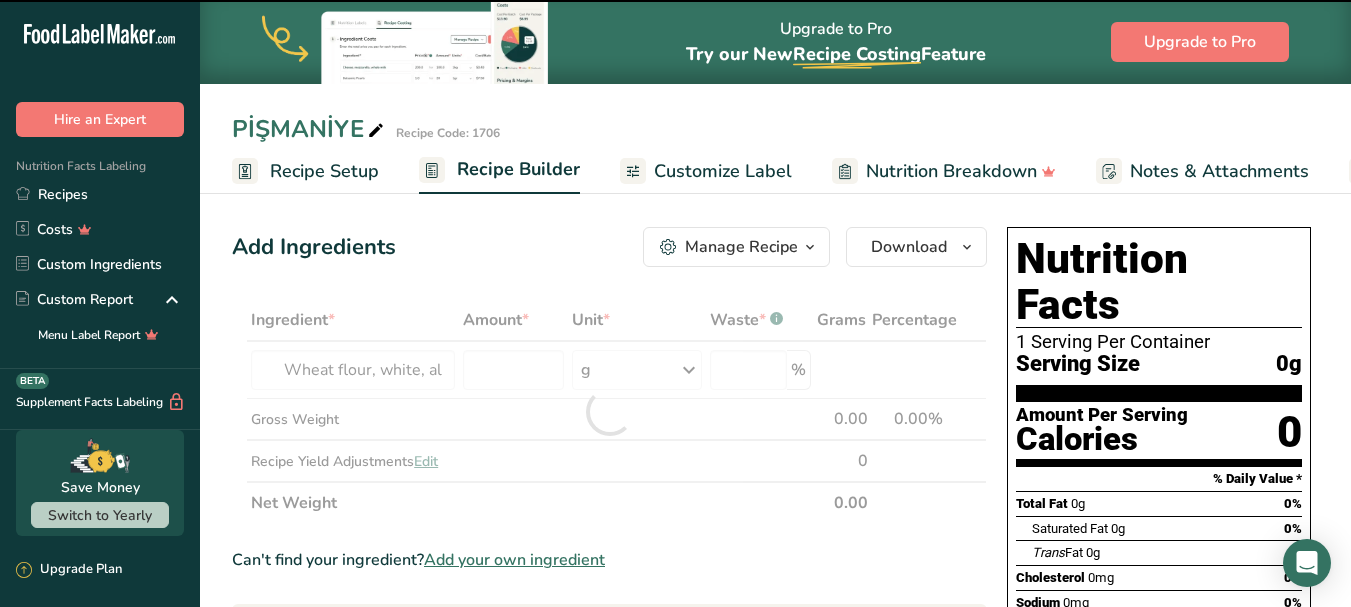 type on "0" 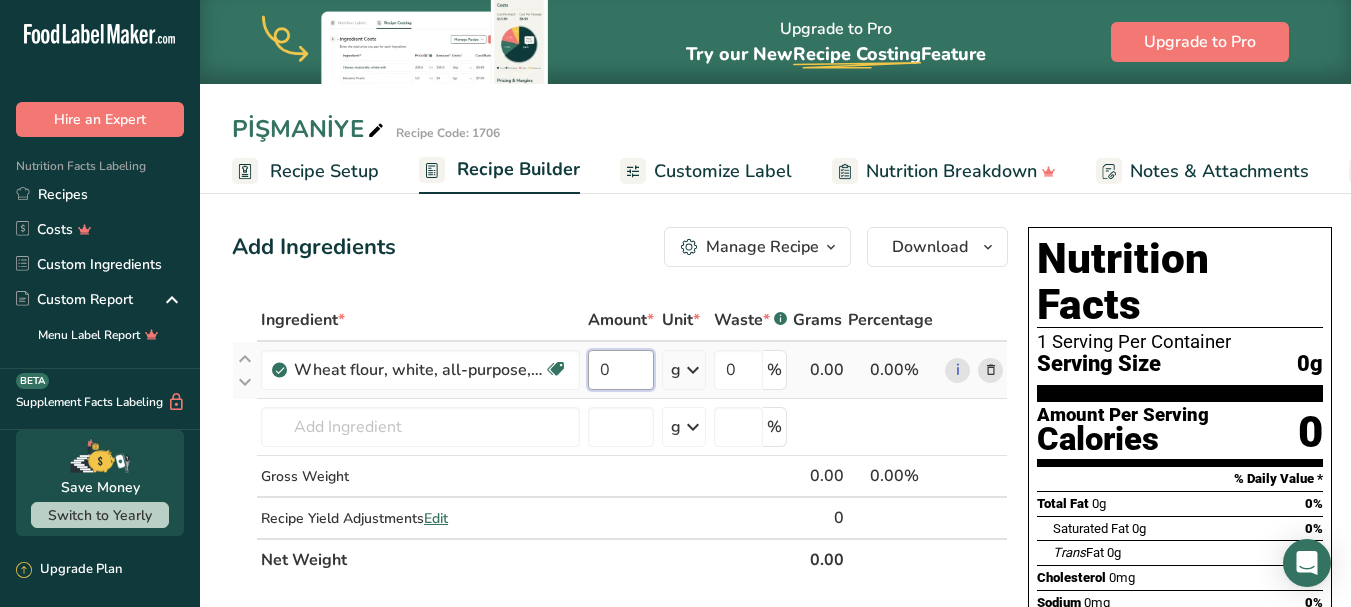 click on "0" at bounding box center [621, 370] 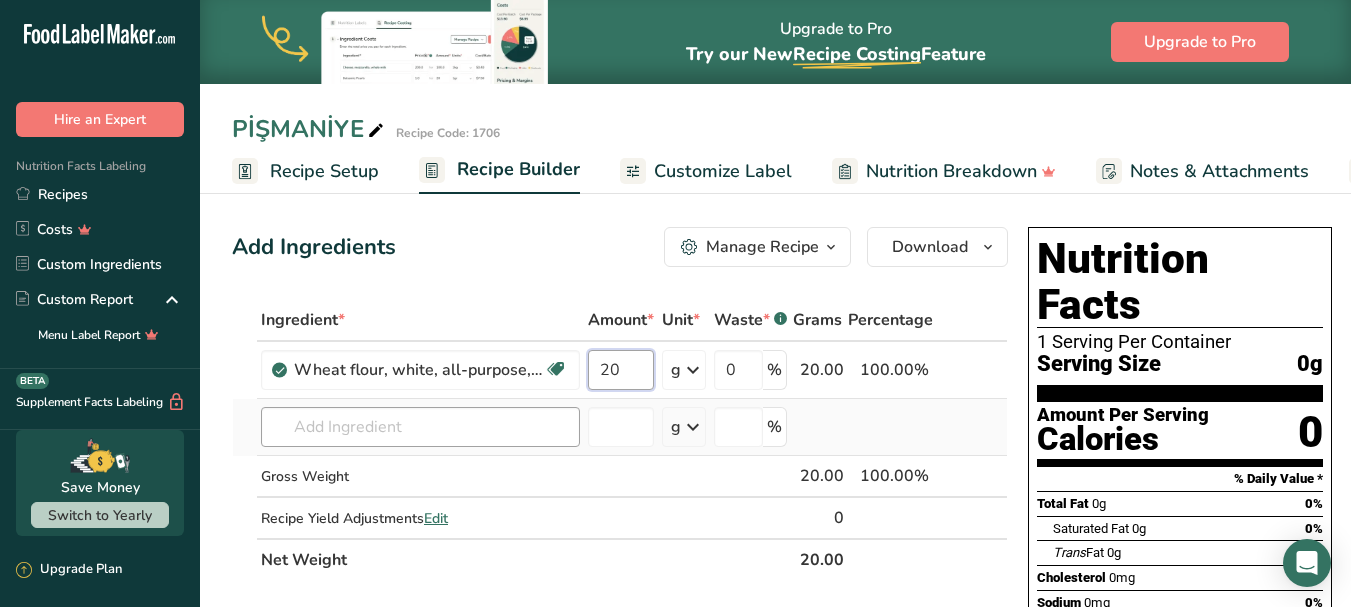 type on "20" 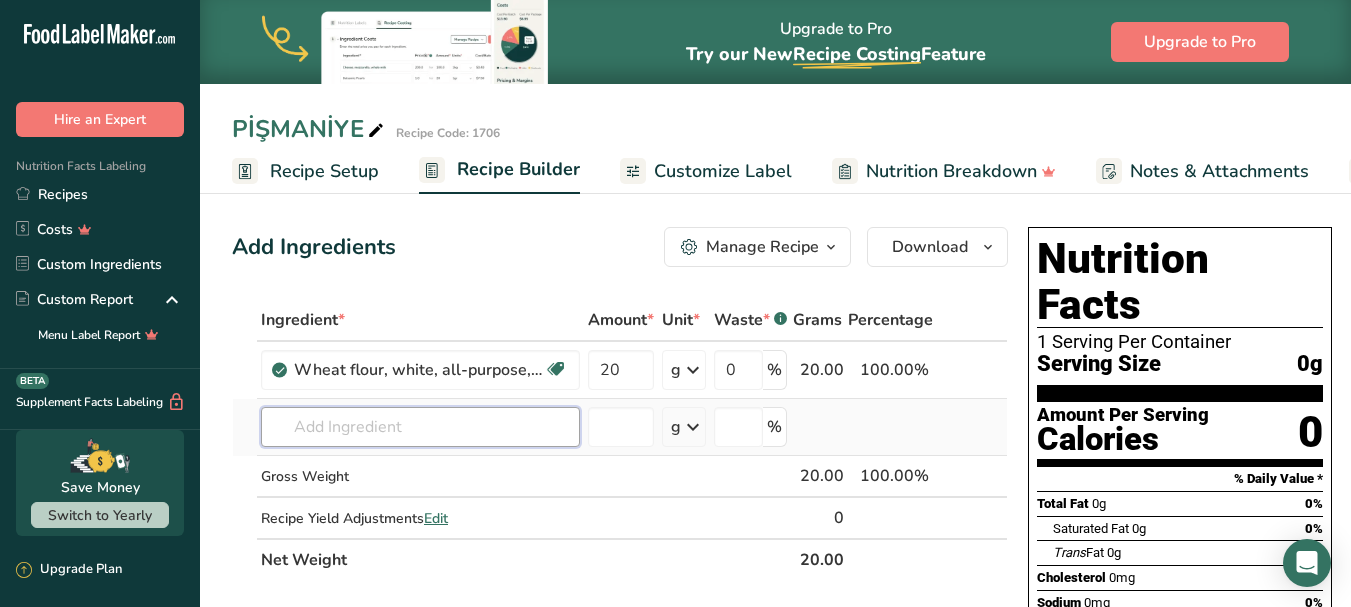 click on "Ingredient *
Amount *
Unit *
Waste *   .a-a{fill:#347362;}.b-a{fill:#fff;}          Grams
Percentage
Wheat flour, white, all-purpose, self-rising, enriched
Dairy free
Vegan
Vegetarian
Soy free
20
g
Portions
1 cup
Weight Units
g
kg
mg
See more
Volume Units
l
Volume units require a density conversion. If you know your ingredient's density enter it below. Otherwise, click on "RIA" our AI Regulatory bot - she will be able to help you
lb/ft3
g/cm3
Confirm
mL
lb/ft3
fl oz" at bounding box center (620, 440) 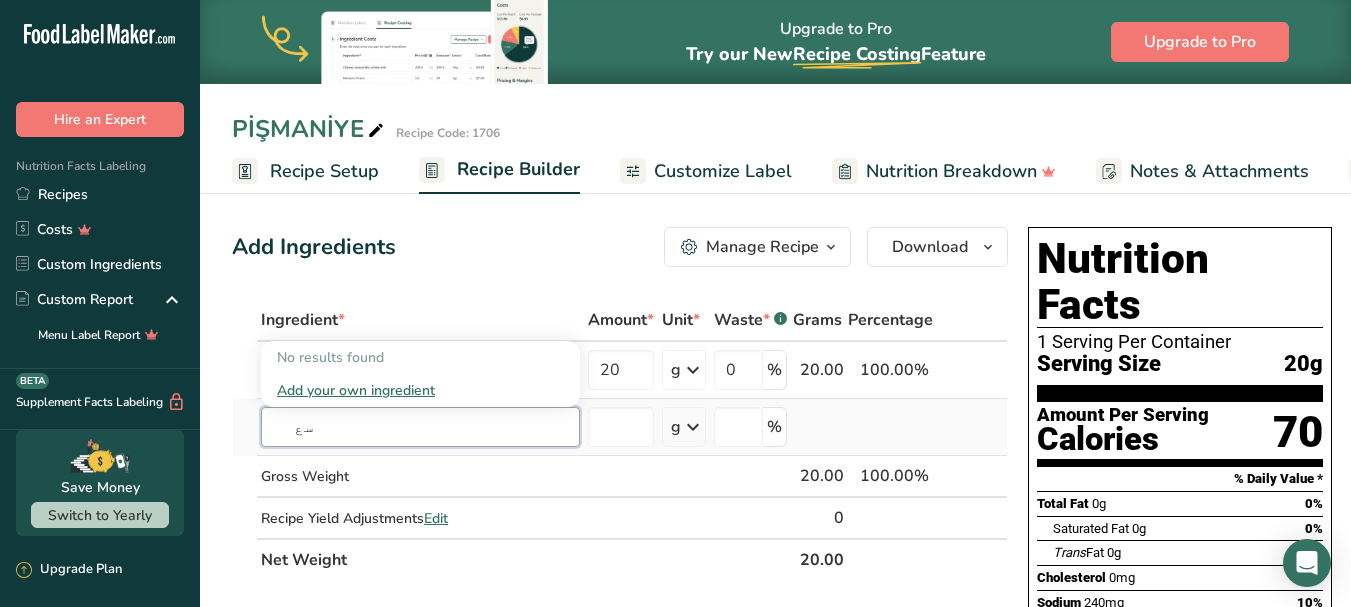 type on "س" 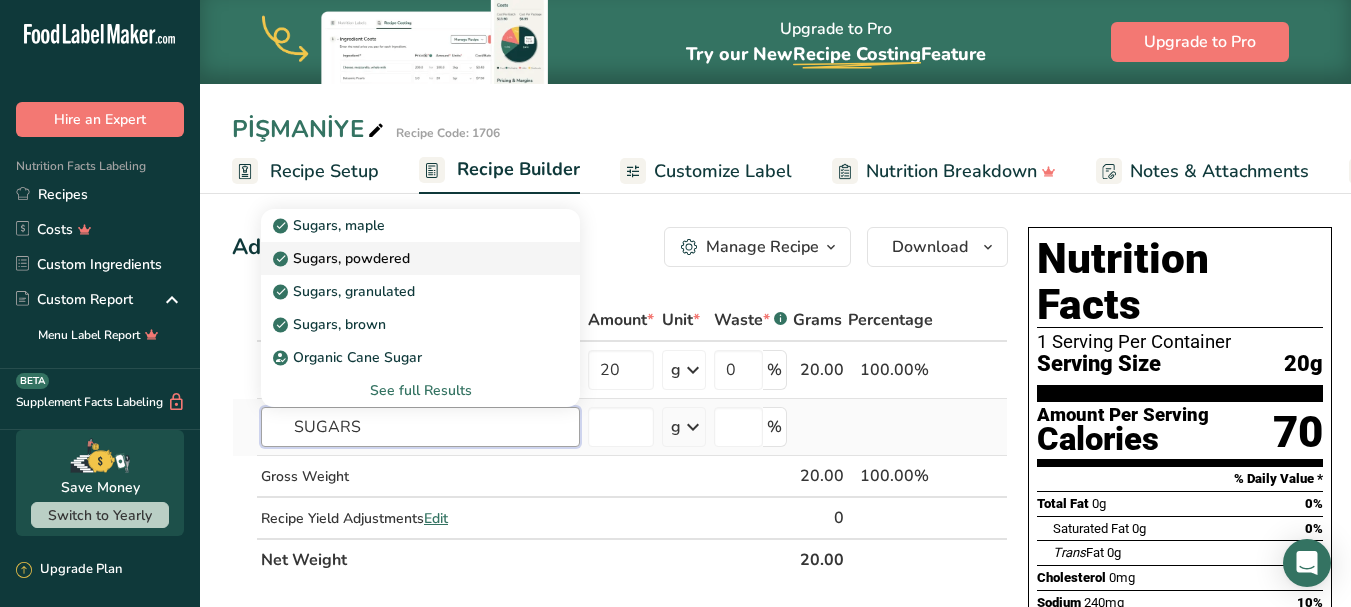 type on "SUGARS" 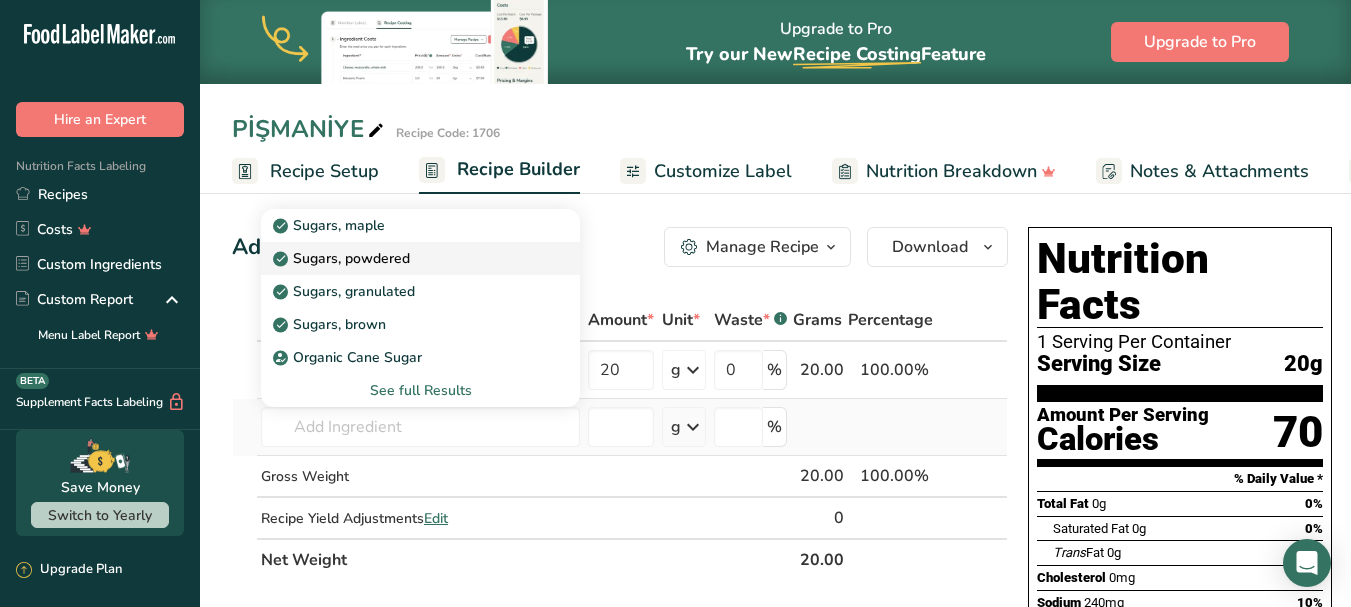 click on "Sugars, powdered" at bounding box center (404, 258) 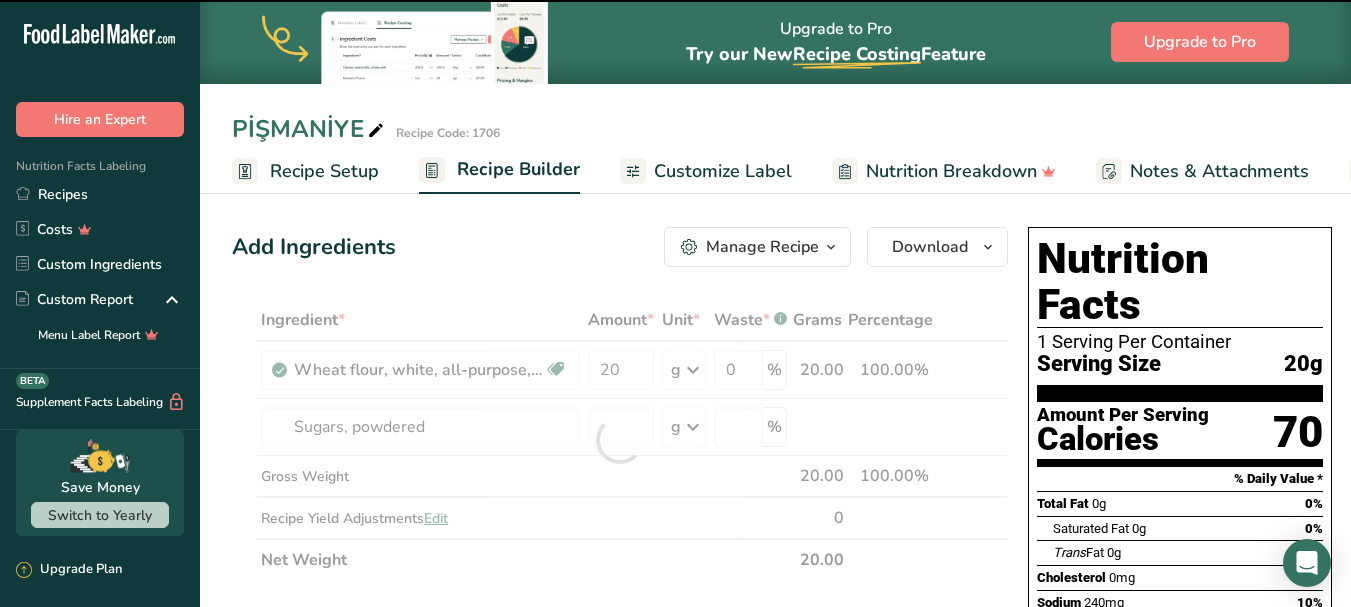 type on "0" 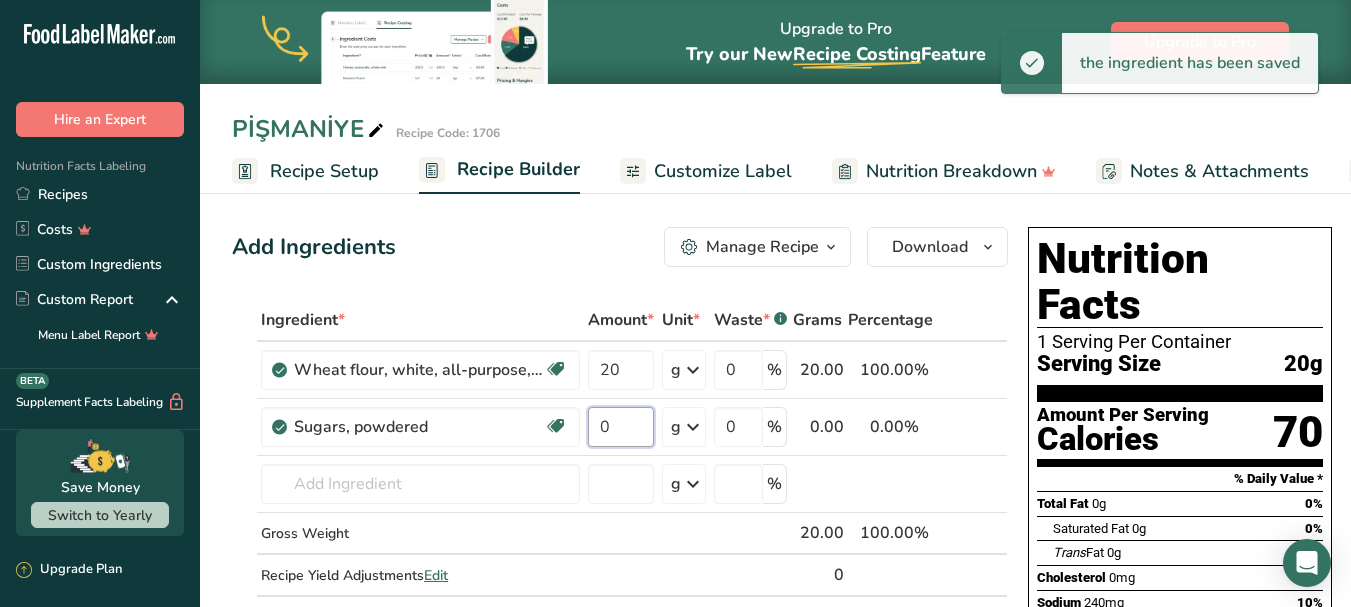 click on "0" at bounding box center [621, 427] 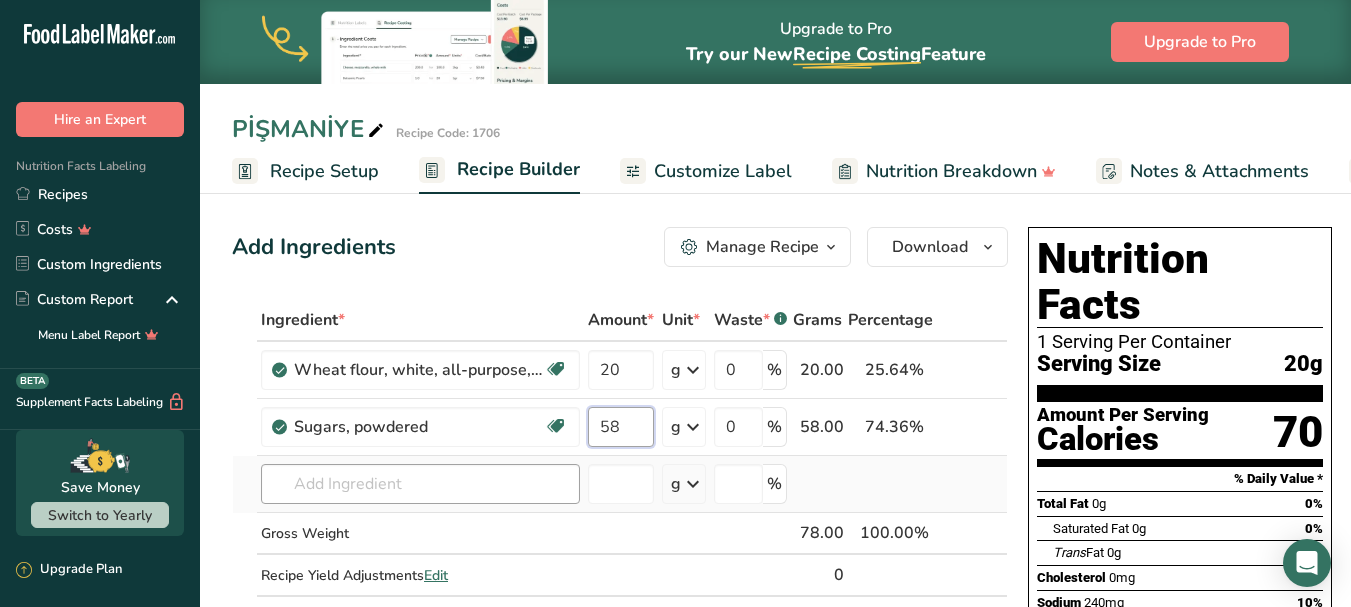 type on "58" 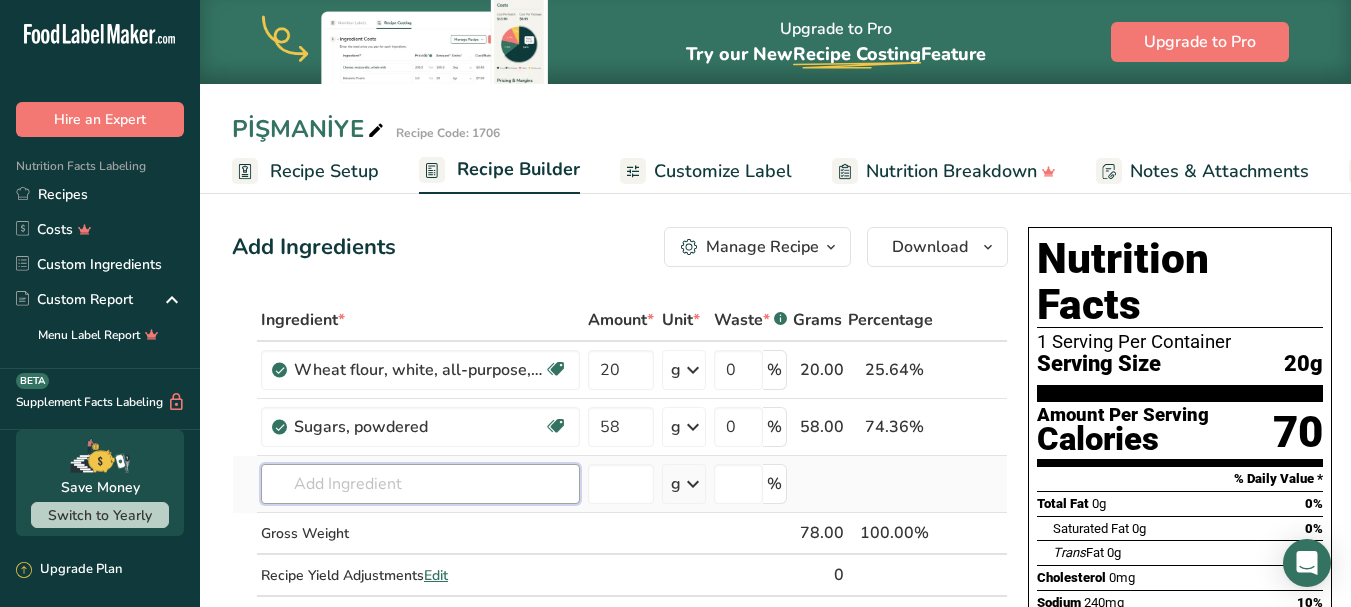 click on "Ingredient *
Amount *
Unit *
Waste *   .a-a{fill:#347362;}.b-a{fill:#fff;}          Grams
Percentage
Wheat flour, white, all-purpose, self-rising, enriched
Dairy free
Vegan
Vegetarian
Soy free
20
g
Portions
1 cup
Weight Units
g
kg
mg
See more
Volume Units
l
Volume units require a density conversion. If you know your ingredient's density enter it below. Otherwise, click on "RIA" our AI Regulatory bot - she will be able to help you
lb/ft3
g/cm3
Confirm
mL
lb/ft3
fl oz" at bounding box center (620, 468) 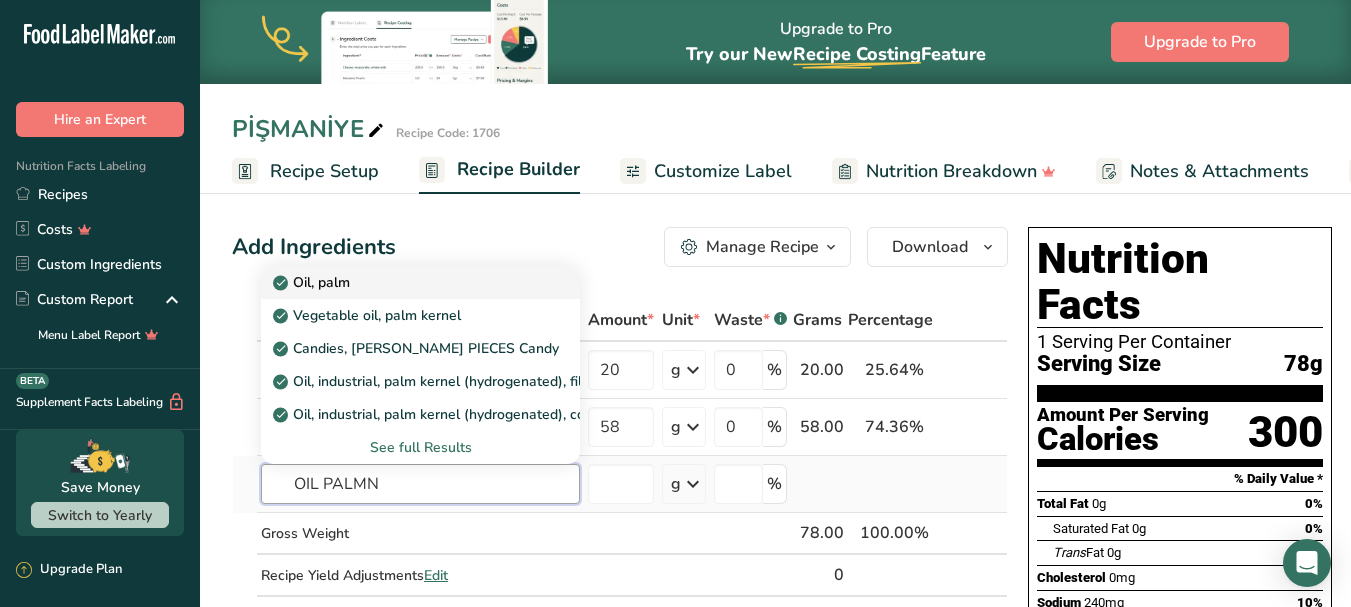 type on "OIL PALMN" 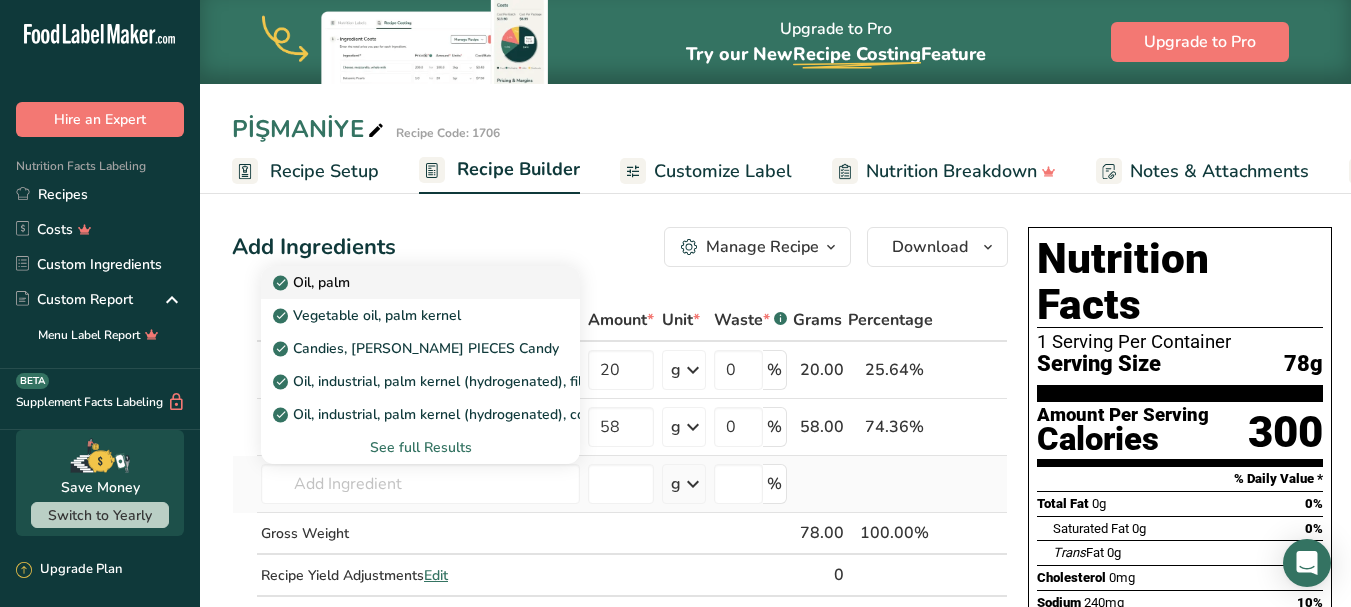 click on "Oil, palm" at bounding box center [404, 282] 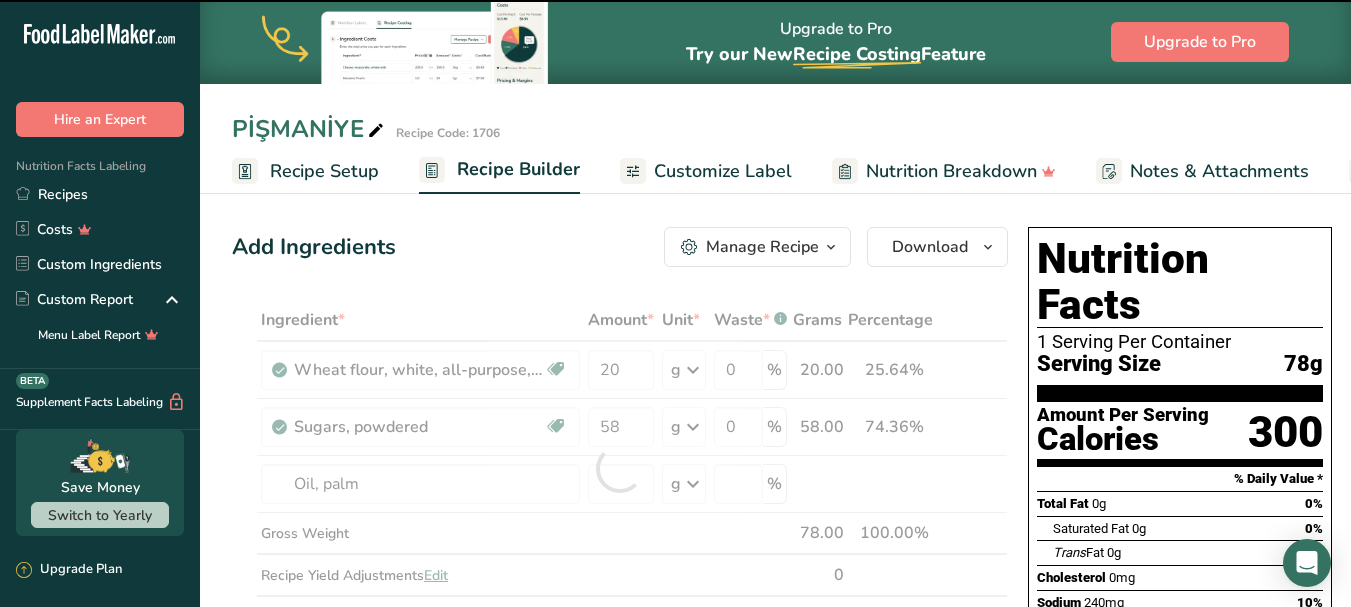 type on "0" 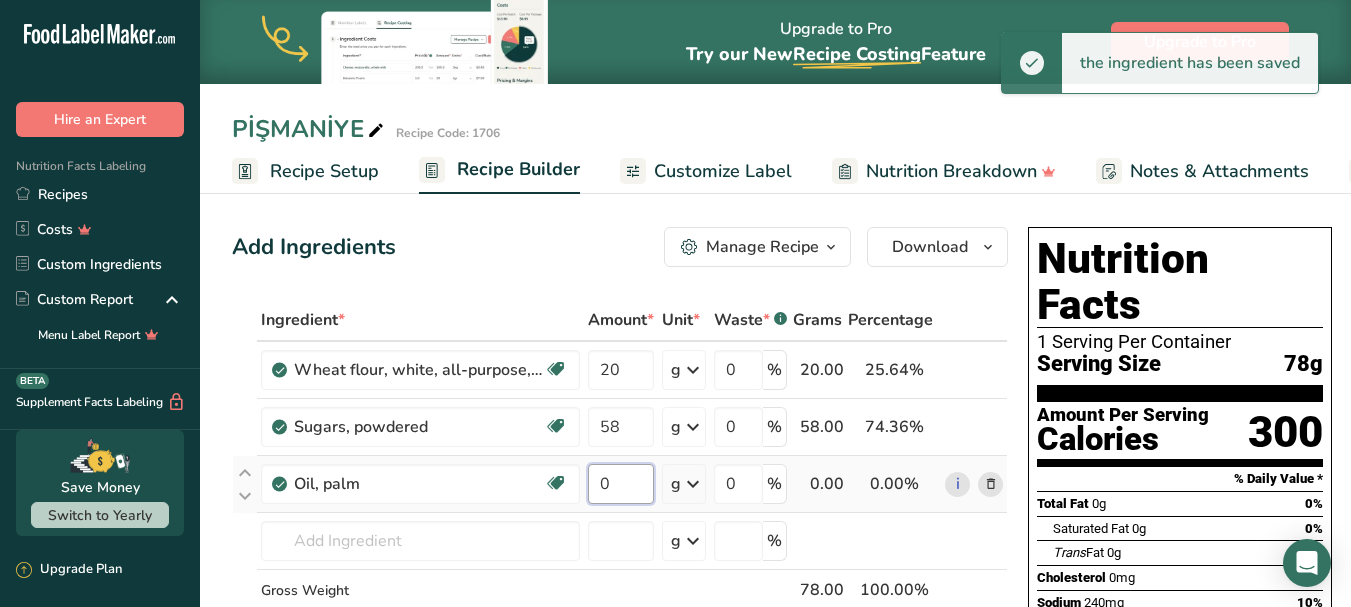 click on "0" at bounding box center [621, 484] 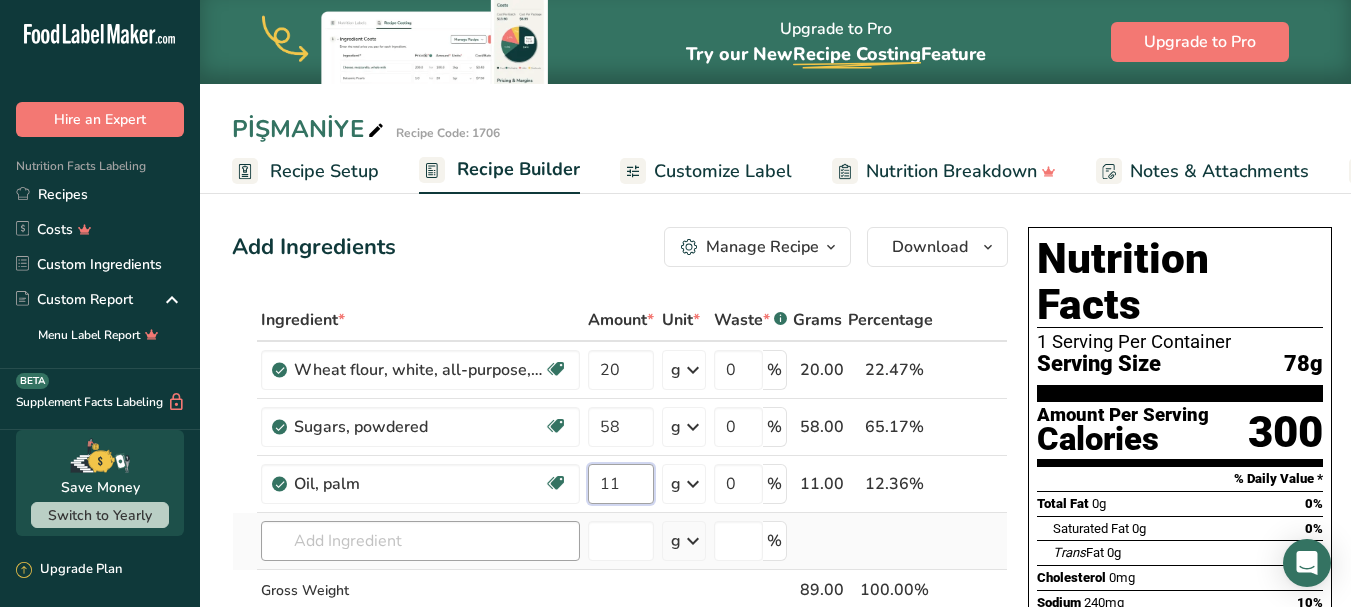 type on "11" 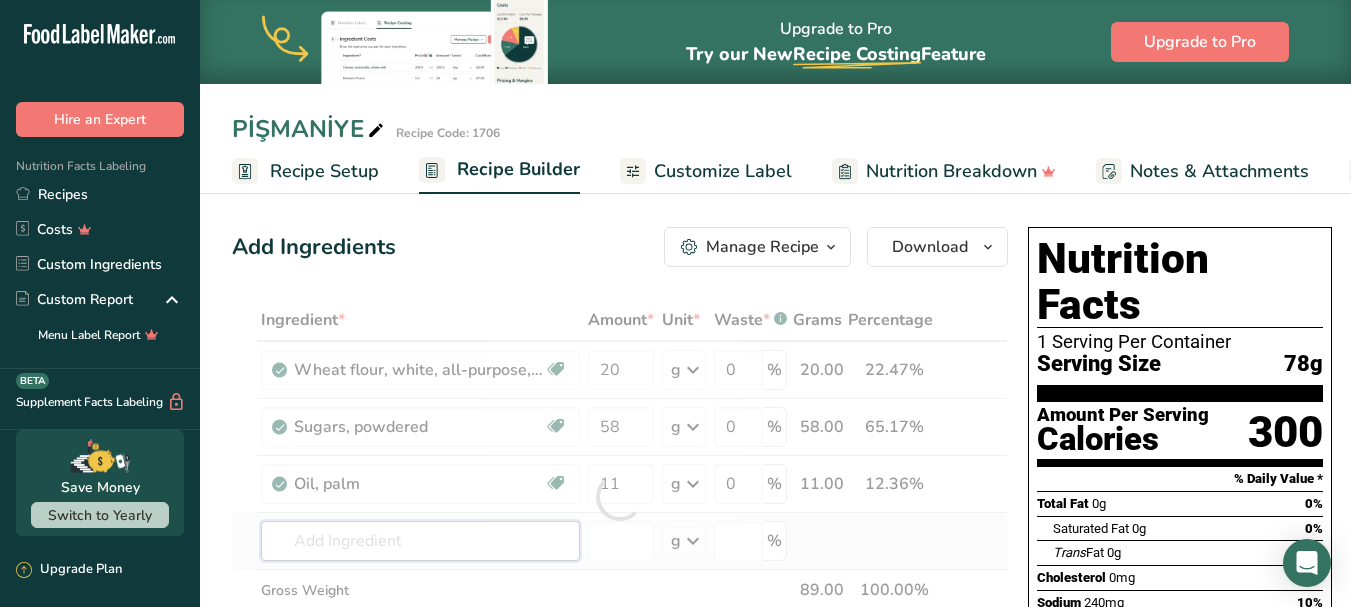 click on "Ingredient *
Amount *
Unit *
Waste *   .a-a{fill:#347362;}.b-a{fill:#fff;}          Grams
Percentage
Wheat flour, white, all-purpose, self-rising, enriched
Dairy free
Vegan
Vegetarian
Soy free
20
g
Portions
1 cup
Weight Units
g
kg
mg
See more
Volume Units
l
Volume units require a density conversion. If you know your ingredient's density enter it below. Otherwise, click on "RIA" our AI Regulatory bot - she will be able to help you
lb/ft3
g/cm3
Confirm
mL
lb/ft3
fl oz" at bounding box center (620, 497) 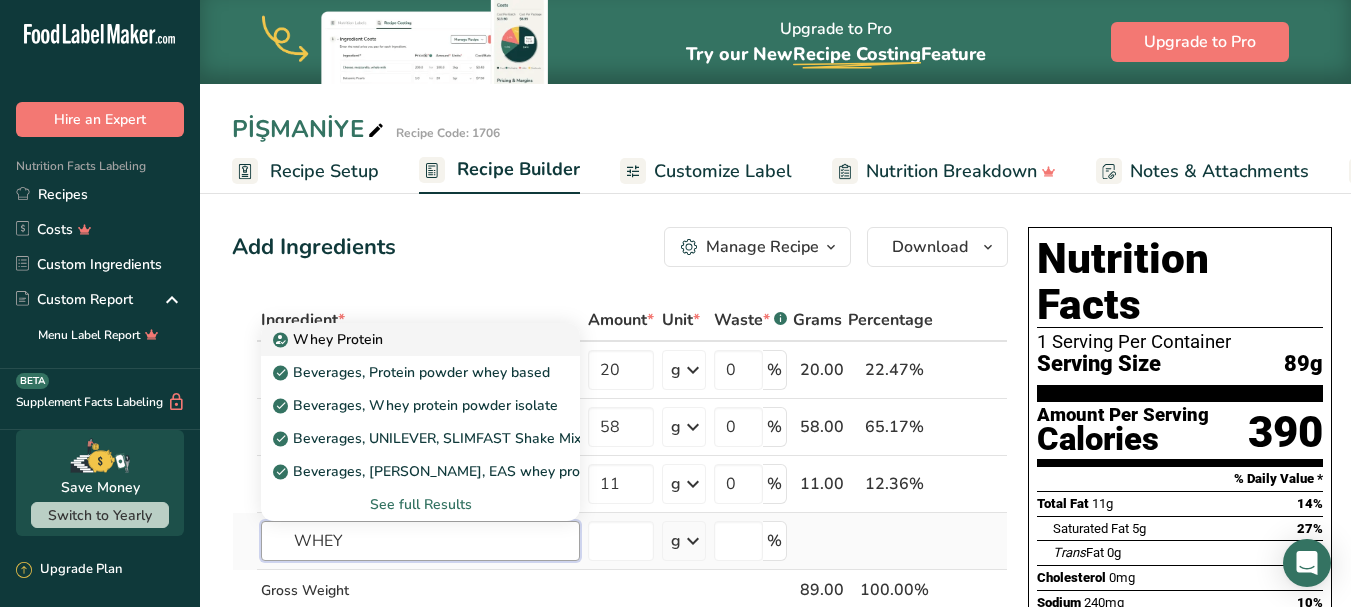 type on "WHEY" 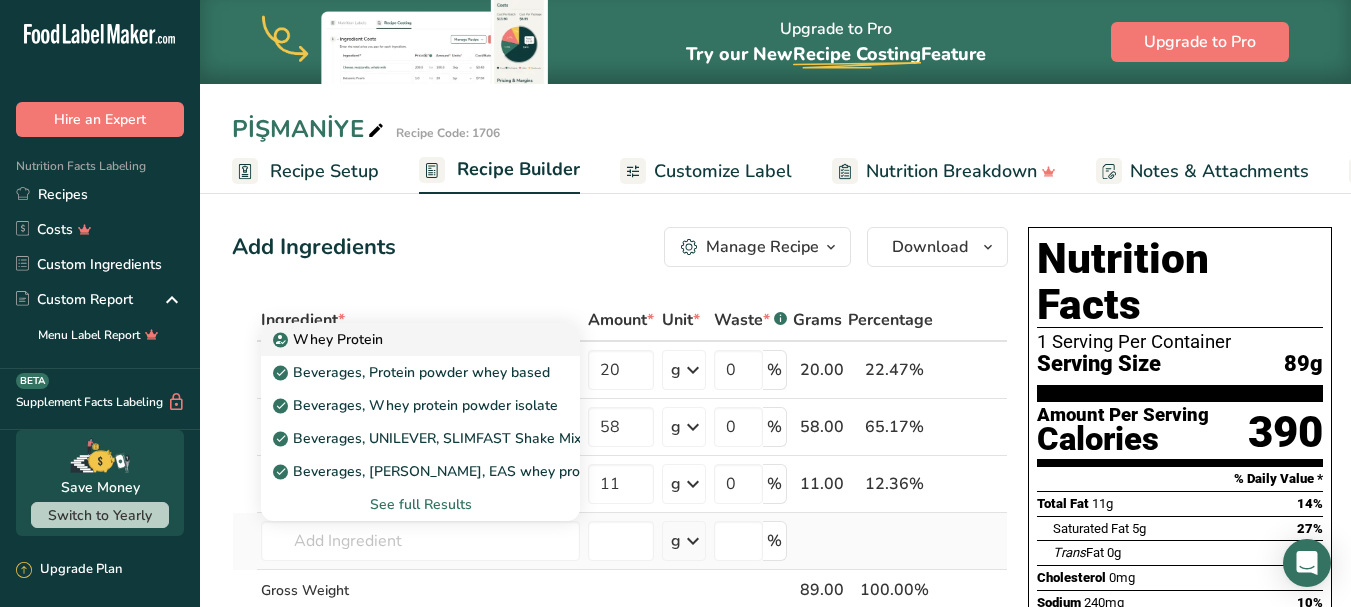 click on "Whey Protein" at bounding box center (404, 339) 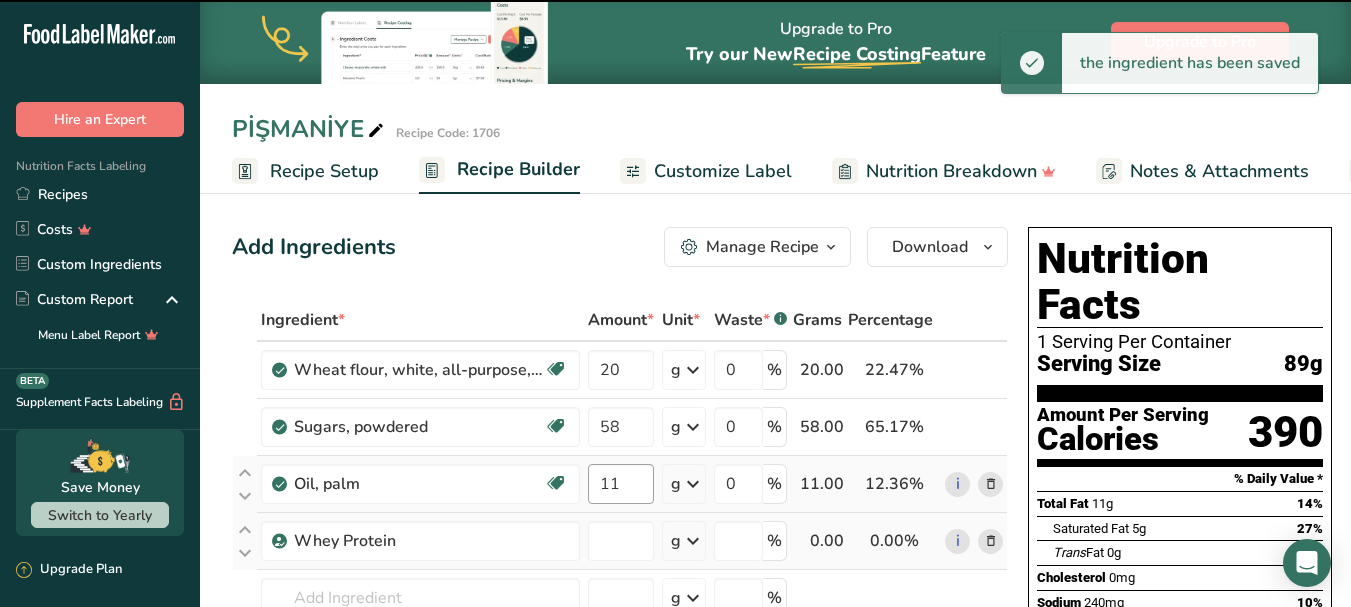 type on "0" 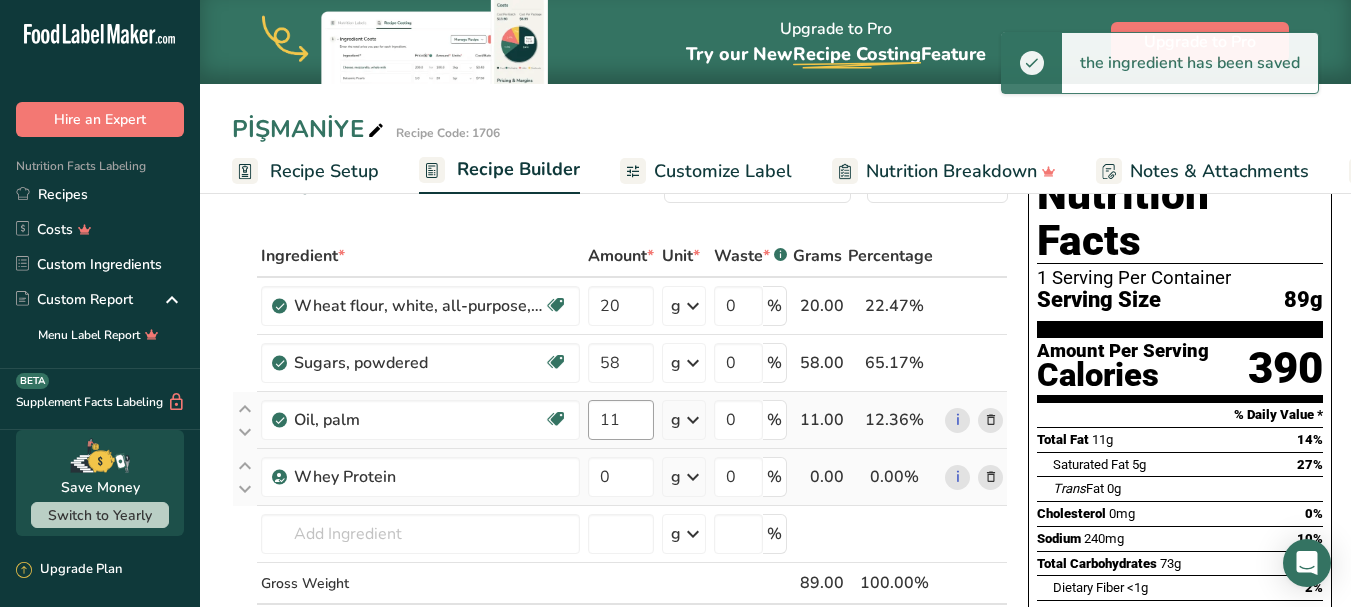 scroll, scrollTop: 100, scrollLeft: 0, axis: vertical 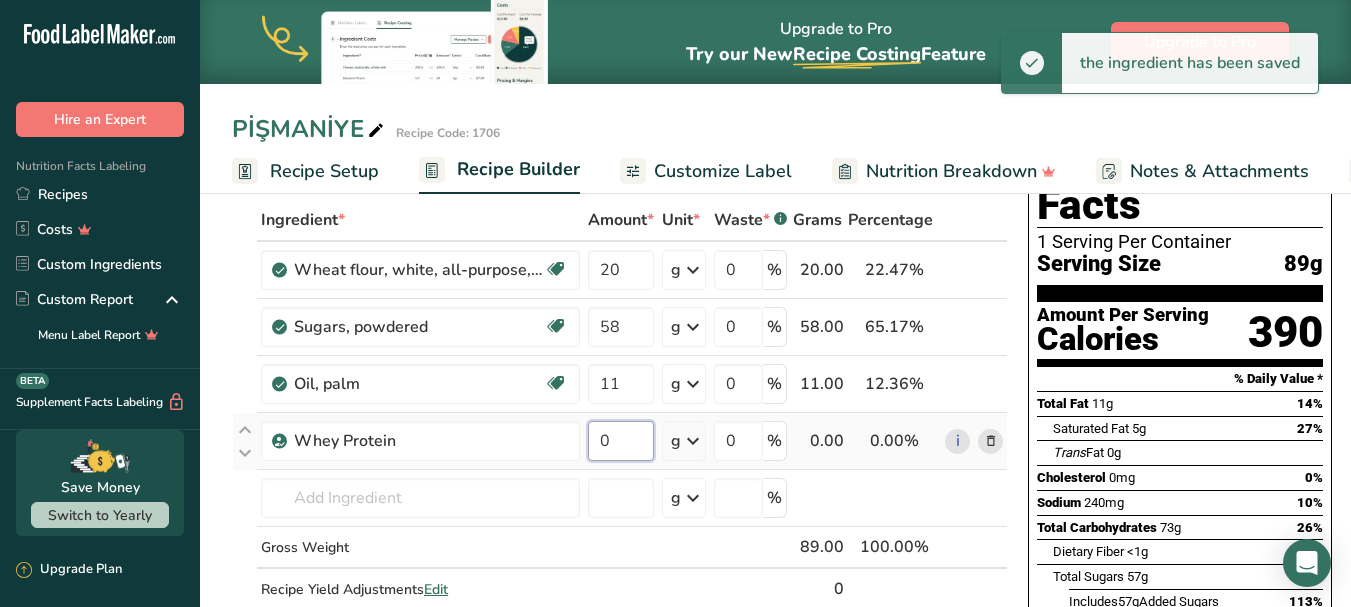 click on "0" at bounding box center [621, 441] 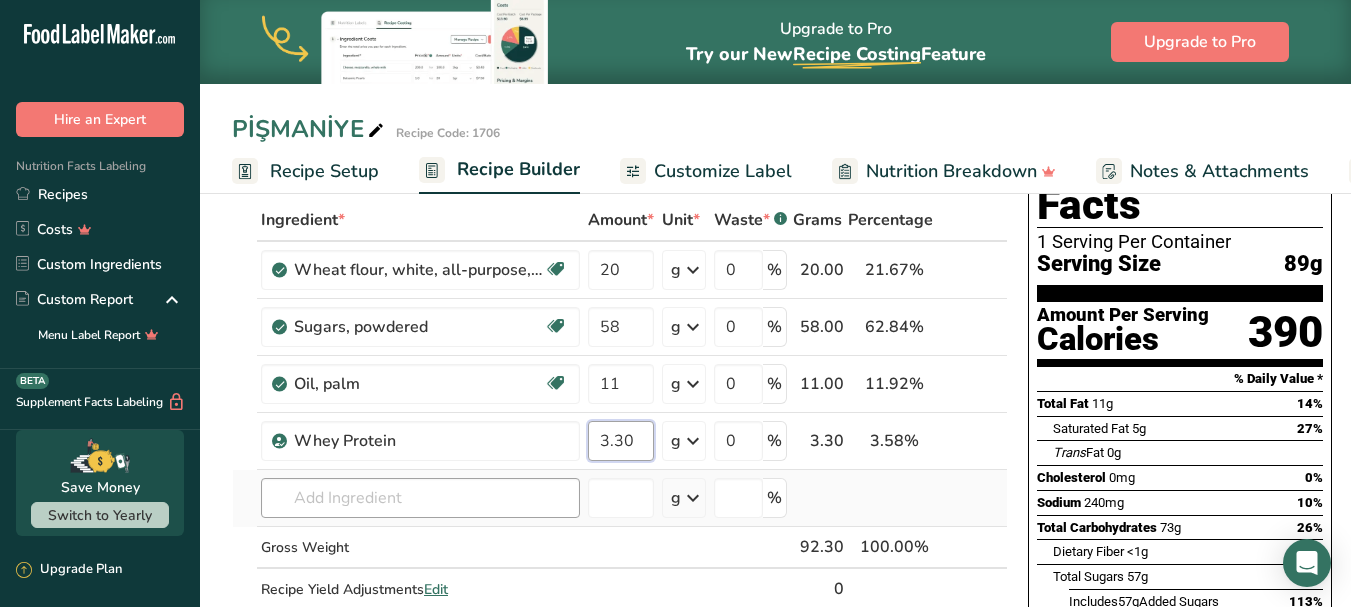type on "3.30" 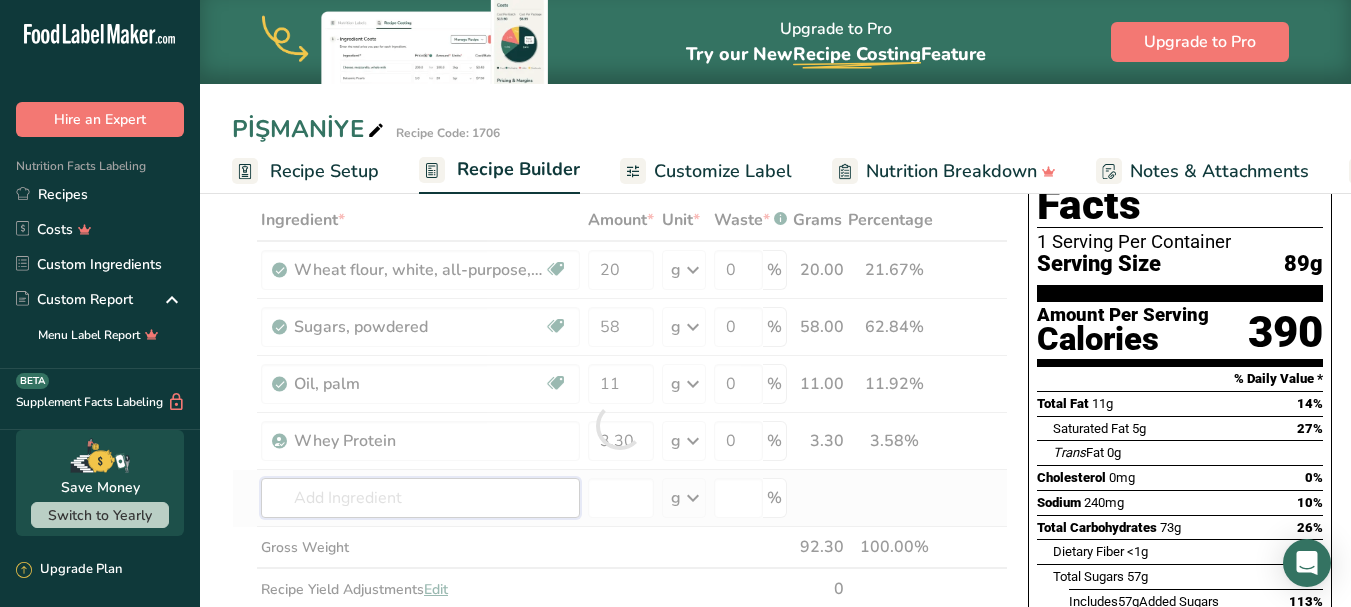 click on "Ingredient *
Amount *
Unit *
Waste *   .a-a{fill:#347362;}.b-a{fill:#fff;}          Grams
Percentage
Wheat flour, white, all-purpose, self-rising, enriched
Dairy free
Vegan
Vegetarian
Soy free
20
g
Portions
1 cup
Weight Units
g
kg
mg
See more
Volume Units
l
Volume units require a density conversion. If you know your ingredient's density enter it below. Otherwise, click on "RIA" our AI Regulatory bot - she will be able to help you
lb/ft3
g/cm3
Confirm
mL
lb/ft3
fl oz" at bounding box center (620, 425) 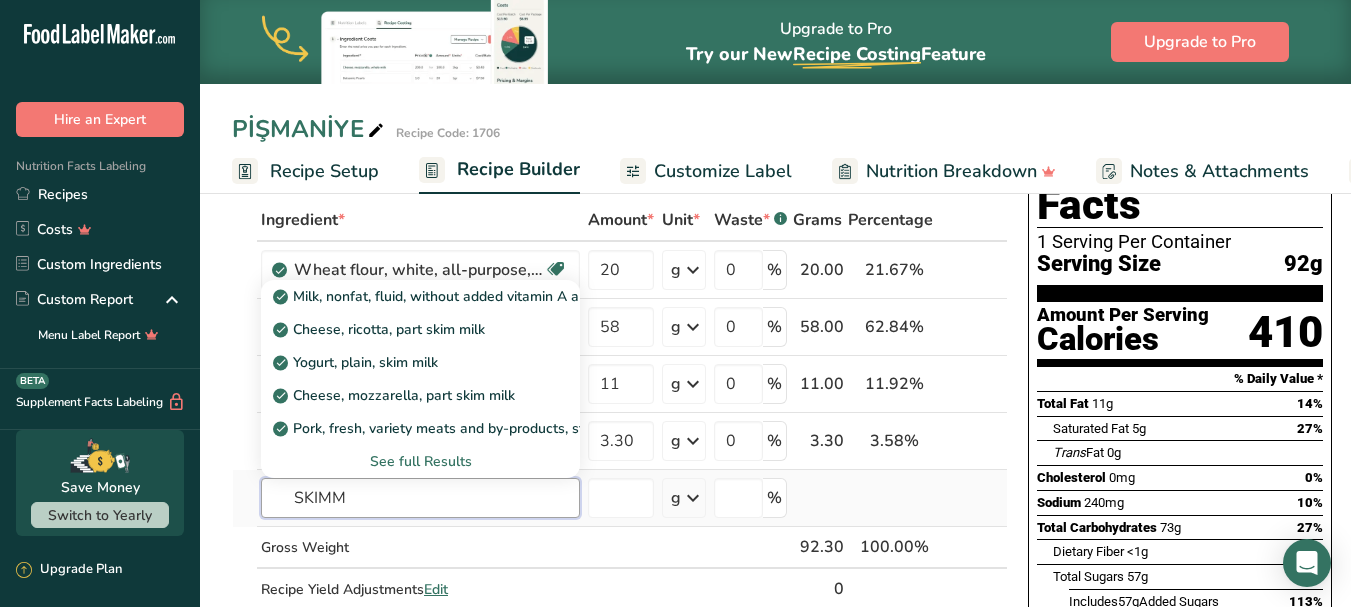 type on "SKIMM" 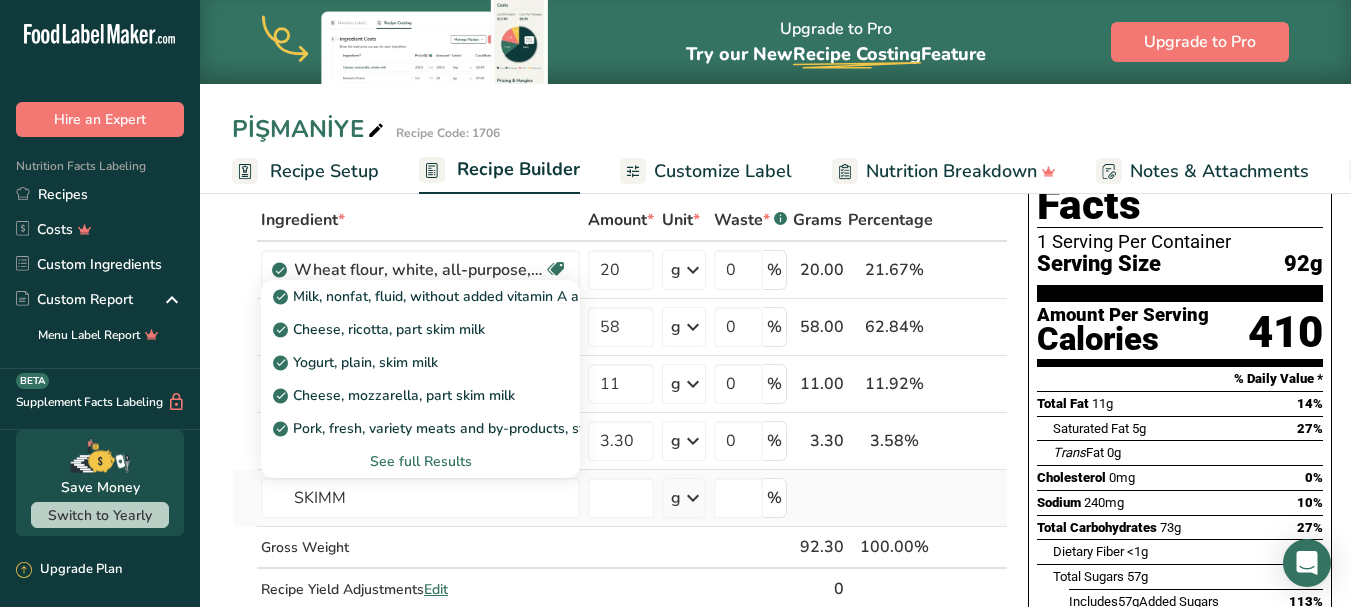 type 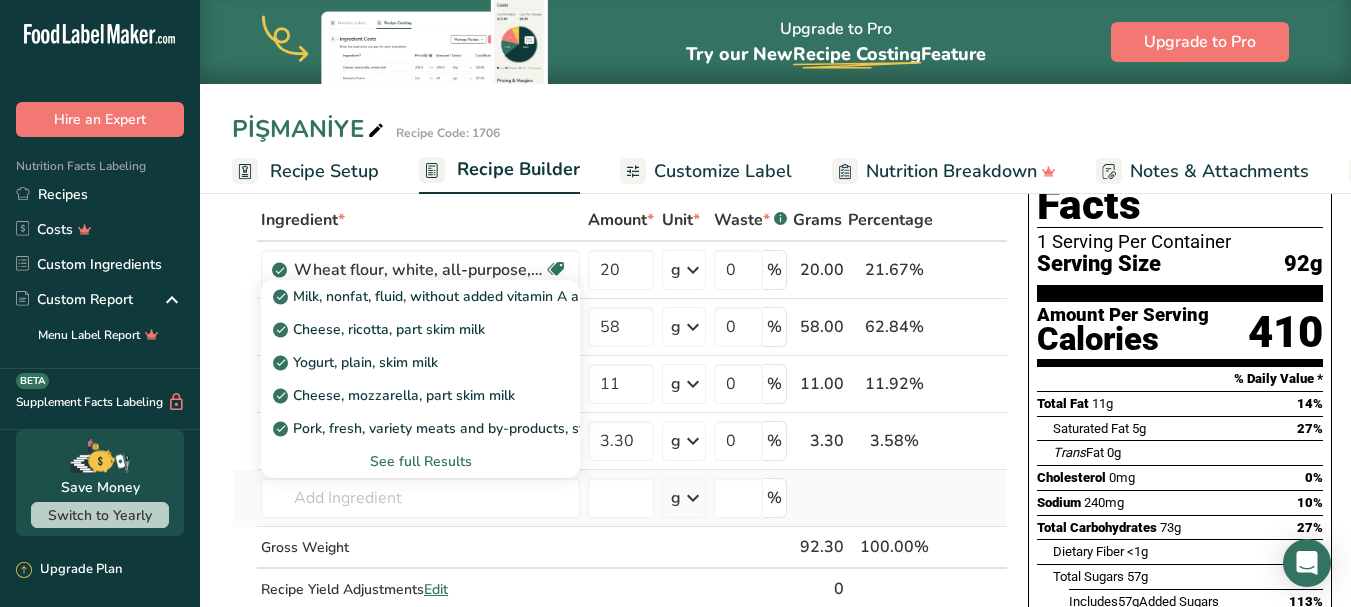 click on "See full Results" at bounding box center [420, 461] 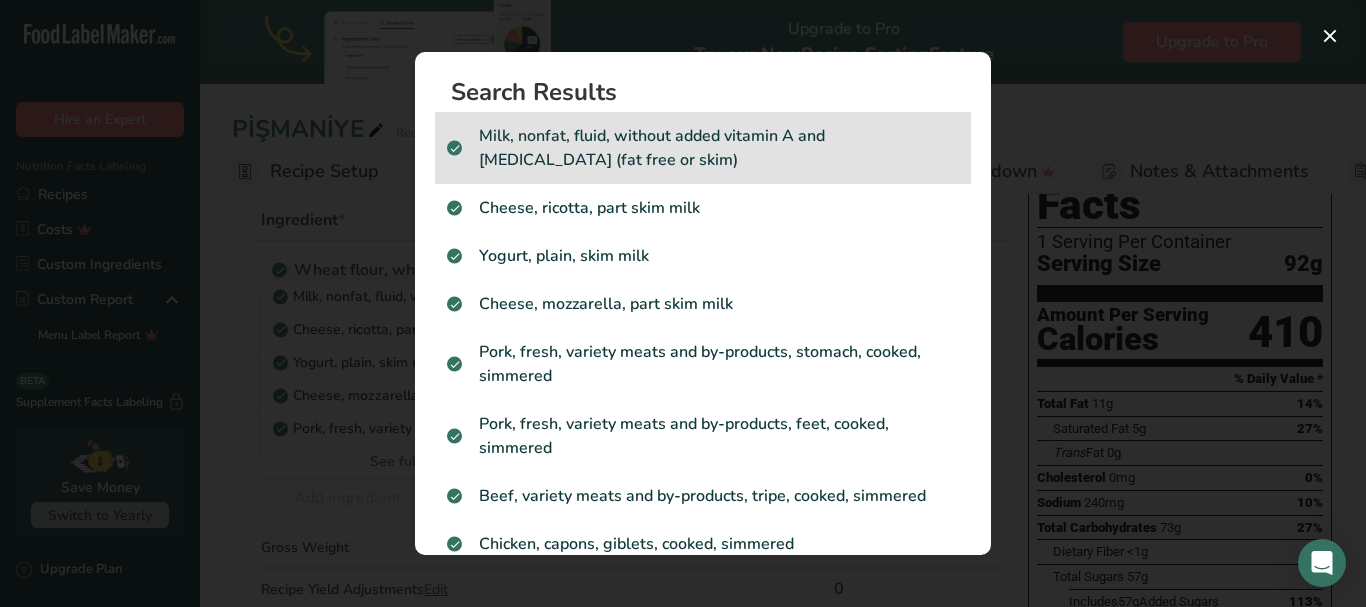 click on "Milk, nonfat, fluid, without added vitamin A and [MEDICAL_DATA] (fat free or skim)" at bounding box center (703, 148) 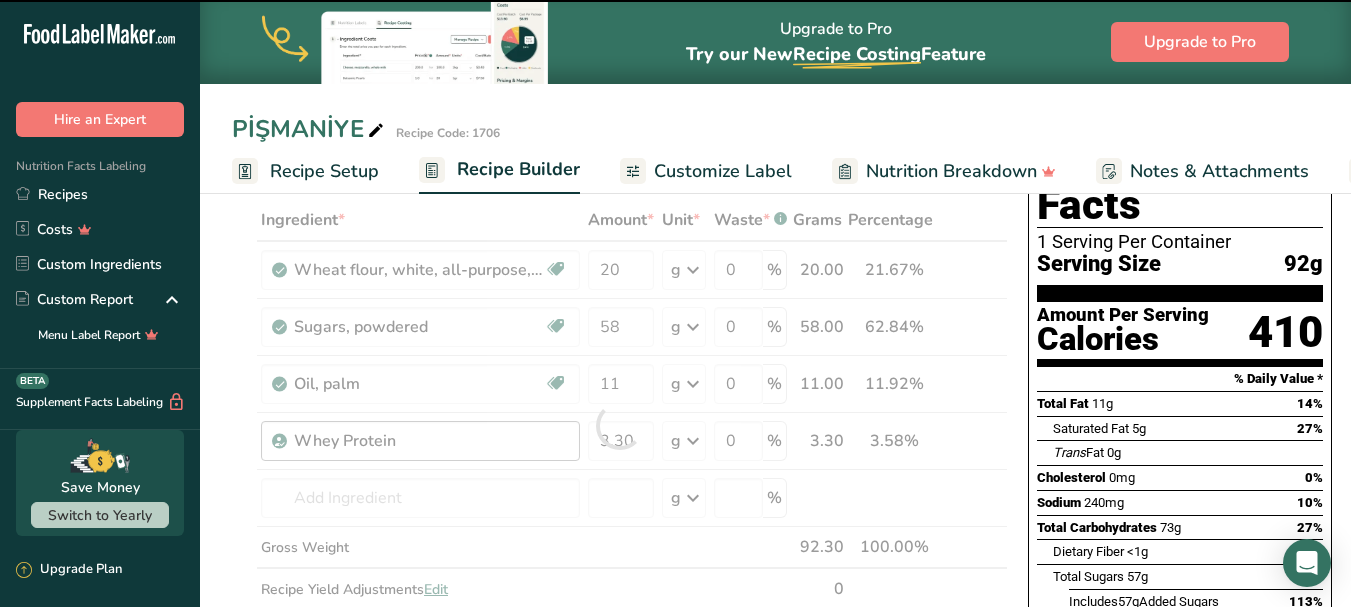 type on "0" 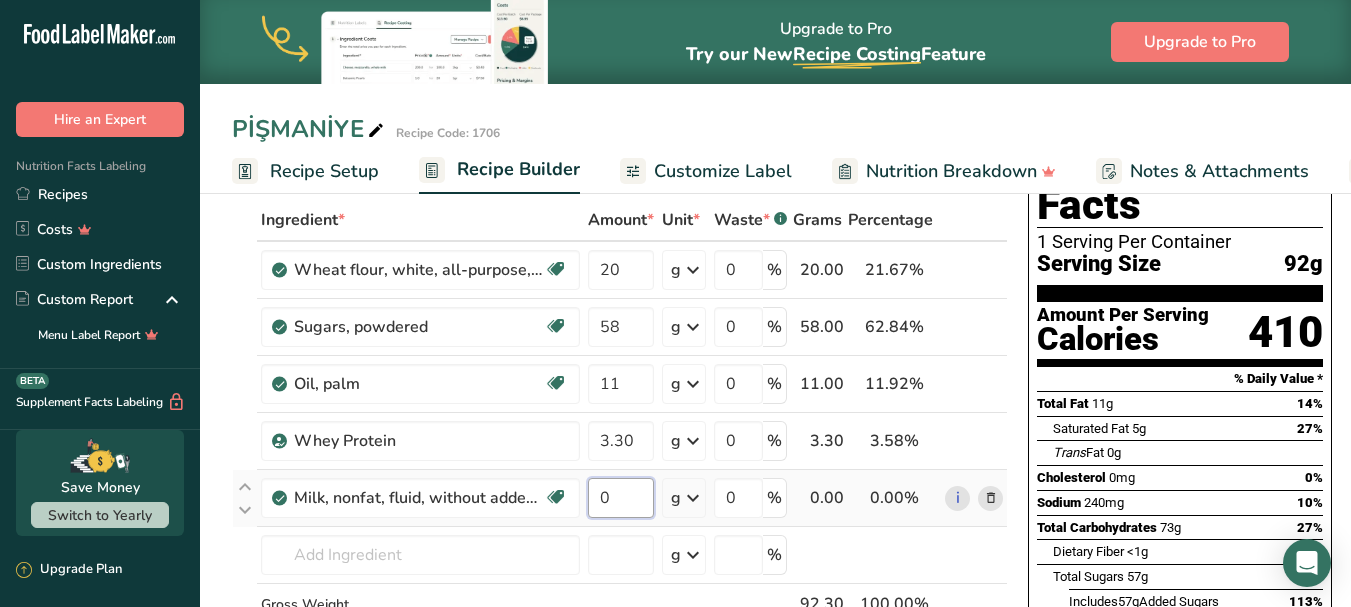 click on "0" at bounding box center [621, 498] 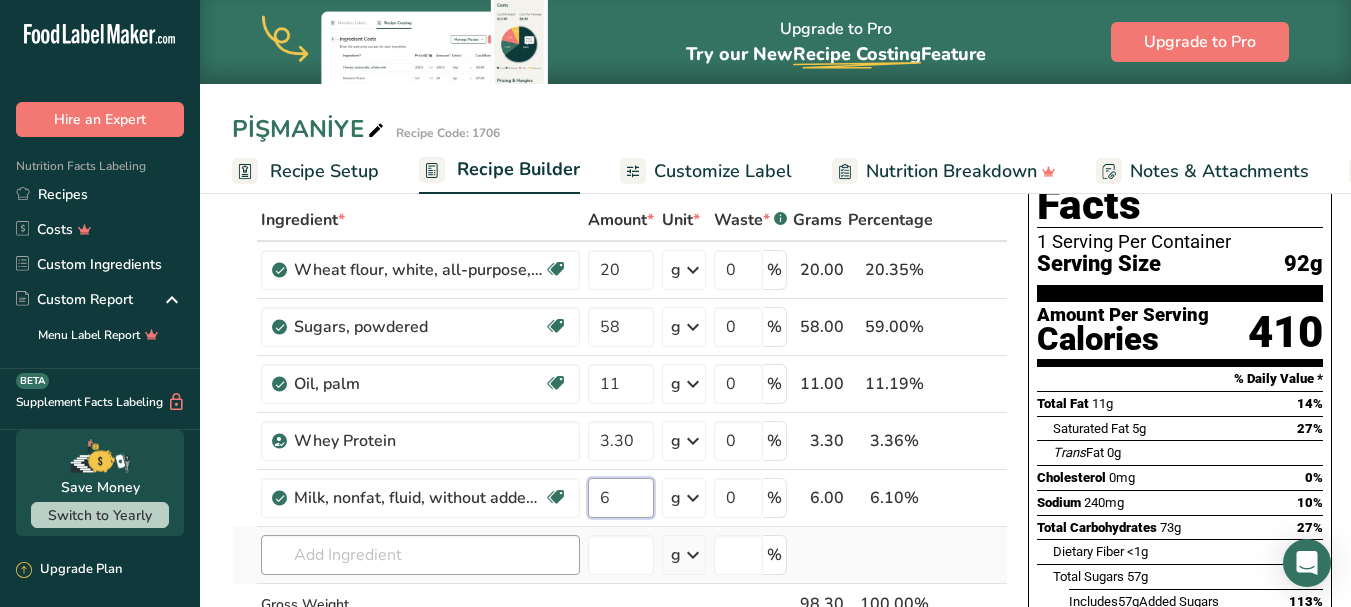 type on "6" 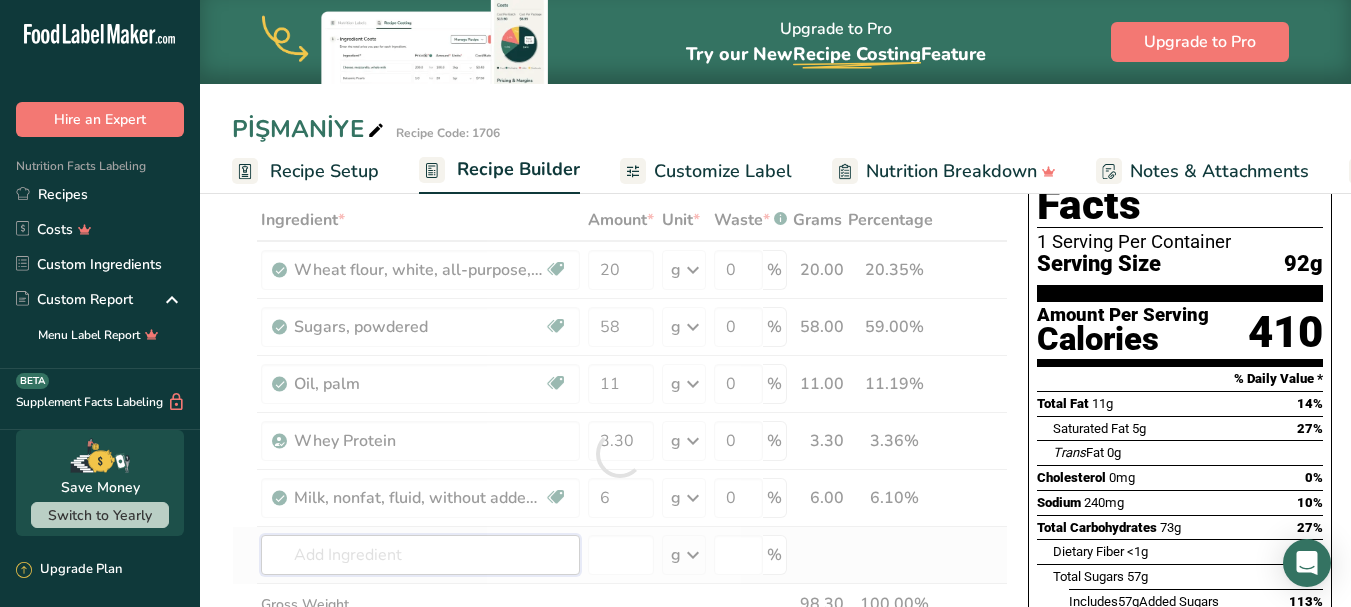click on "Ingredient *
Amount *
Unit *
Waste *   .a-a{fill:#347362;}.b-a{fill:#fff;}          Grams
Percentage
Wheat flour, white, all-purpose, self-rising, enriched
Dairy free
Vegan
Vegetarian
Soy free
20
g
Portions
1 cup
Weight Units
g
kg
mg
See more
Volume Units
l
Volume units require a density conversion. If you know your ingredient's density enter it below. Otherwise, click on "RIA" our AI Regulatory bot - she will be able to help you
lb/ft3
g/cm3
Confirm
mL
lb/ft3
fl oz" at bounding box center (620, 454) 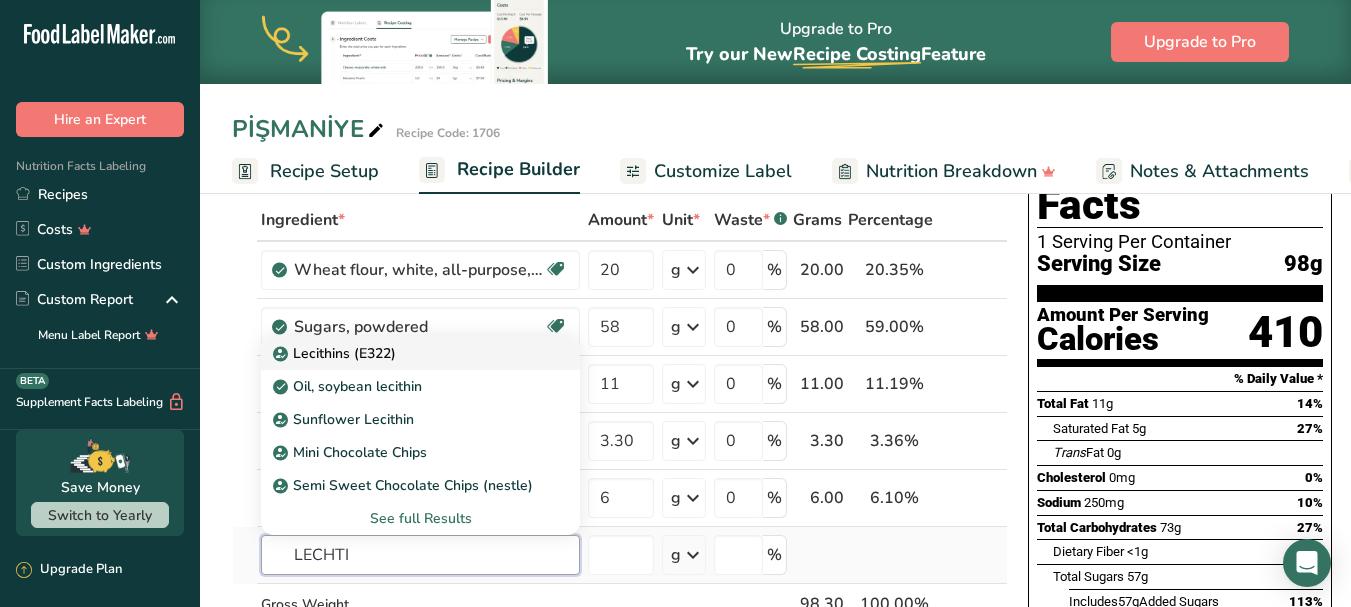 type on "LECHTI" 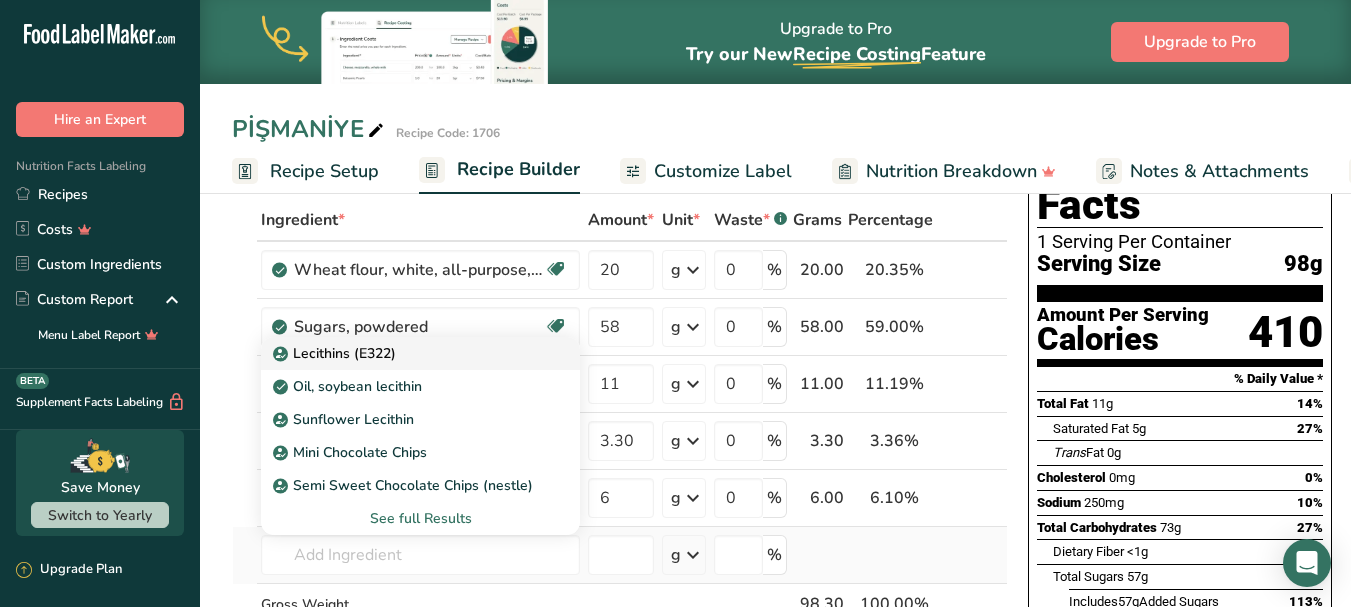 click on "Lecithins (E322)" at bounding box center [336, 353] 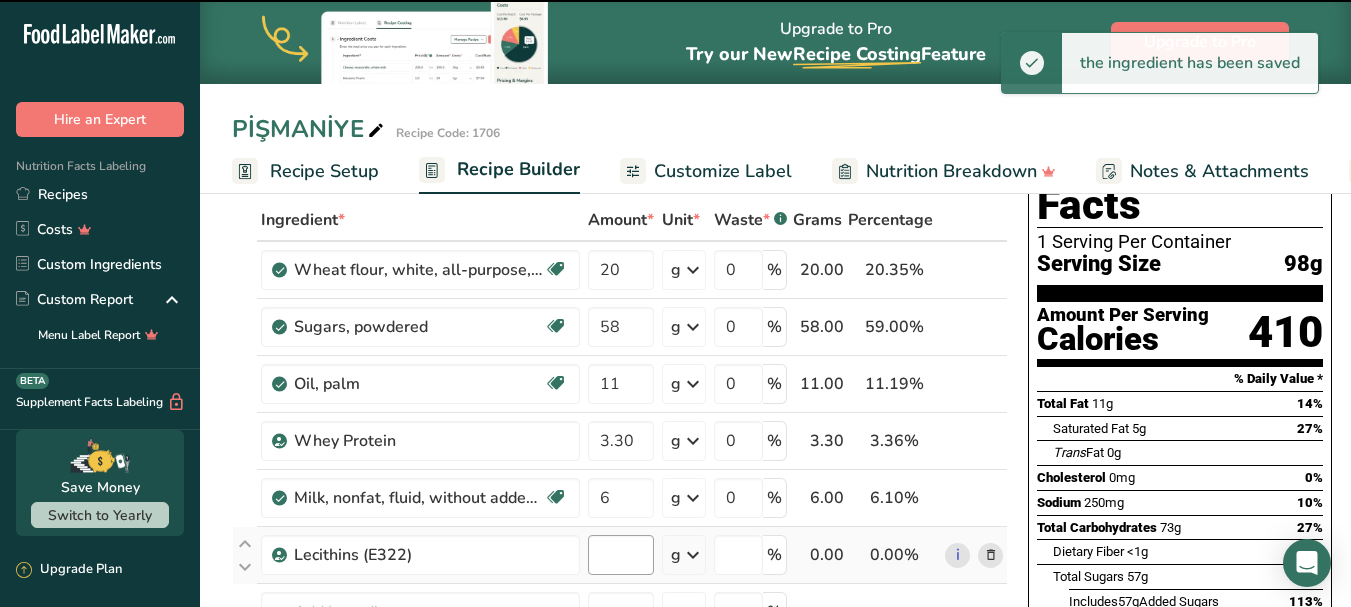 type on "0" 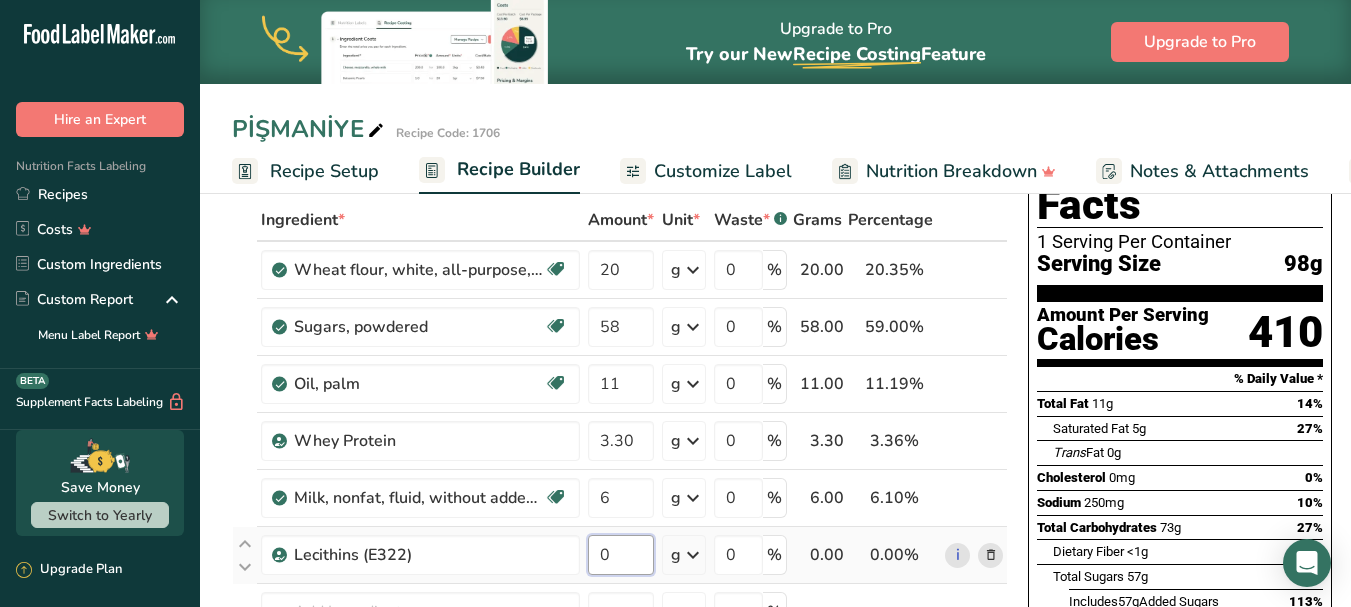 click on "0" at bounding box center (621, 555) 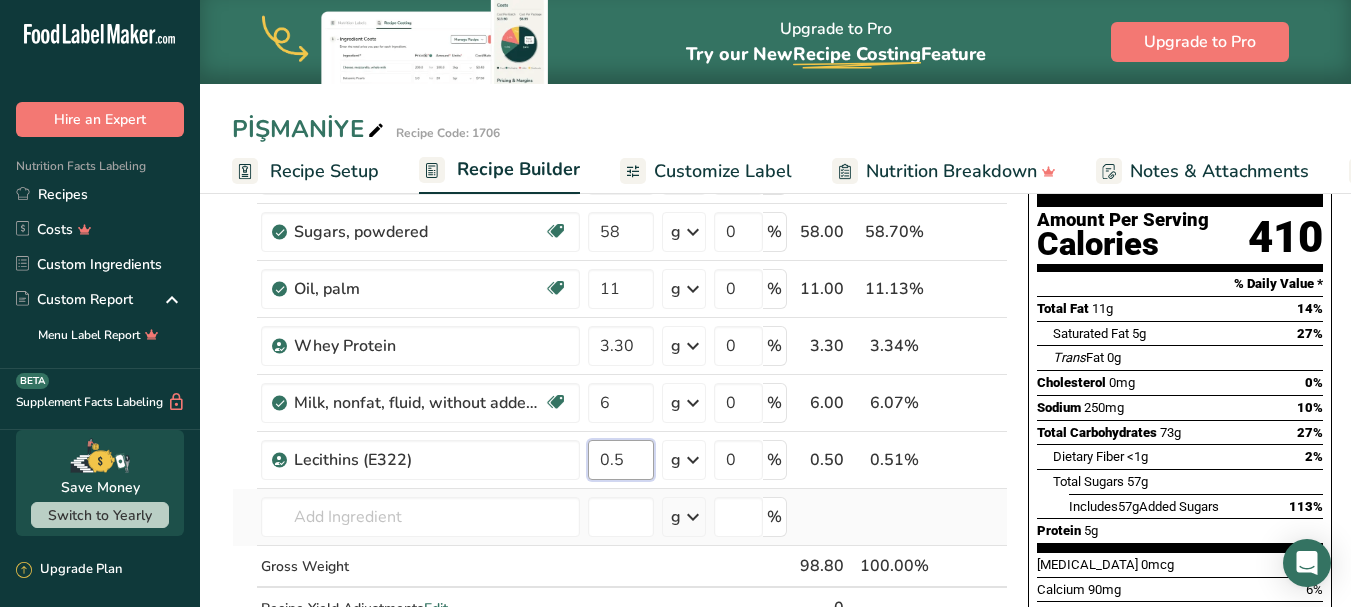 scroll, scrollTop: 200, scrollLeft: 0, axis: vertical 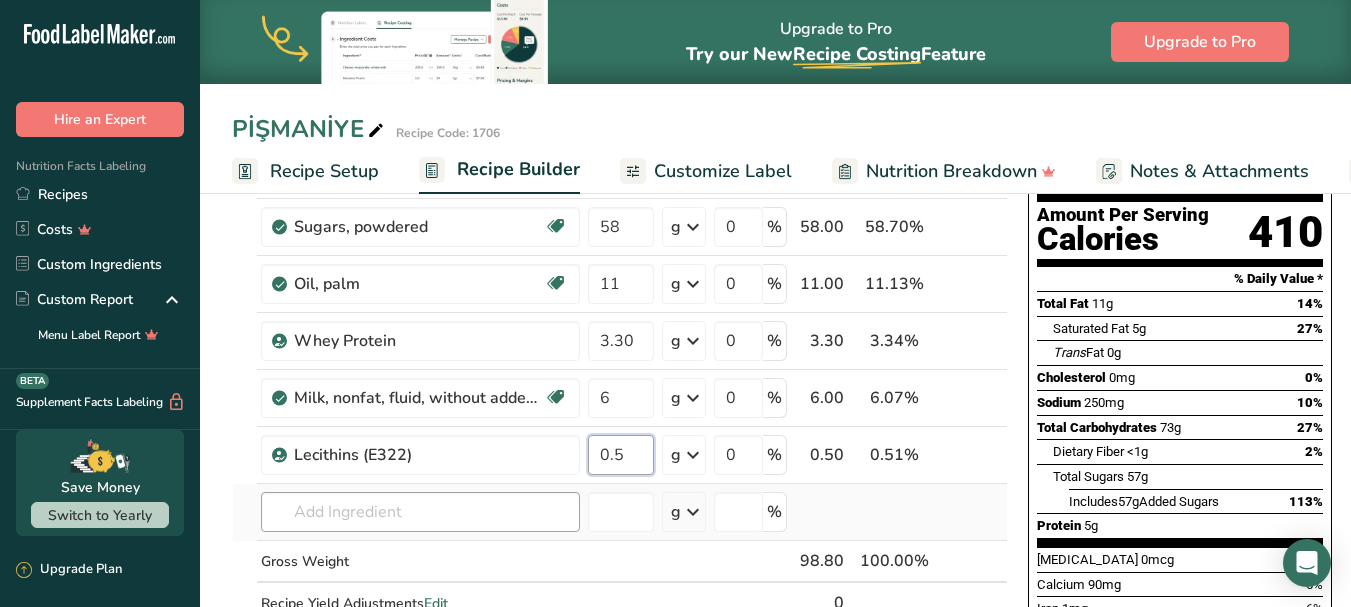 type on "0.5" 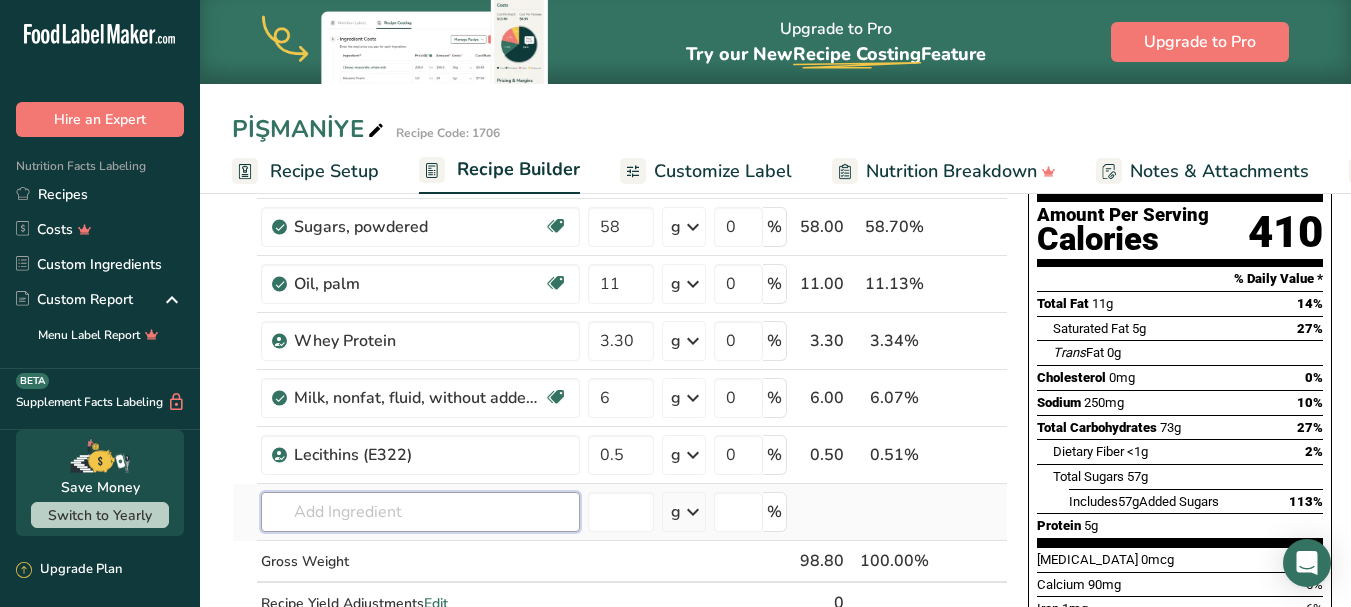 click on "Ingredient *
Amount *
Unit *
Waste *   .a-a{fill:#347362;}.b-a{fill:#fff;}          Grams
Percentage
Wheat flour, white, all-purpose, self-rising, enriched
Dairy free
Vegan
Vegetarian
Soy free
20
g
Portions
1 cup
Weight Units
g
kg
mg
See more
Volume Units
l
Volume units require a density conversion. If you know your ingredient's density enter it below. Otherwise, click on "RIA" our AI Regulatory bot - she will be able to help you
lb/ft3
g/cm3
Confirm
mL
lb/ft3
fl oz" at bounding box center (620, 382) 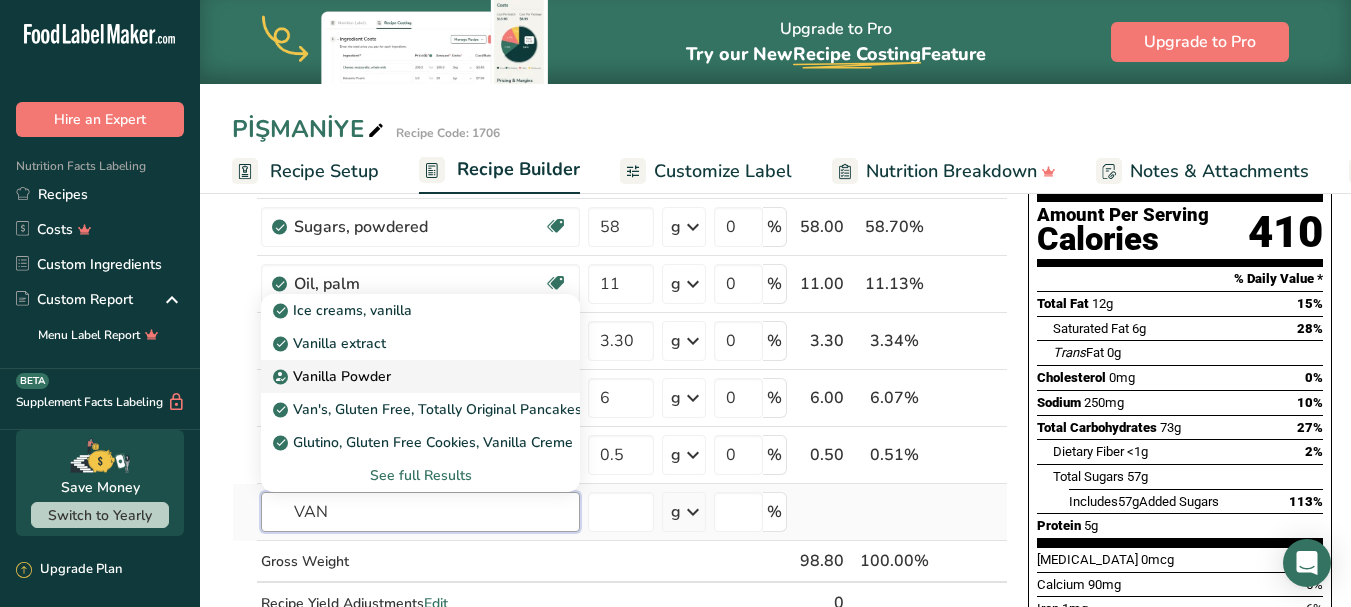 type on "VAN" 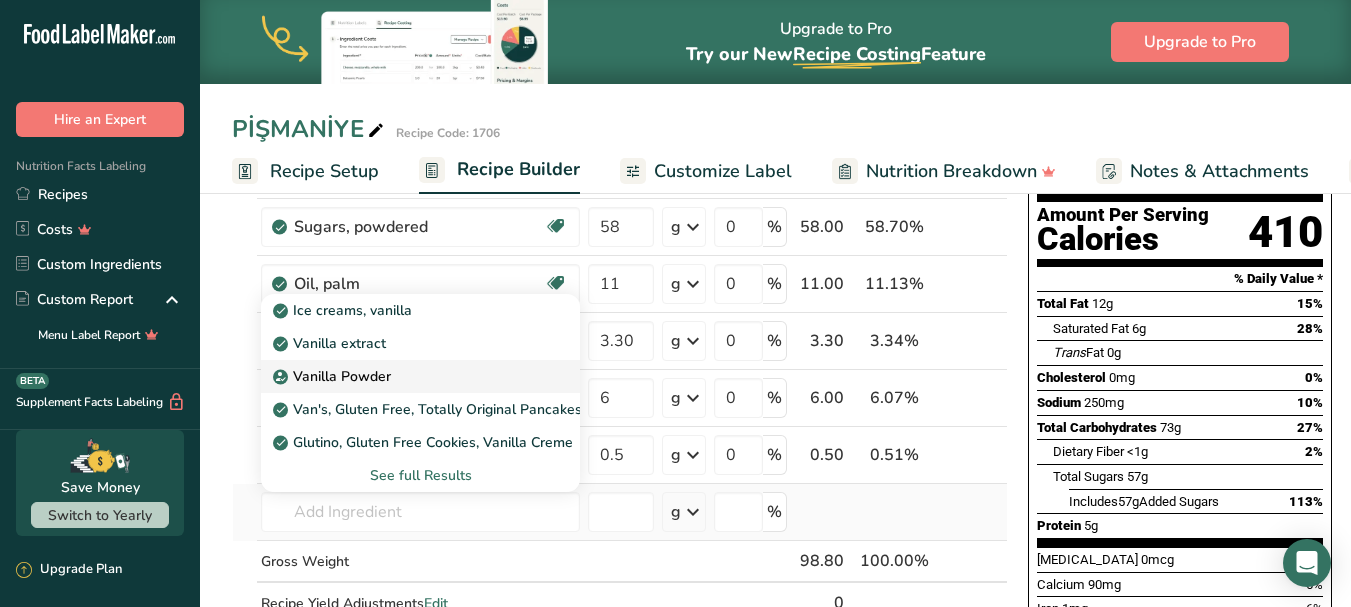 click on "Vanilla Powder" at bounding box center [404, 376] 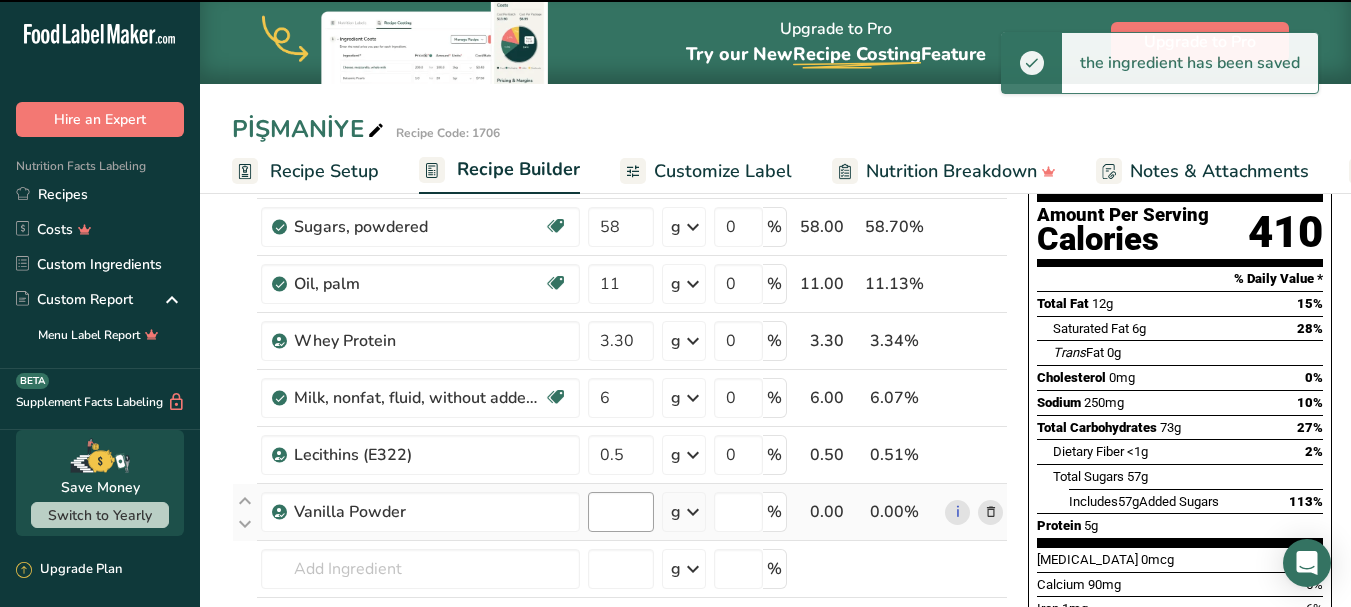 type on "0" 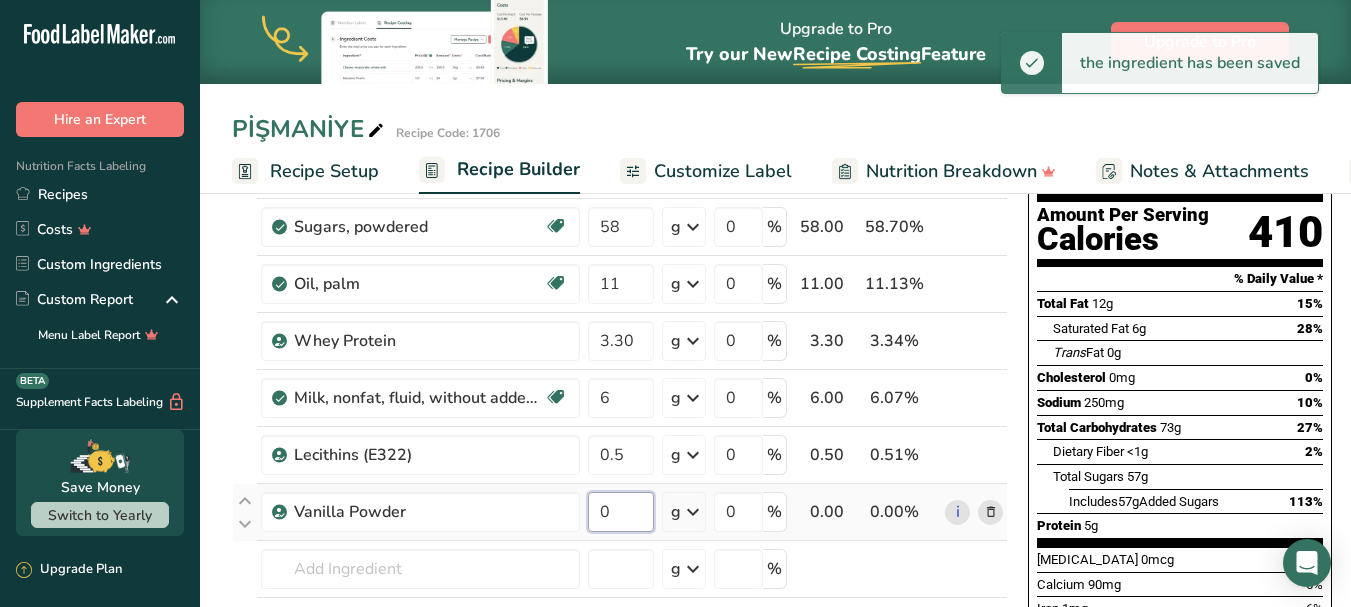 click on "0" at bounding box center (621, 512) 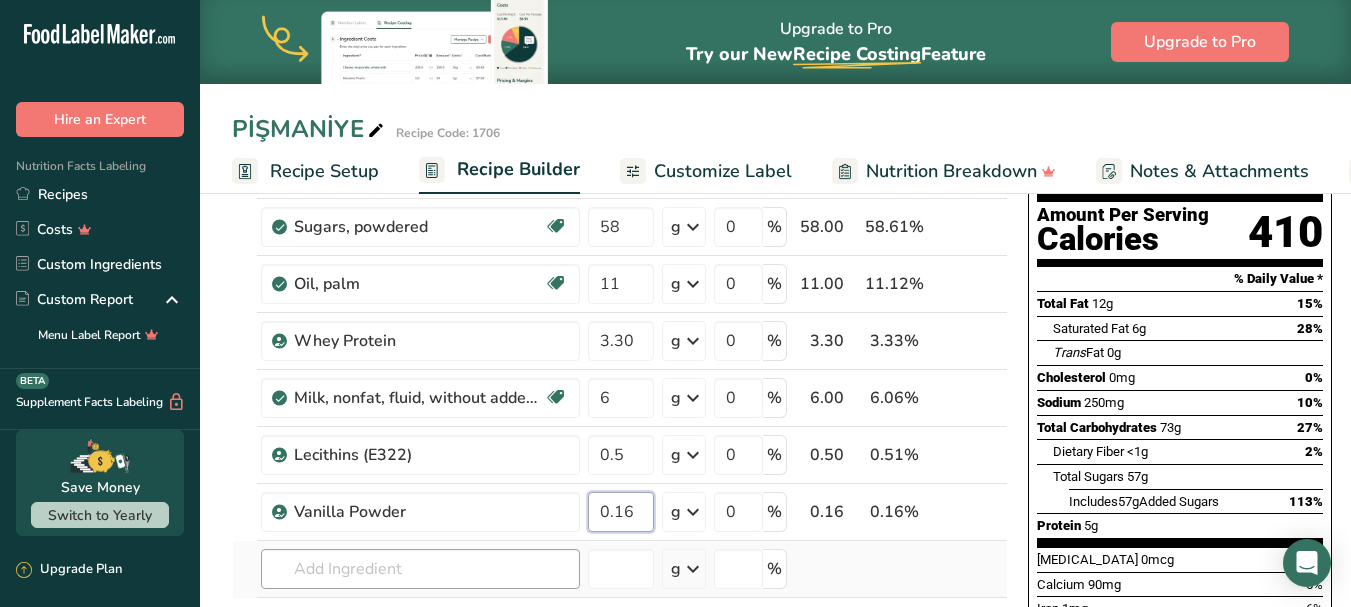 type on "0.16" 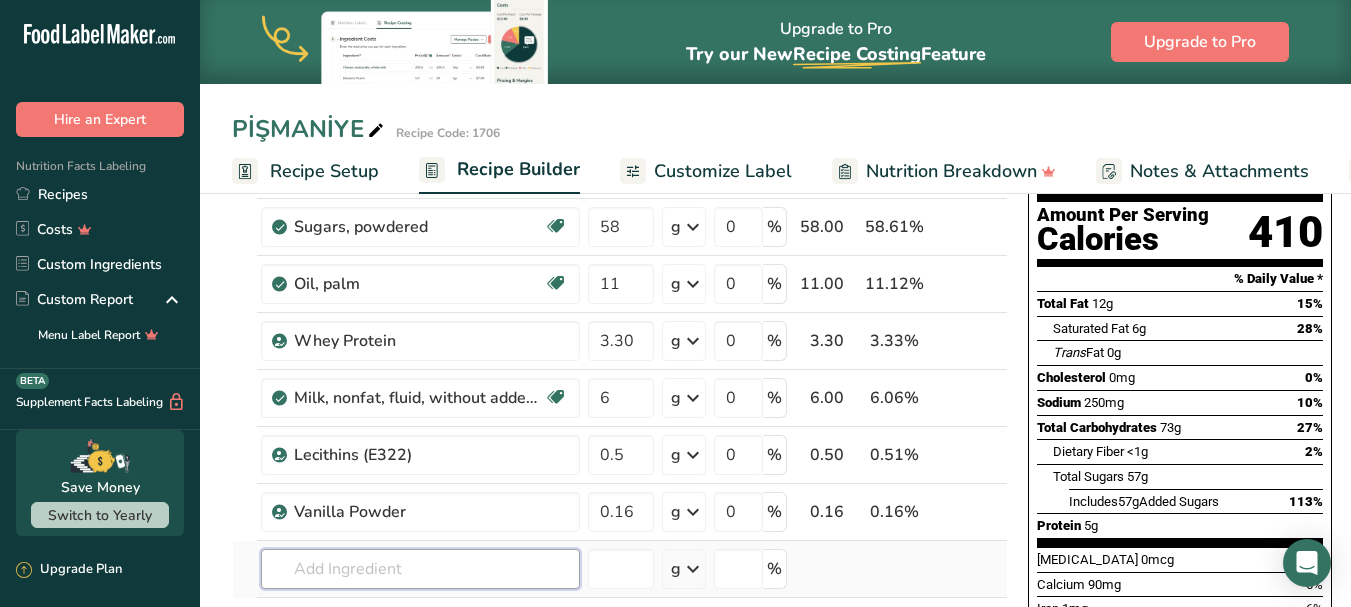 click on "Ingredient *
Amount *
Unit *
Waste *   .a-a{fill:#347362;}.b-a{fill:#fff;}          Grams
Percentage
Wheat flour, white, all-purpose, self-rising, enriched
Dairy free
Vegan
Vegetarian
Soy free
20
g
Portions
1 cup
Weight Units
g
kg
mg
See more
Volume Units
l
Volume units require a density conversion. If you know your ingredient's density enter it below. Otherwise, click on "RIA" our AI Regulatory bot - she will be able to help you
lb/ft3
g/cm3
Confirm
mL
lb/ft3
fl oz" at bounding box center [620, 411] 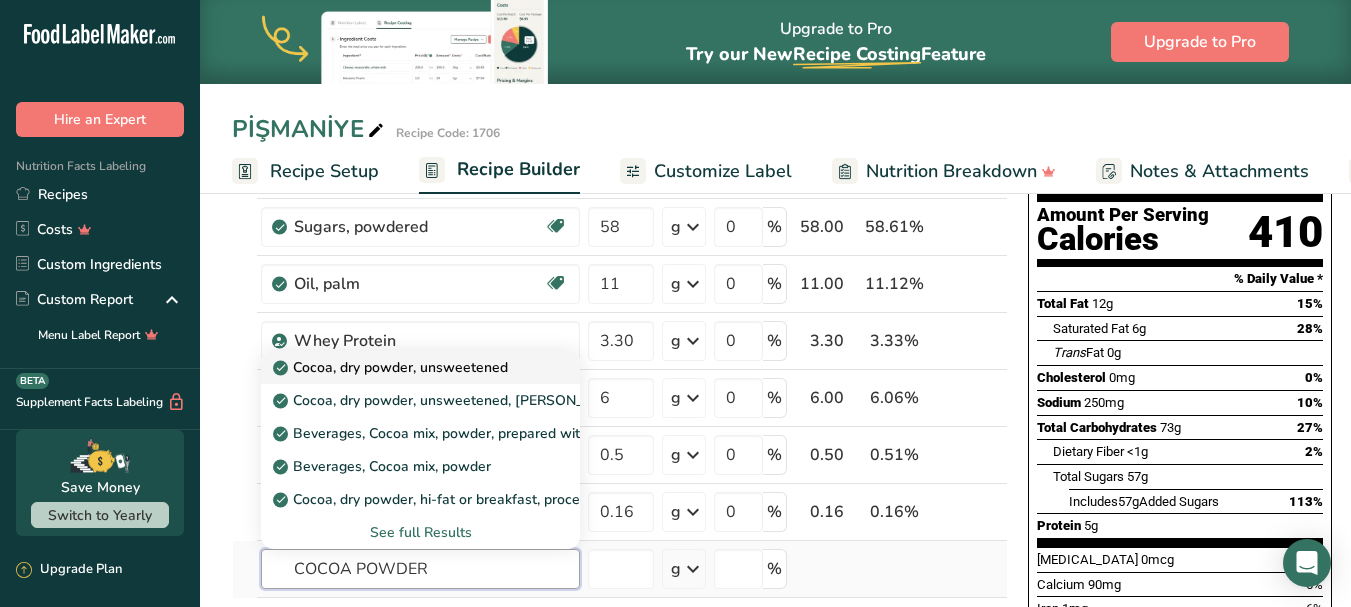 type on "COCOA POWDER" 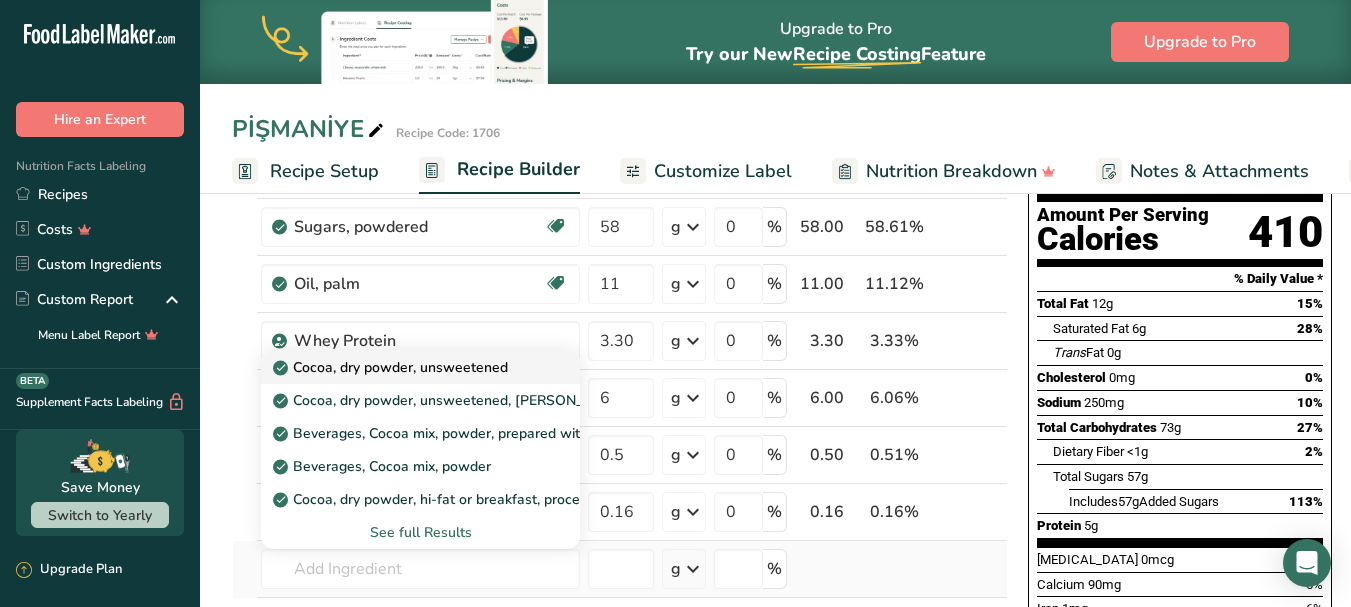 click on "Cocoa, dry powder, unsweetened" at bounding box center [392, 367] 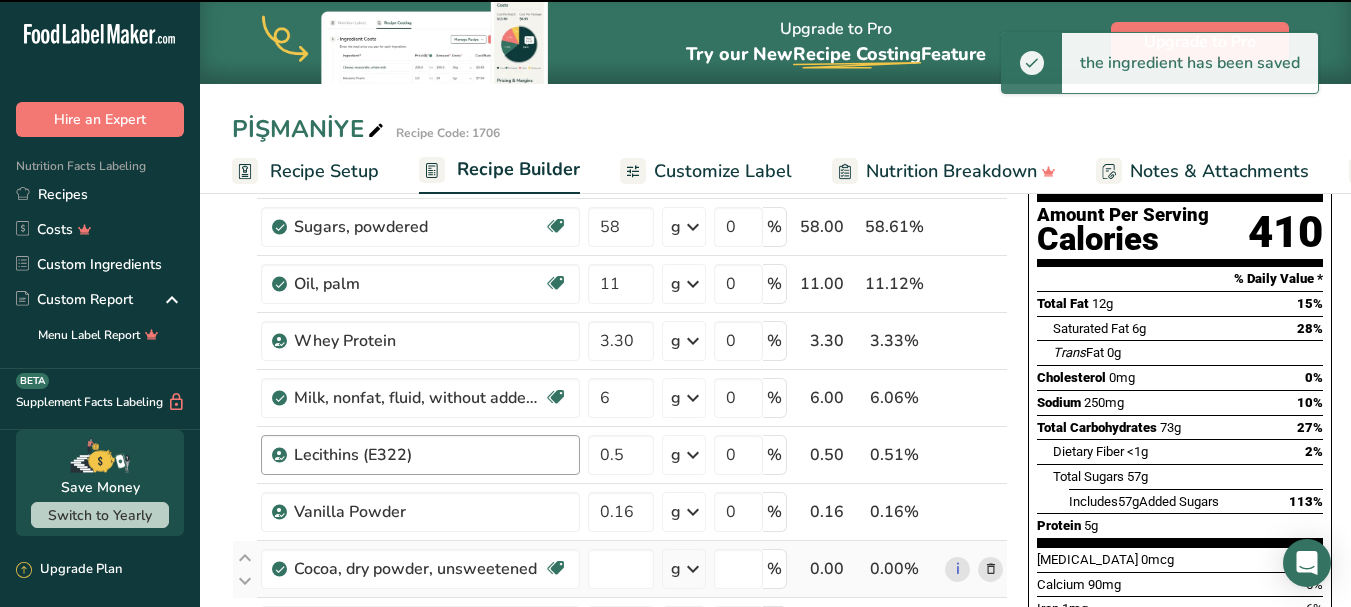 type on "0" 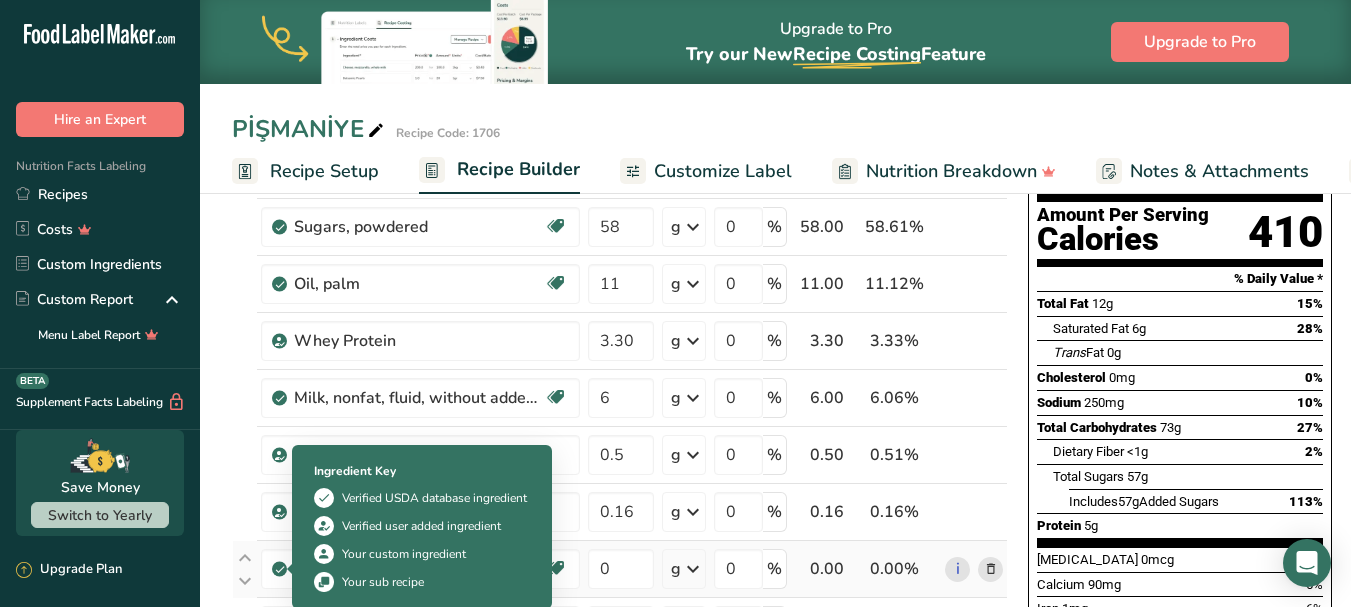 drag, startPoint x: 541, startPoint y: 567, endPoint x: 282, endPoint y: 571, distance: 259.03088 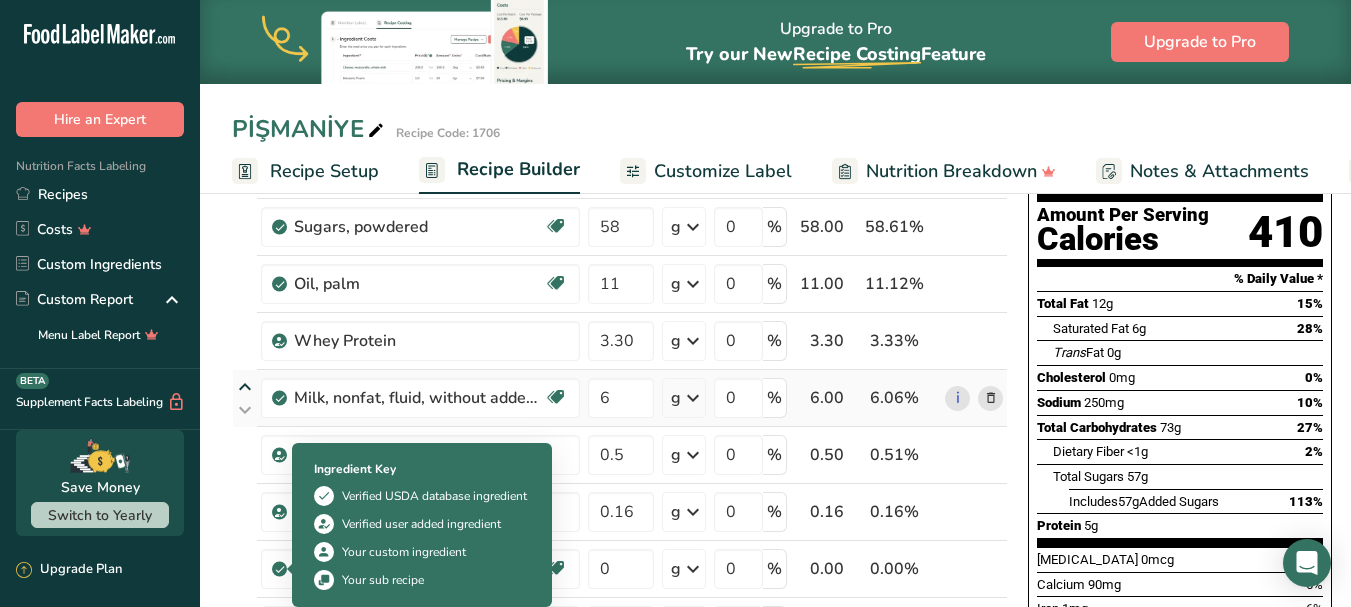 drag, startPoint x: 361, startPoint y: 560, endPoint x: 234, endPoint y: 392, distance: 210.60152 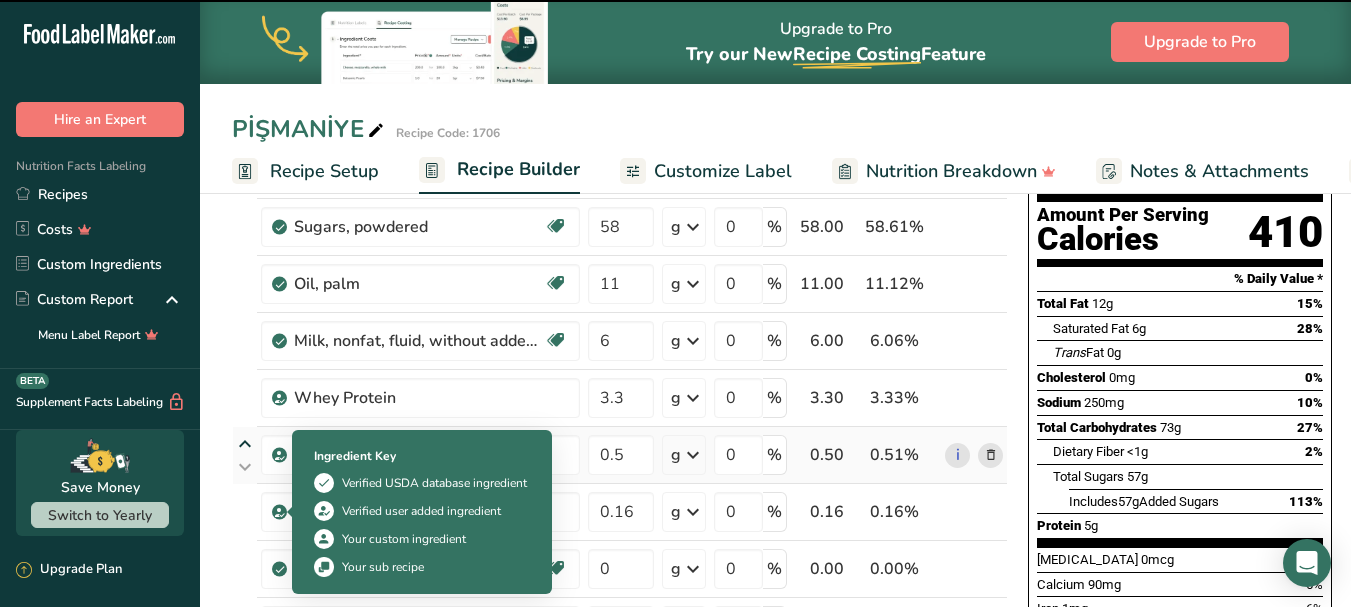 click at bounding box center (245, 444) 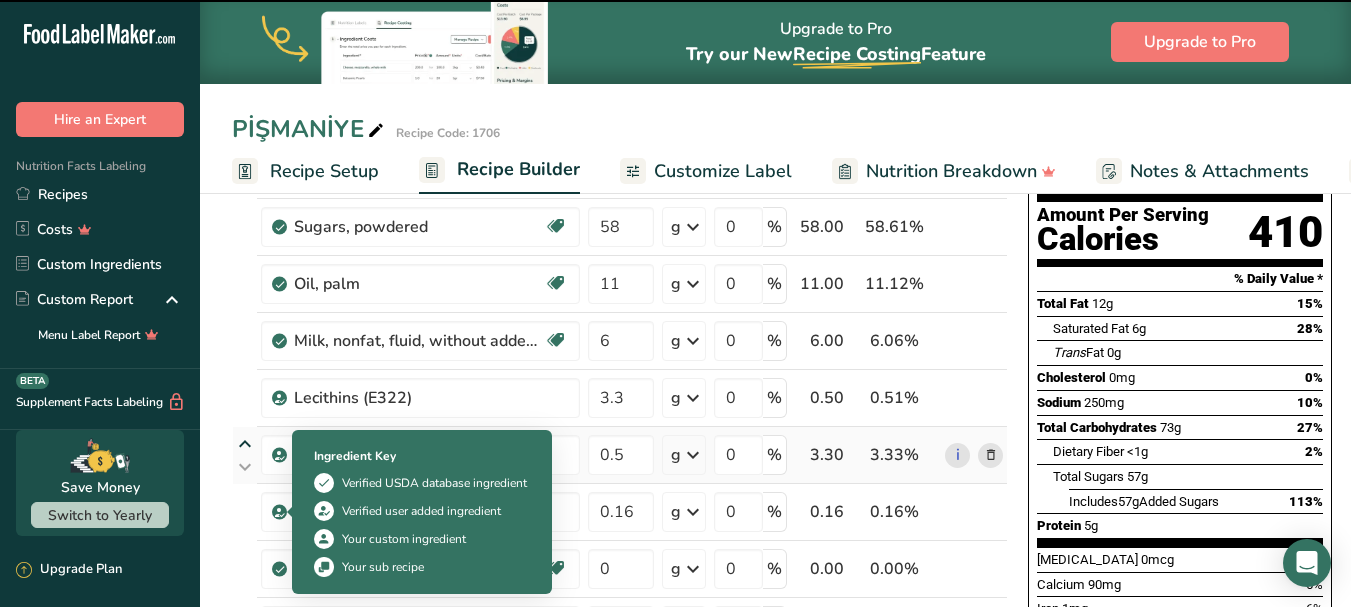 type on "0.5" 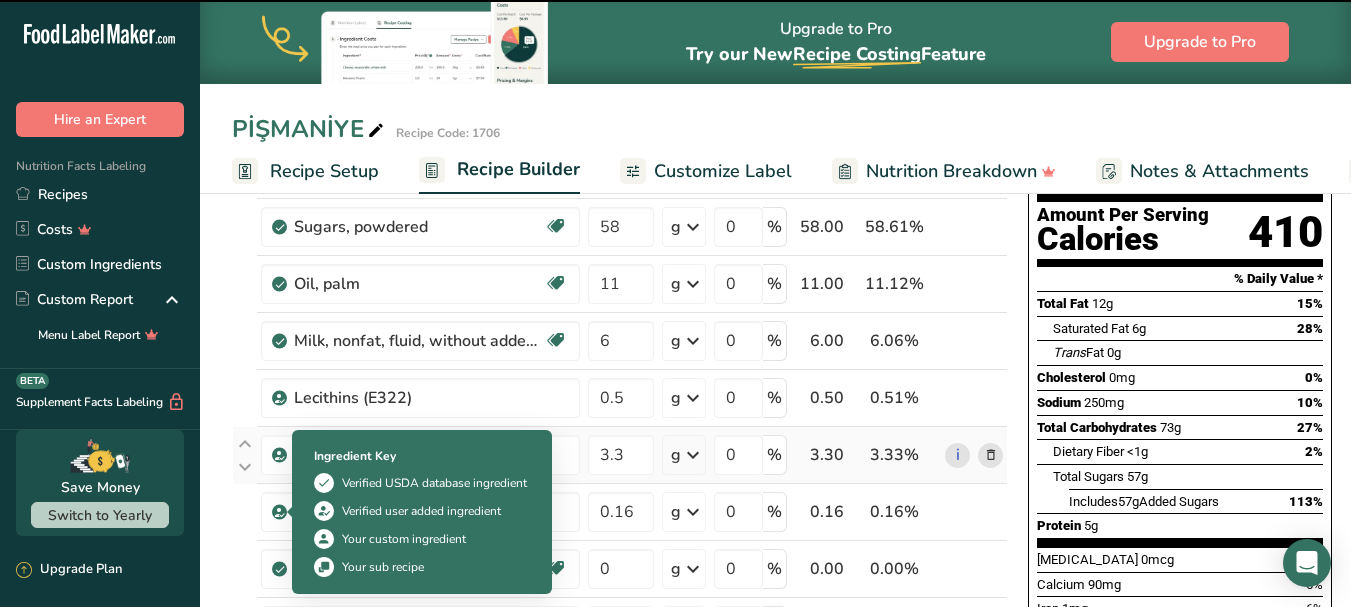 scroll, scrollTop: 100, scrollLeft: 0, axis: vertical 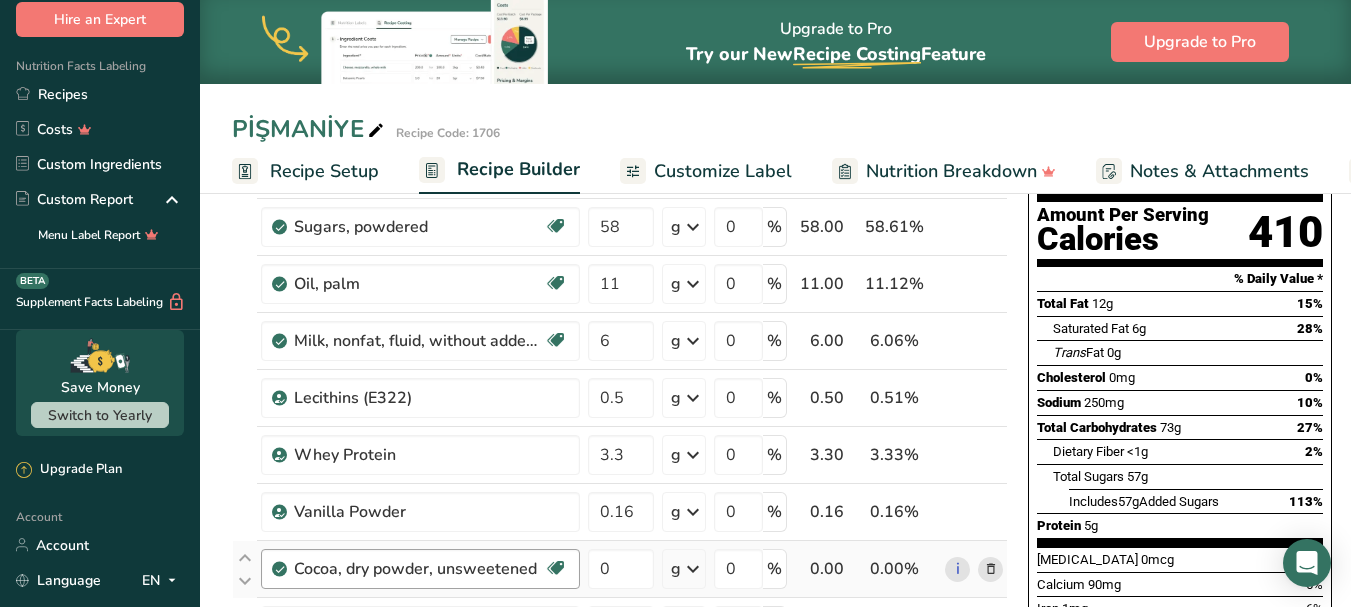 drag, startPoint x: 539, startPoint y: 571, endPoint x: 291, endPoint y: 577, distance: 248.07257 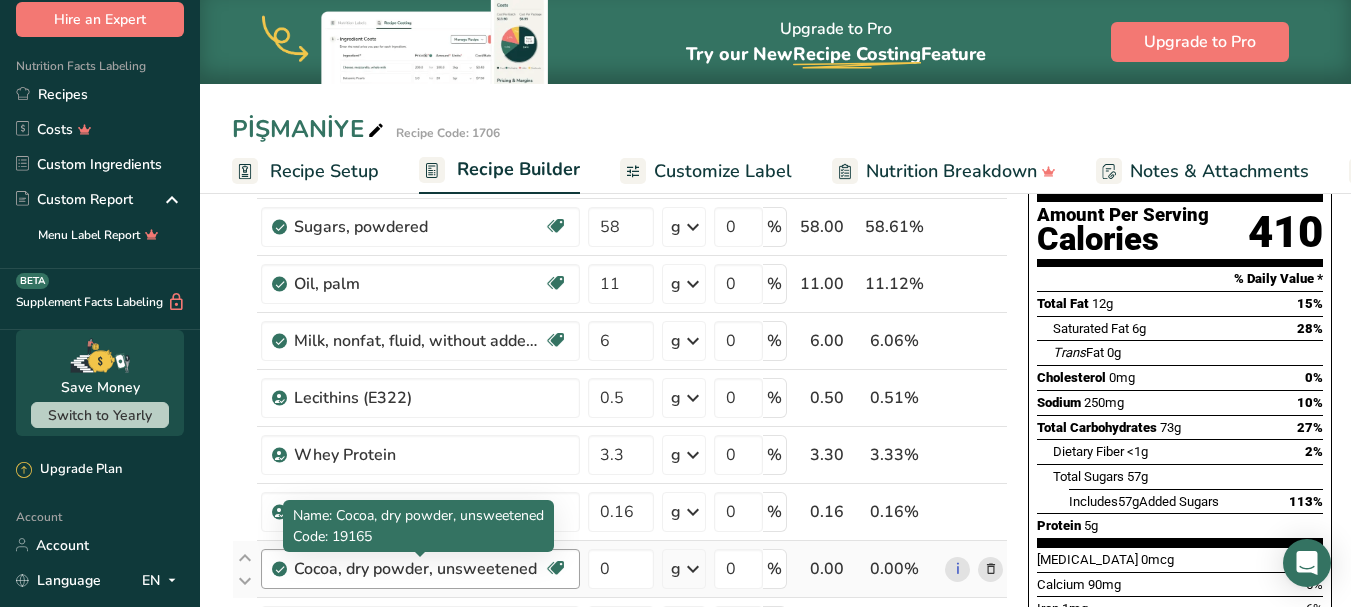 copy on "Cocoa, dry powder, unsweetened" 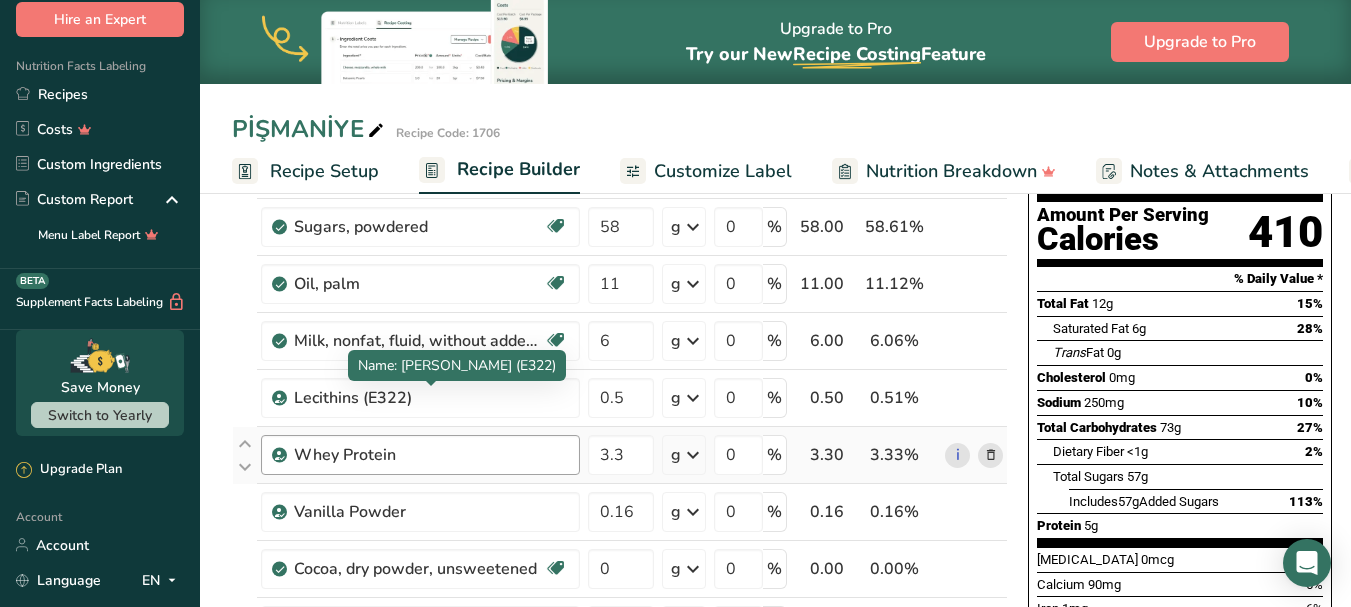 scroll, scrollTop: 300, scrollLeft: 0, axis: vertical 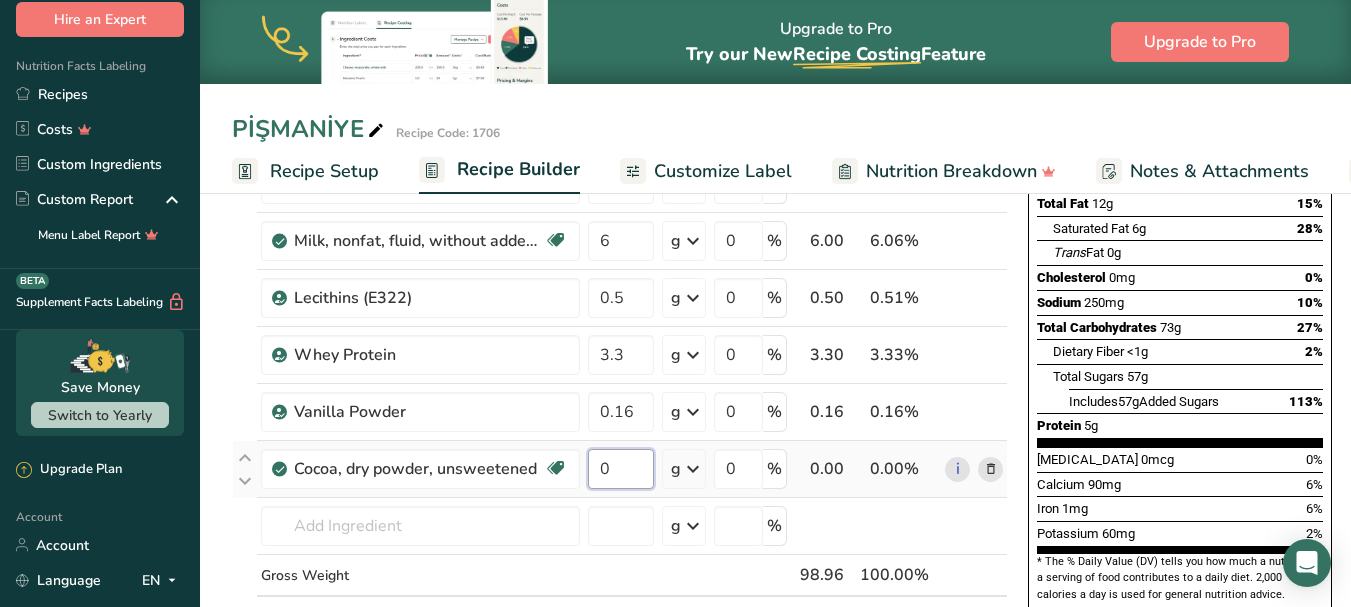 click on "0" at bounding box center (621, 469) 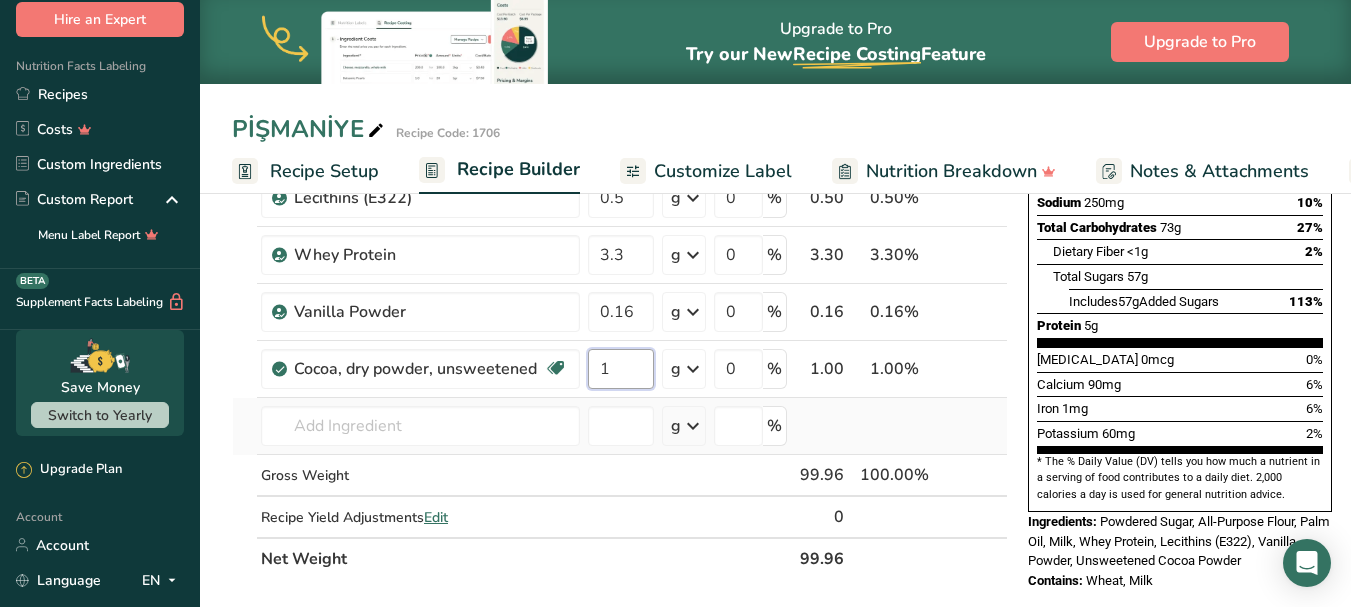 scroll, scrollTop: 500, scrollLeft: 0, axis: vertical 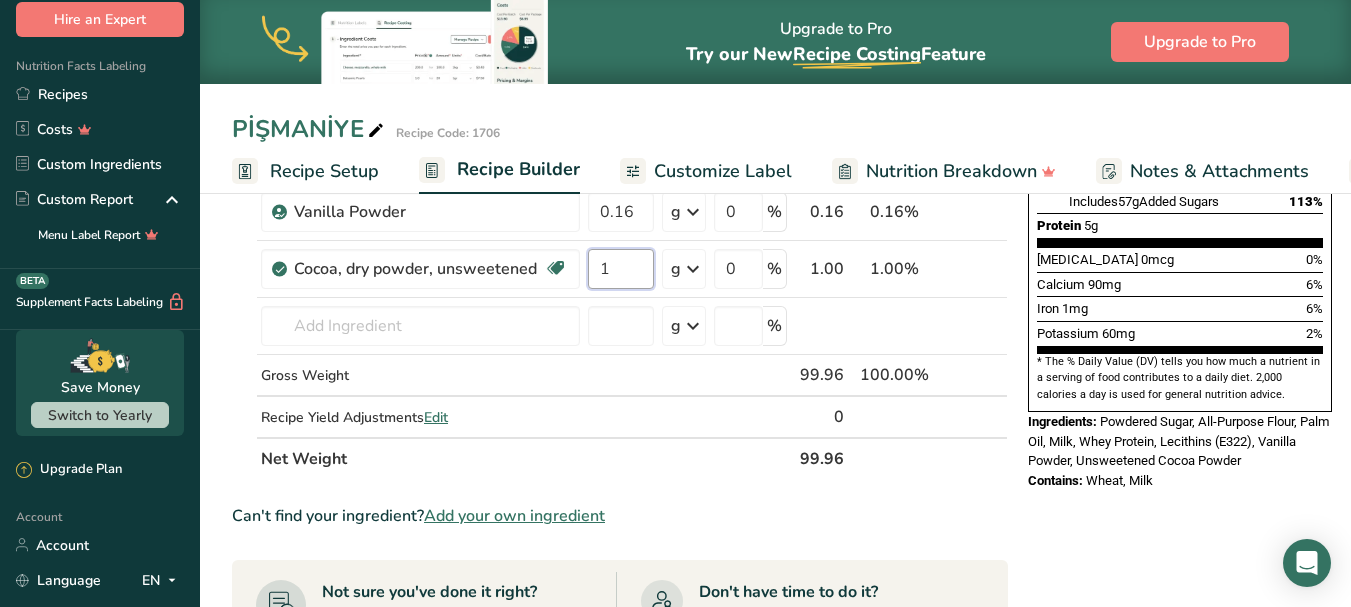 type on "1" 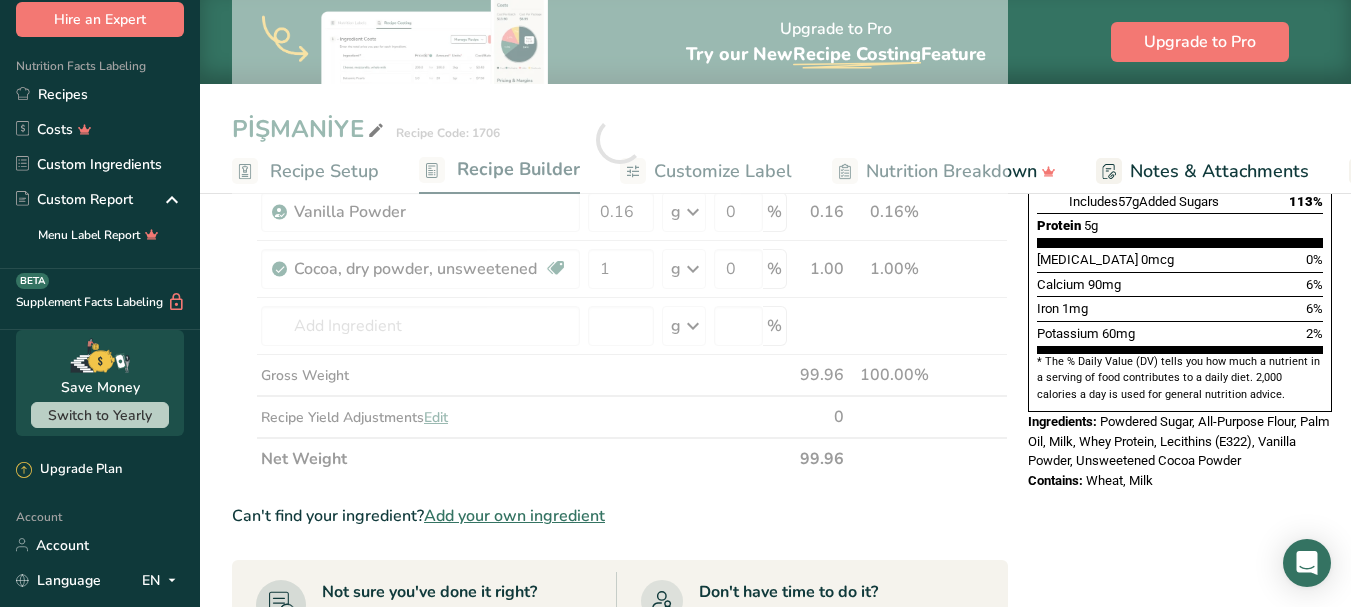 click on "Ingredient *
Amount *
Unit *
Waste *   .a-a{fill:#347362;}.b-a{fill:#fff;}          Grams
Percentage
Wheat flour, white, all-purpose, self-rising, enriched
Dairy free
Vegan
Vegetarian
Soy free
20
g
Portions
1 cup
Weight Units
g
kg
mg
See more
Volume Units
l
Volume units require a density conversion. If you know your ingredient's density enter it below. Otherwise, click on "RIA" our AI Regulatory bot - she will be able to help you
lb/ft3
g/cm3
Confirm
mL
lb/ft3" at bounding box center [620, 453] 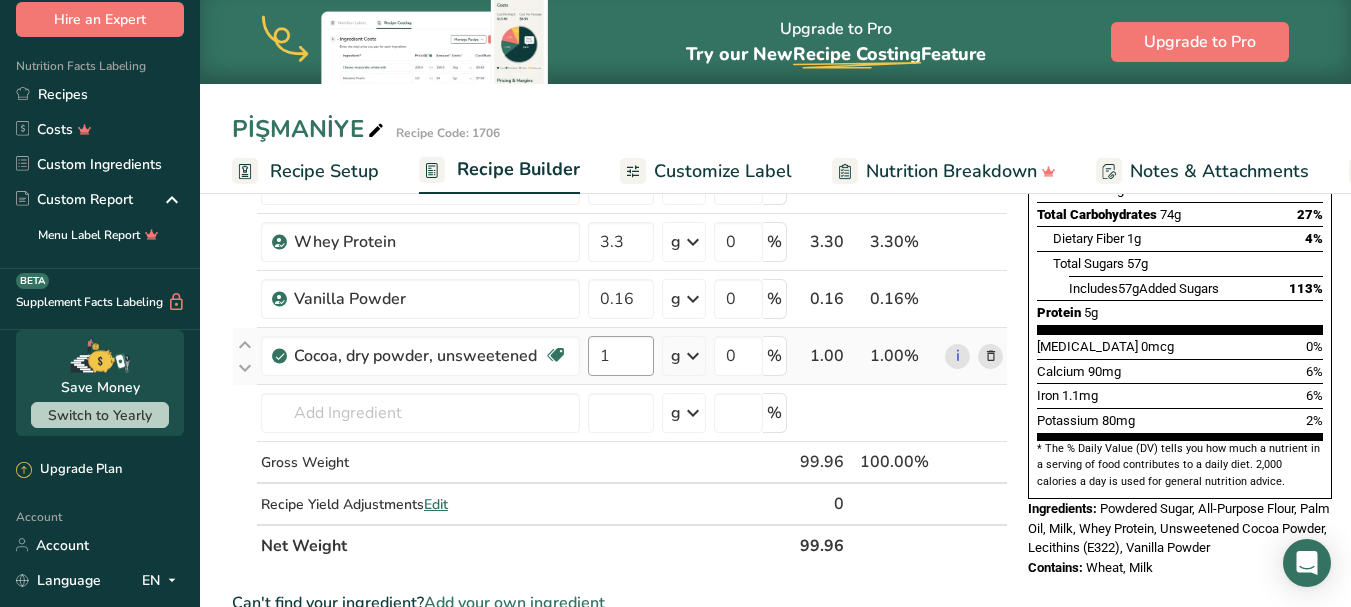 scroll, scrollTop: 400, scrollLeft: 0, axis: vertical 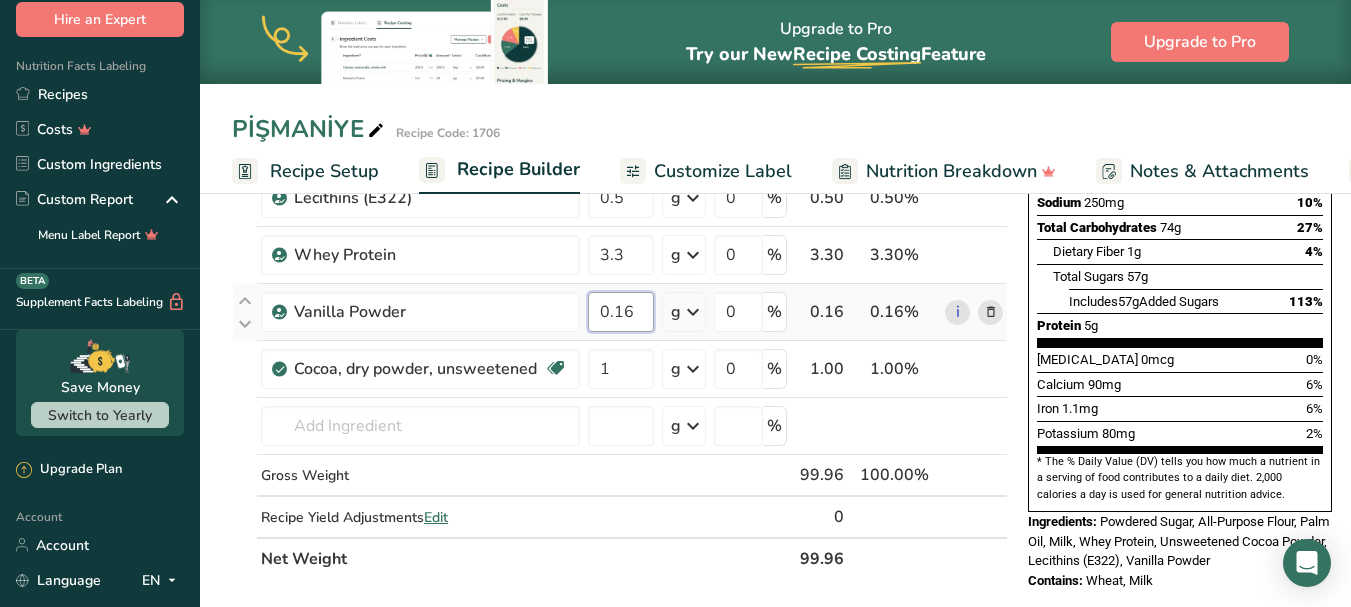 click on "0.16" at bounding box center [621, 312] 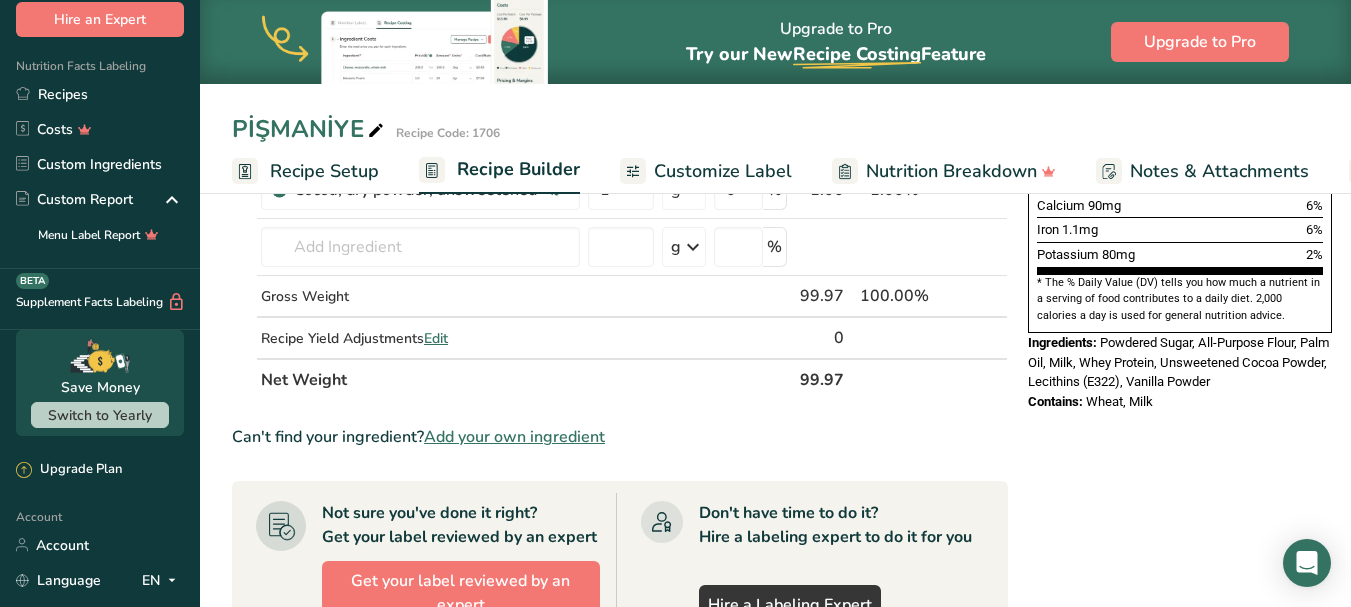 scroll, scrollTop: 600, scrollLeft: 0, axis: vertical 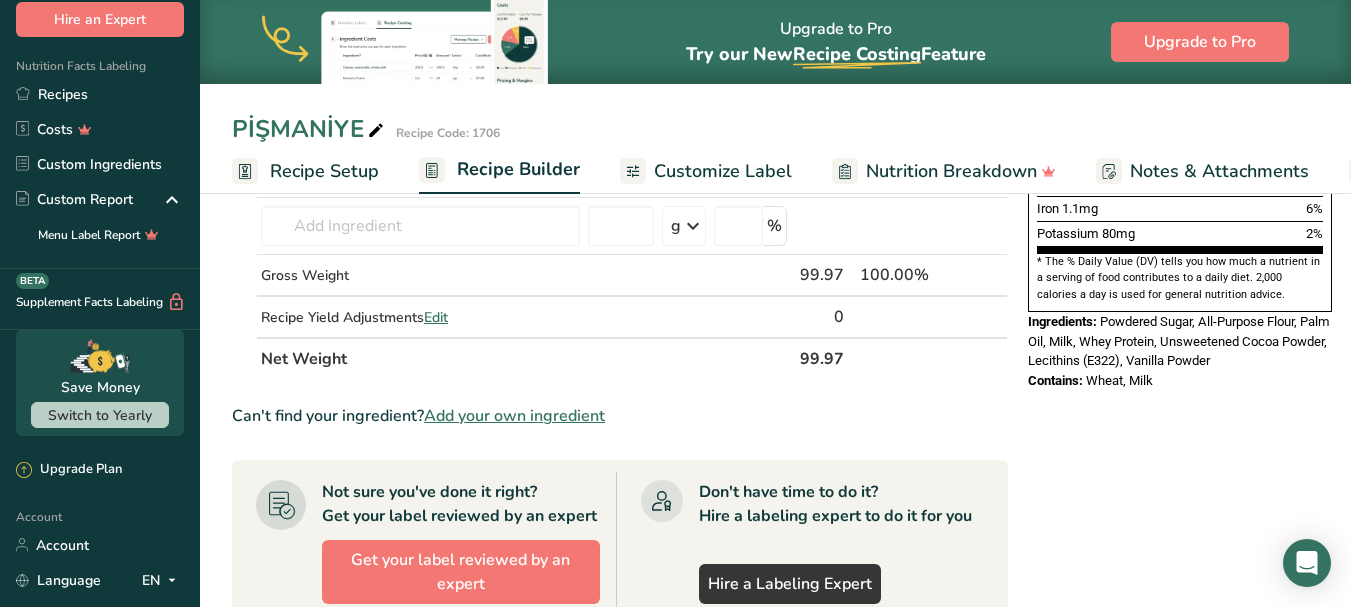 type on "0.165999" 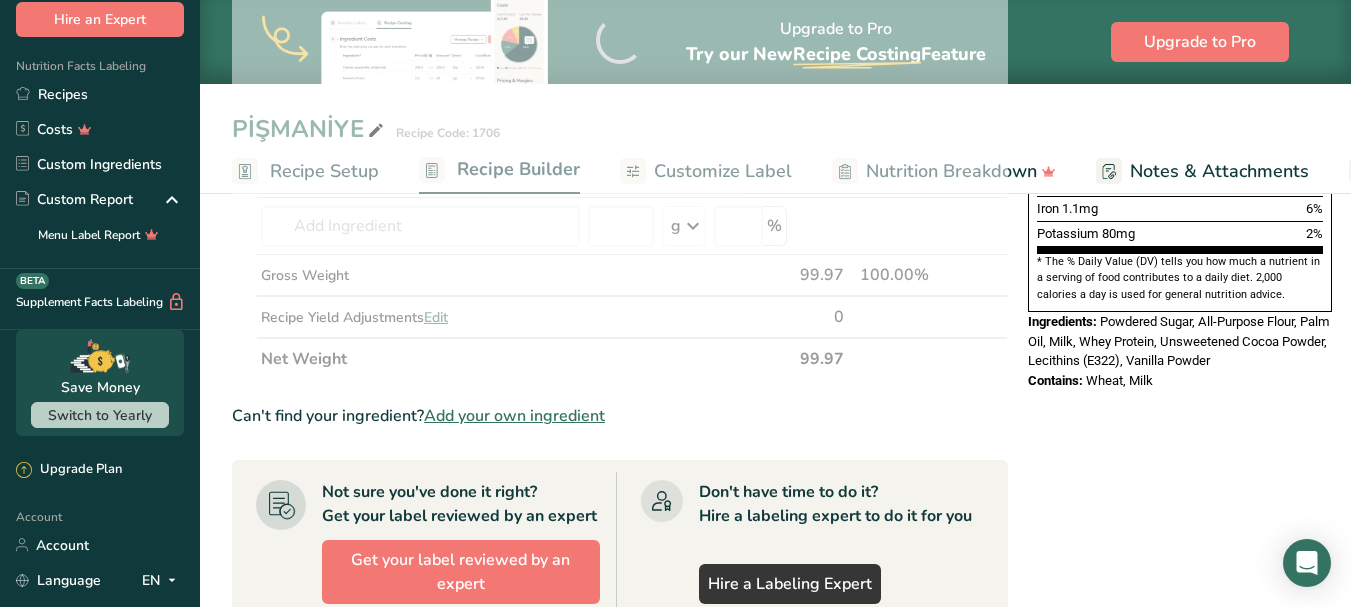 click on "Ingredient *
Amount *
Unit *
Waste *   .a-a{fill:#347362;}.b-a{fill:#fff;}          Grams
Percentage
Wheat flour, white, all-purpose, self-rising, enriched
Dairy free
Vegan
Vegetarian
Soy free
20
g
Portions
1 cup
Weight Units
g
kg
mg
See more
Volume Units
l
Volume units require a density conversion. If you know your ingredient's density enter it below. Otherwise, click on "RIA" our AI Regulatory bot - she will be able to help you
lb/ft3
g/cm3
Confirm
mL
lb/ft3" at bounding box center (620, 353) 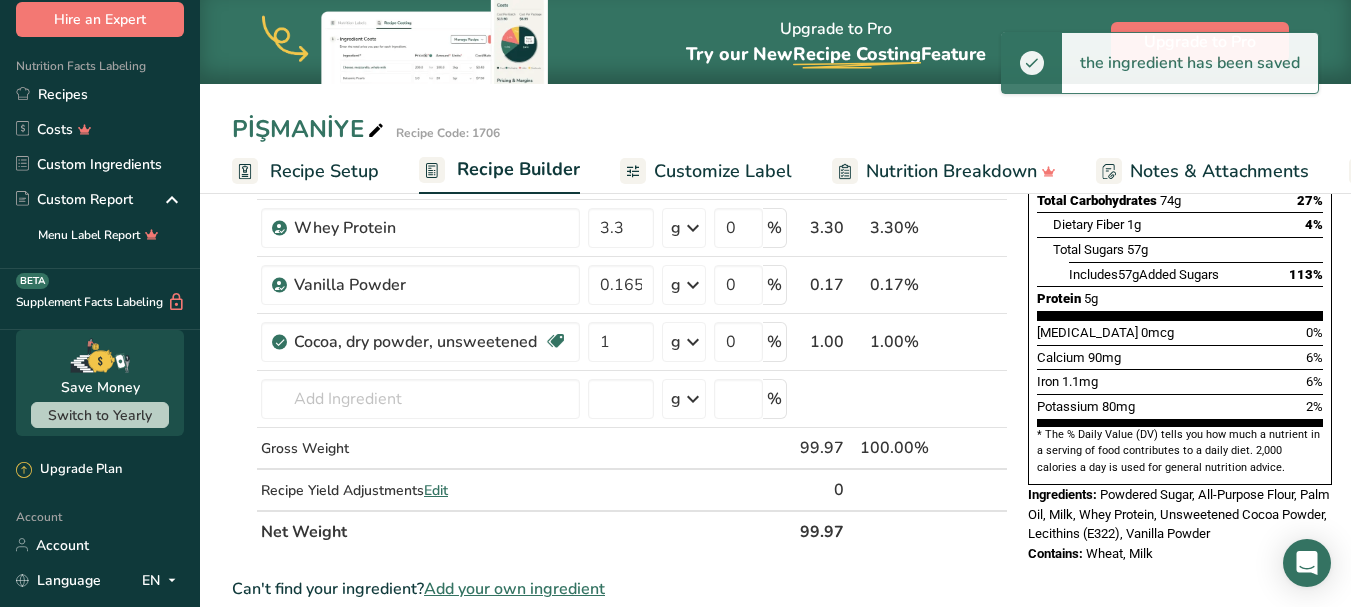 scroll, scrollTop: 200, scrollLeft: 0, axis: vertical 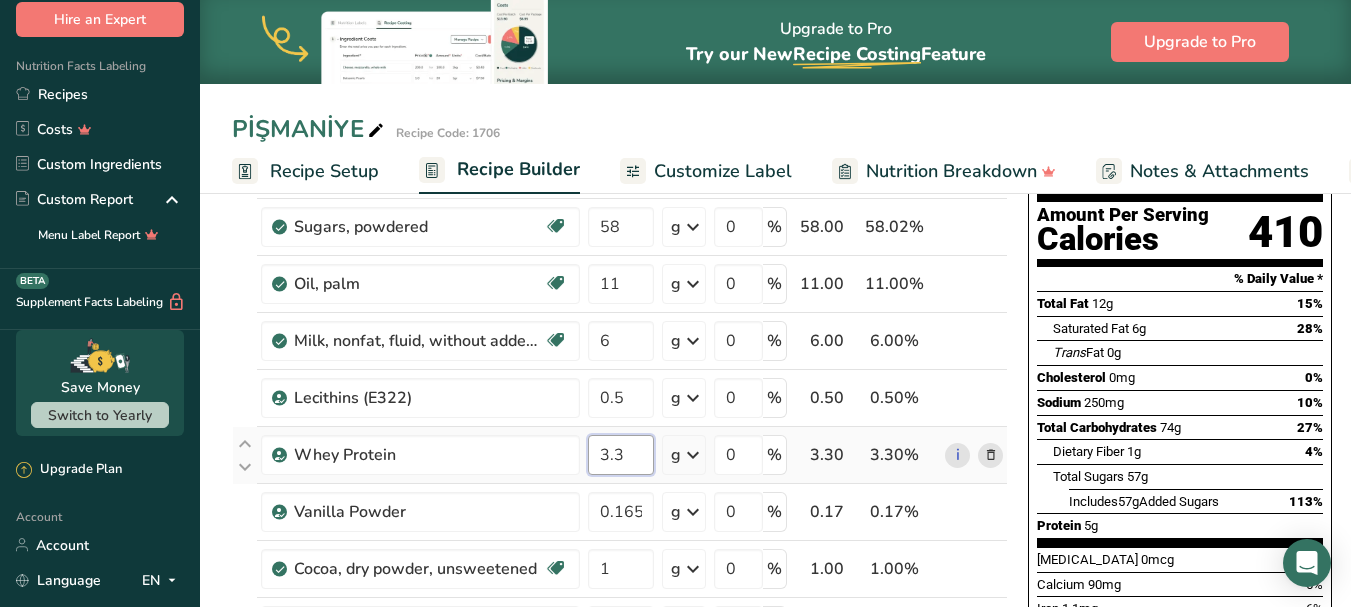 click on "3.3" at bounding box center [621, 455] 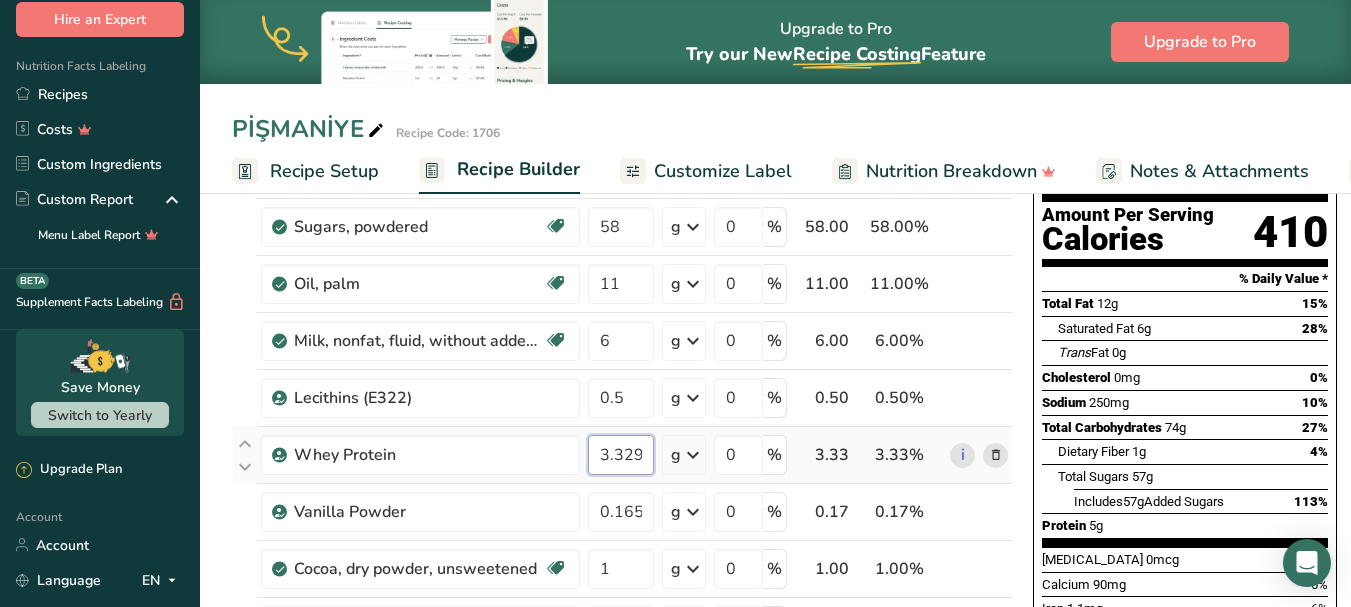scroll, scrollTop: 500, scrollLeft: 0, axis: vertical 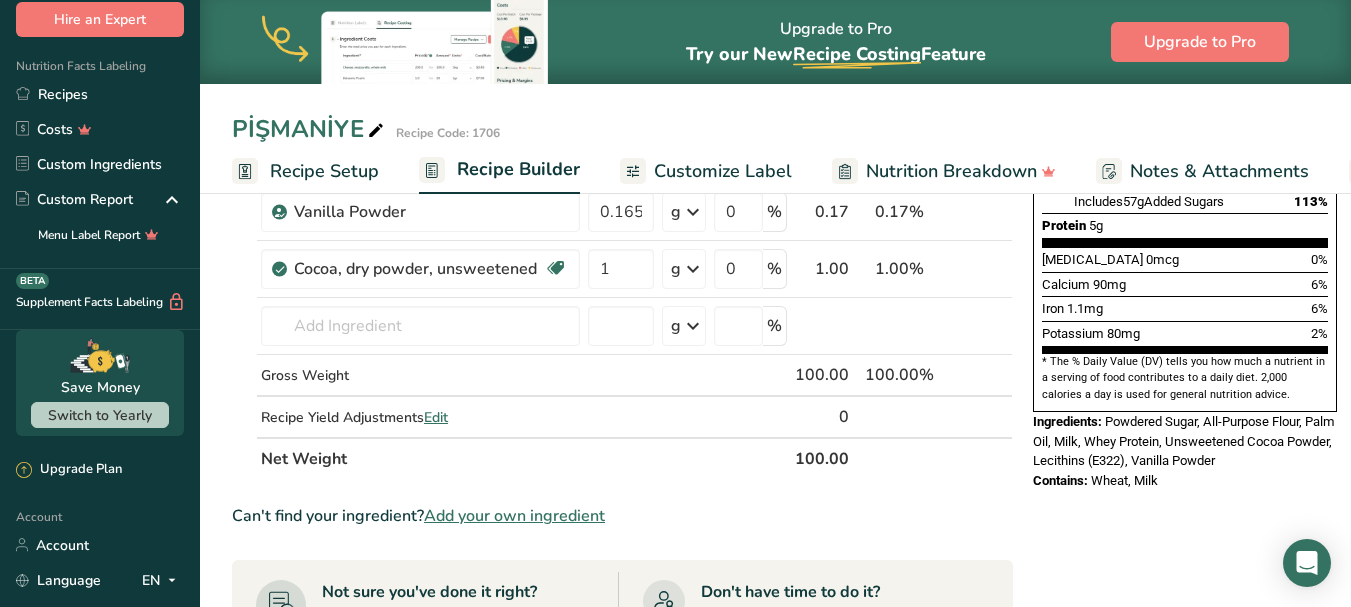 type on "3.329999" 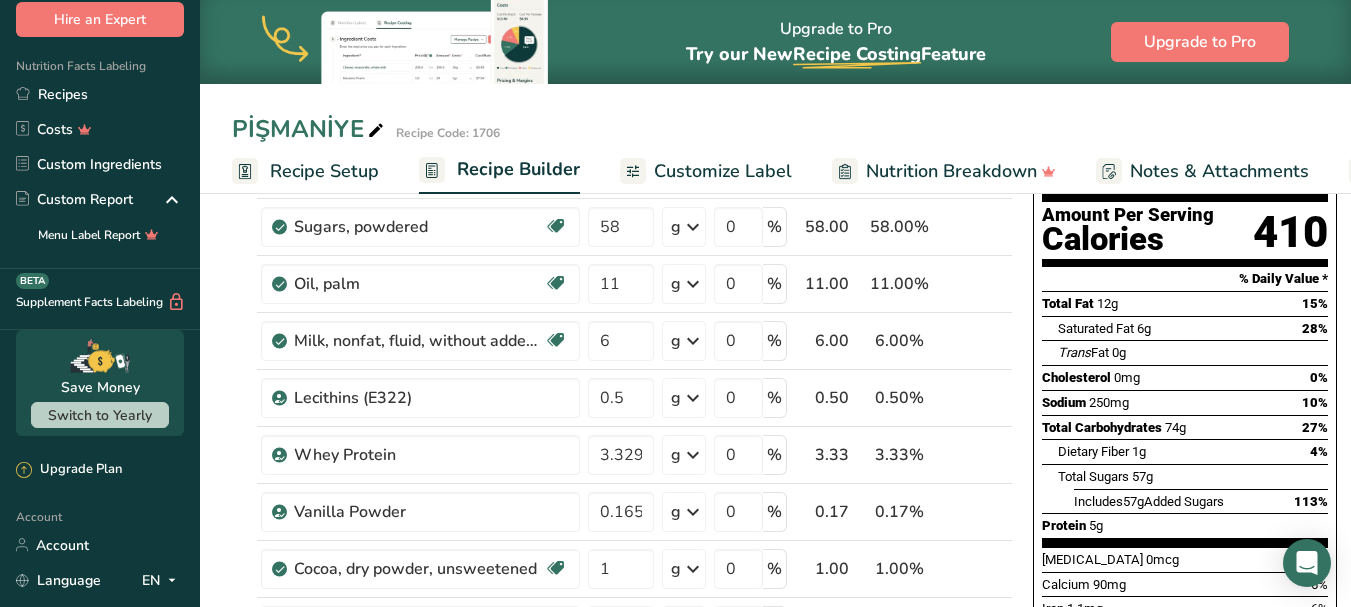 scroll, scrollTop: 0, scrollLeft: 0, axis: both 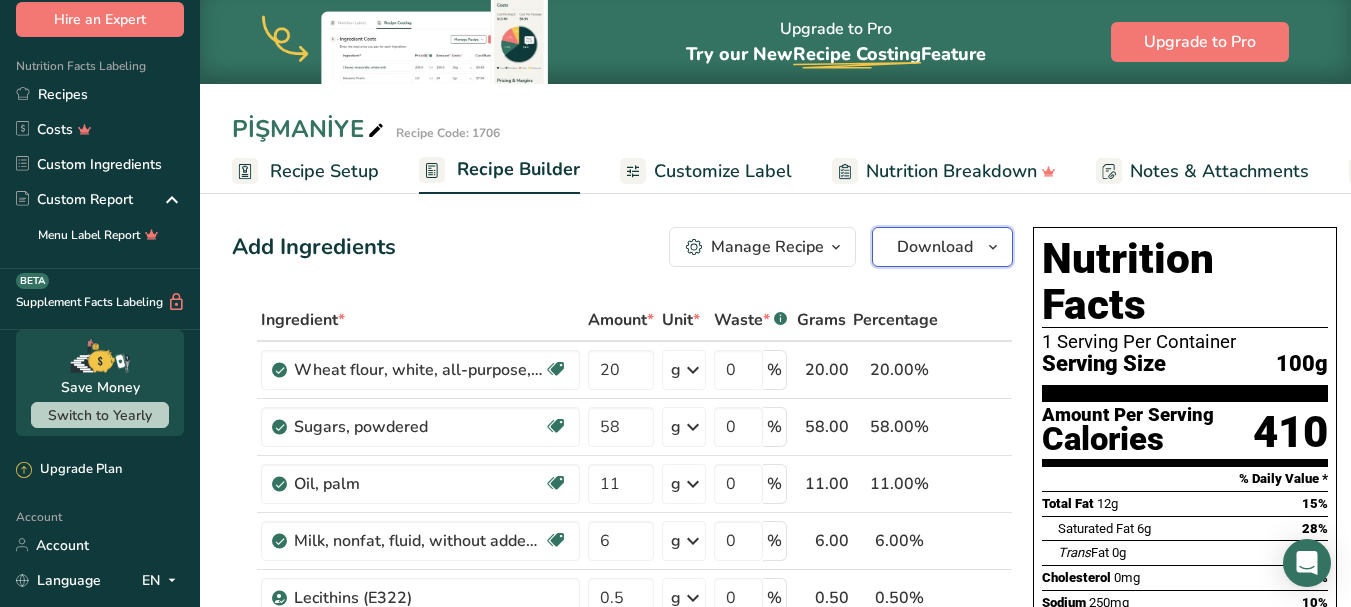 click on "Download" at bounding box center (935, 247) 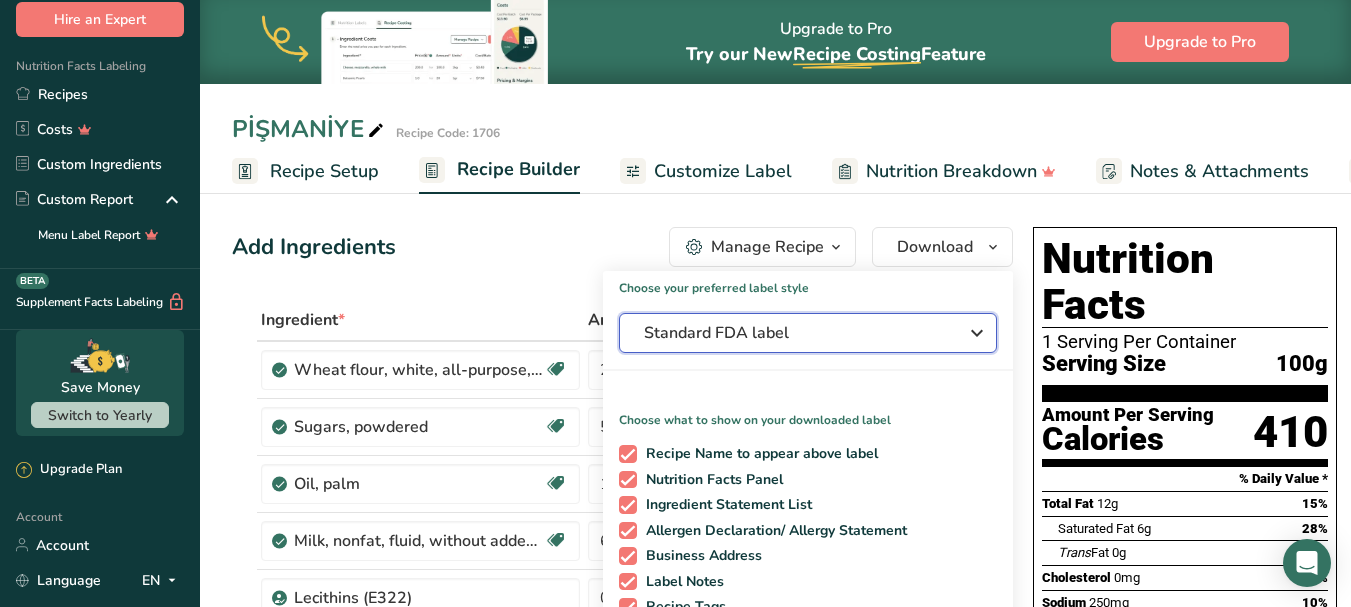 click on "Standard FDA label" at bounding box center (794, 333) 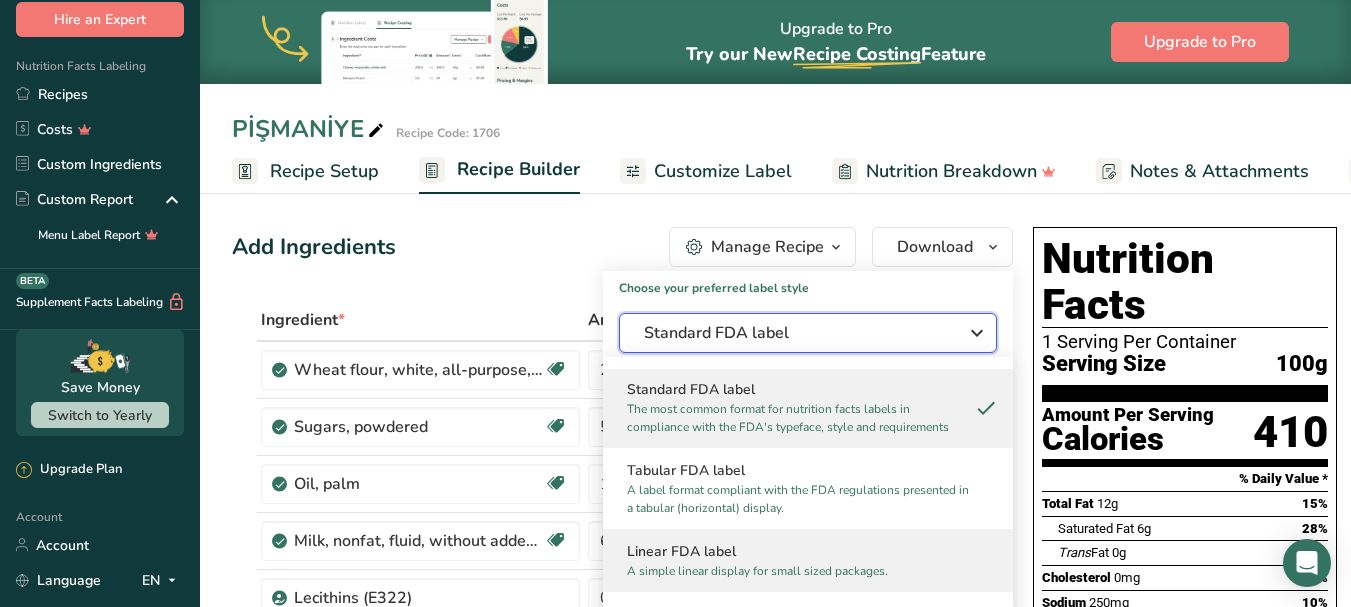 scroll, scrollTop: 0, scrollLeft: 0, axis: both 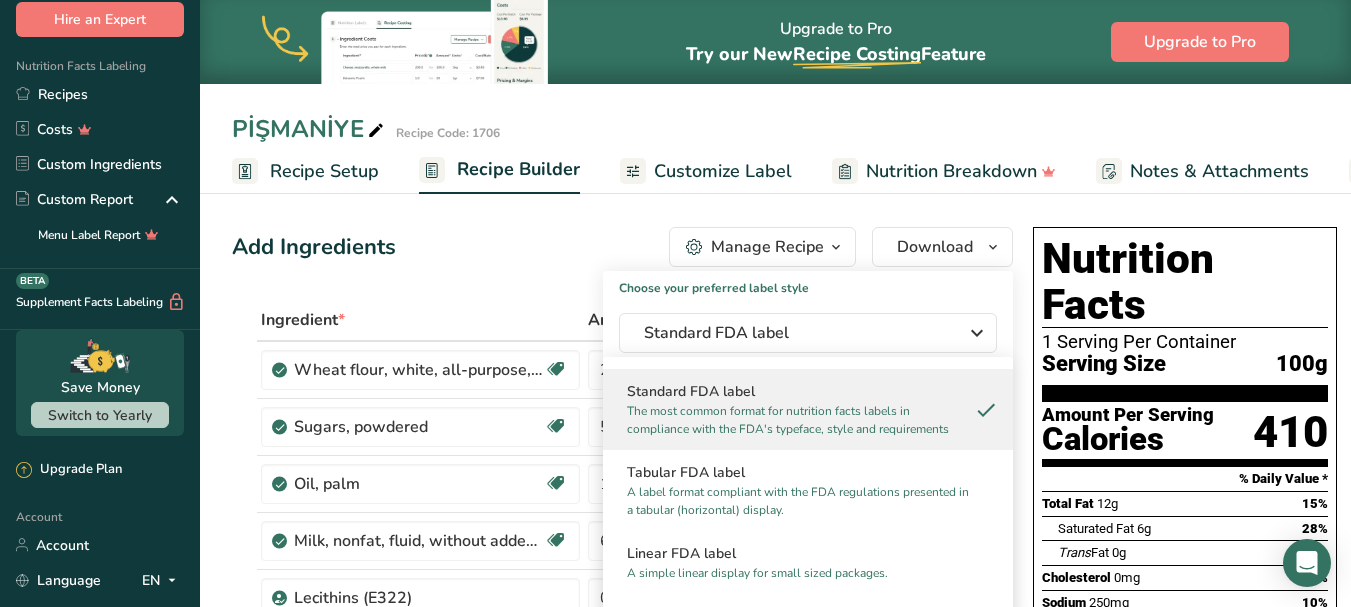 click on "Add Ingredients
Manage Recipe         Delete Recipe           Duplicate Recipe             Scale Recipe             Save as Sub-Recipe   .a-a{fill:#347362;}.b-a{fill:#fff;}                               Nutrition Breakdown                   Recipe Card
NEW
[MEDICAL_DATA] Pattern Report             Activity History
Download
Choose your preferred label style
Standard FDA label
Standard FDA label
The most common format for nutrition facts labels in compliance with the FDA's typeface, style and requirements
Tabular FDA label
A label format compliant with the FDA regulations presented in a tabular (horizontal) display.
Linear FDA label
A simple linear display for small sized packages.
Simplified FDA label" at bounding box center [628, 929] 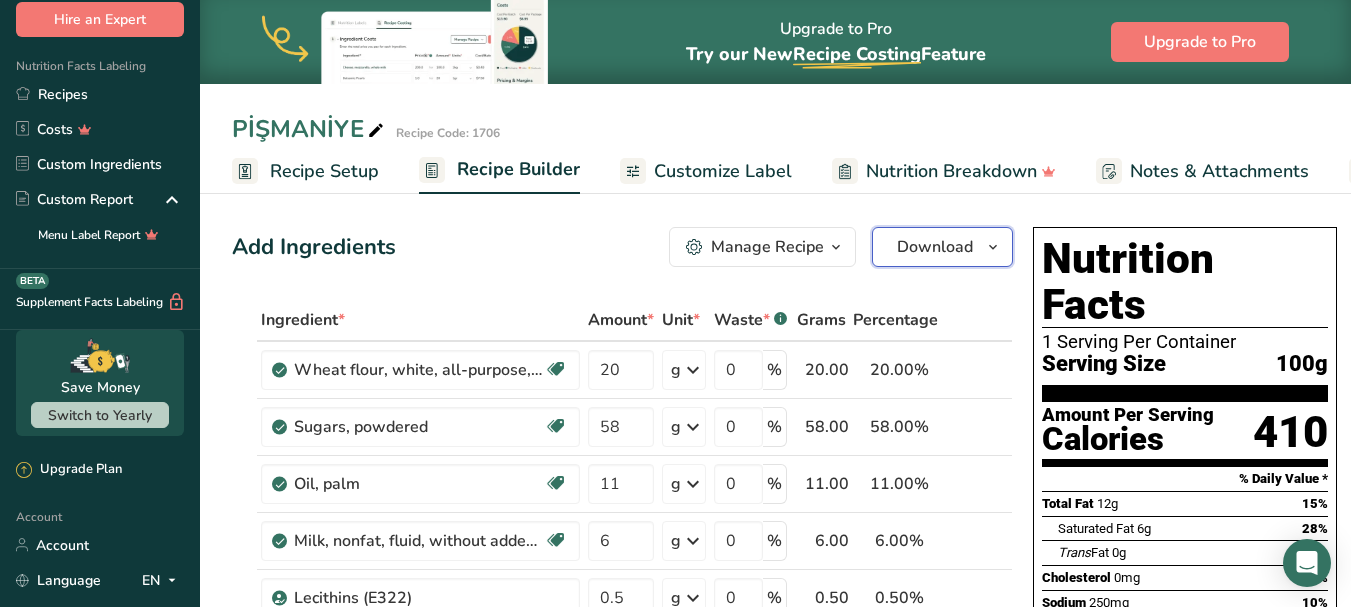 click on "Download" at bounding box center (935, 247) 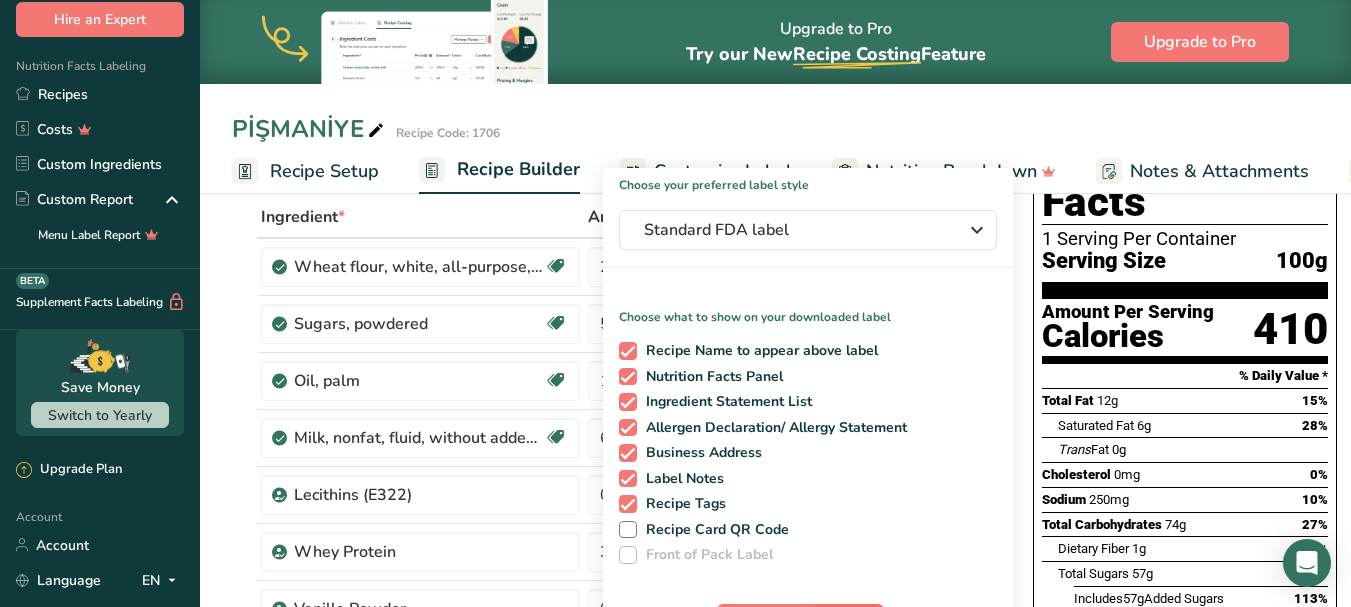 scroll, scrollTop: 300, scrollLeft: 0, axis: vertical 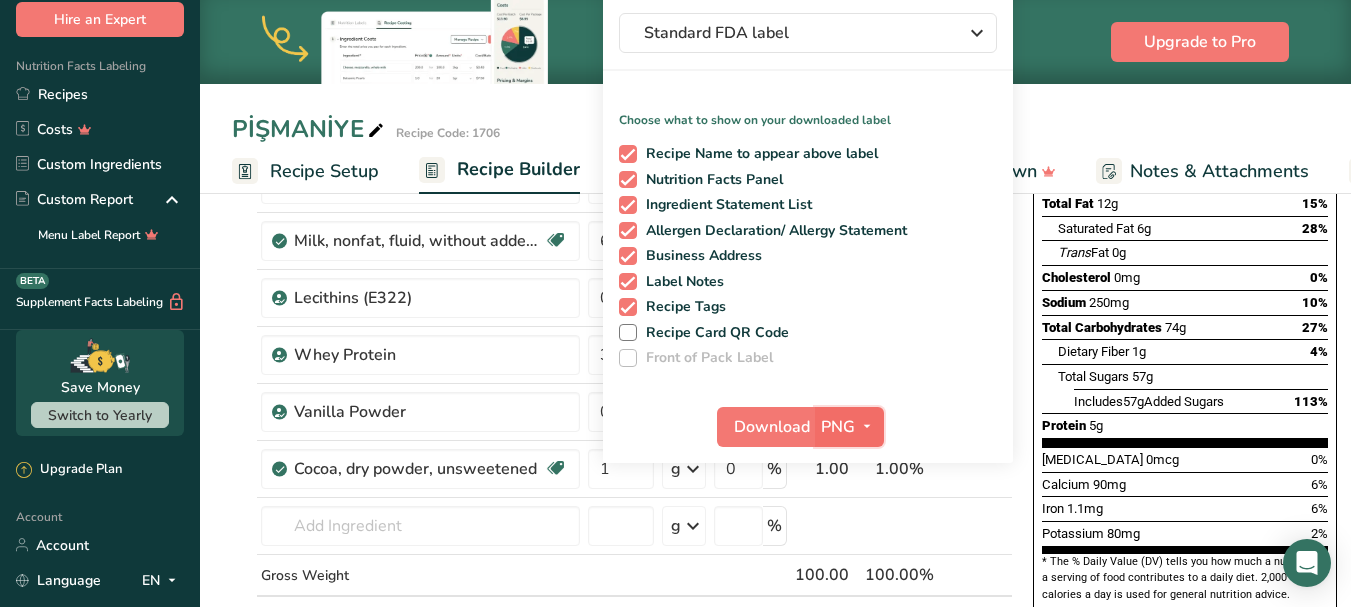 click at bounding box center [867, 426] 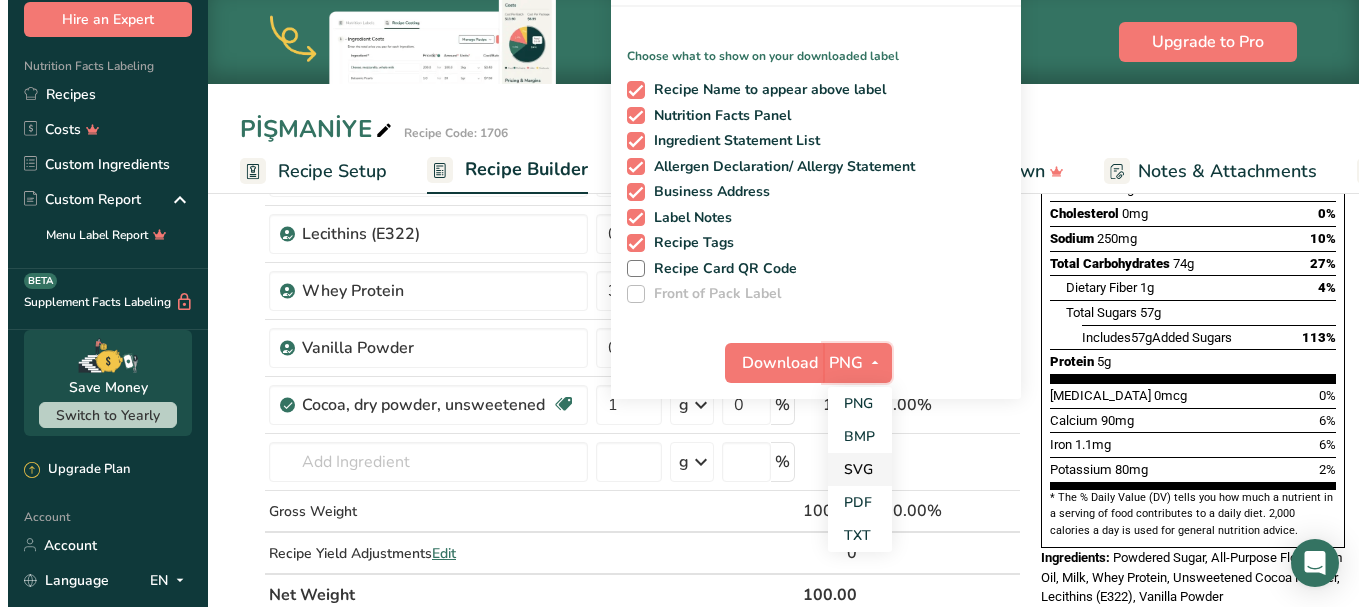 scroll, scrollTop: 400, scrollLeft: 0, axis: vertical 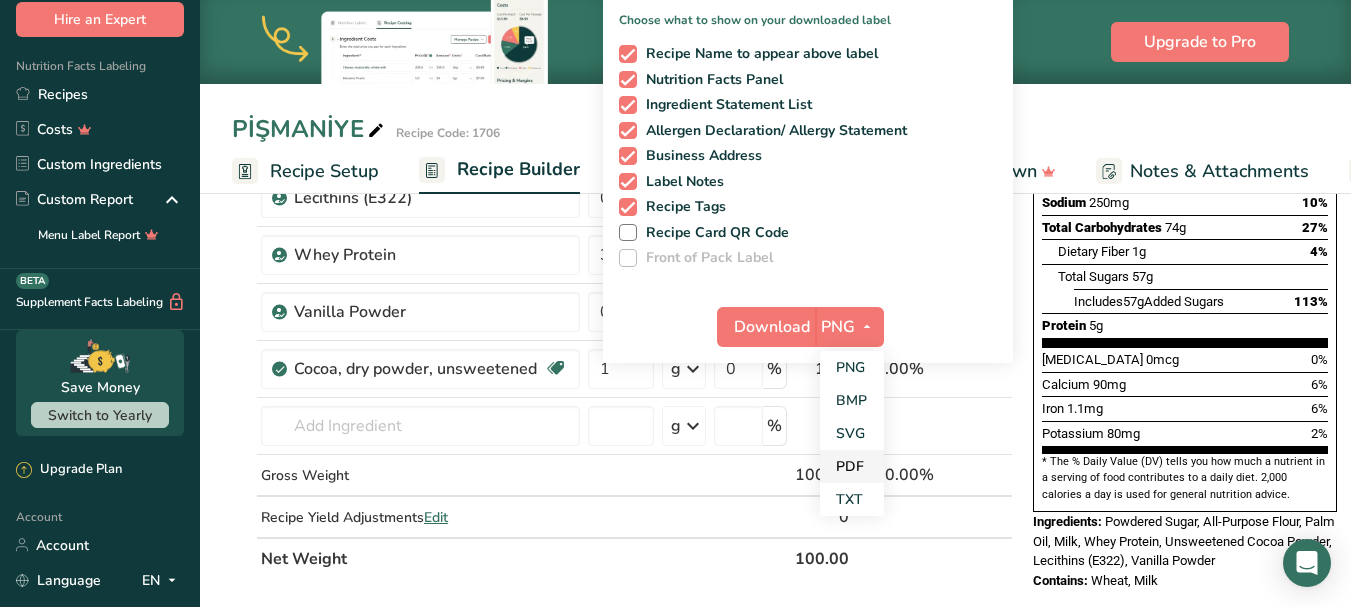 click on "PDF" at bounding box center (852, 466) 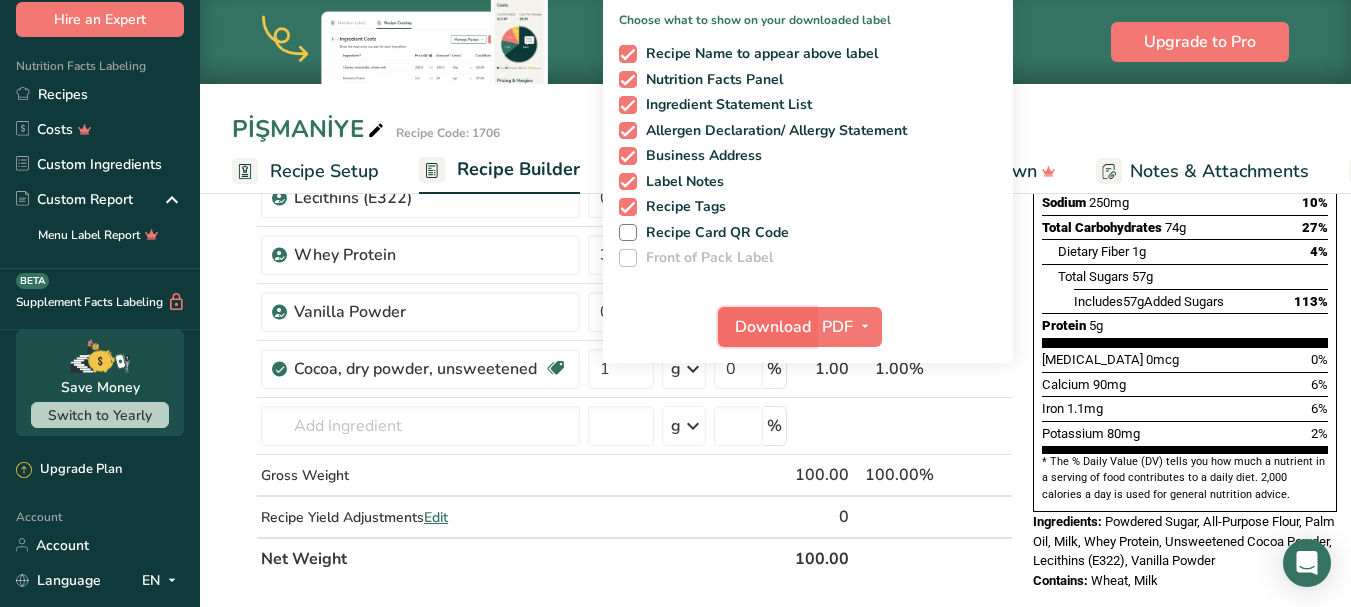 click on "Download" at bounding box center [773, 327] 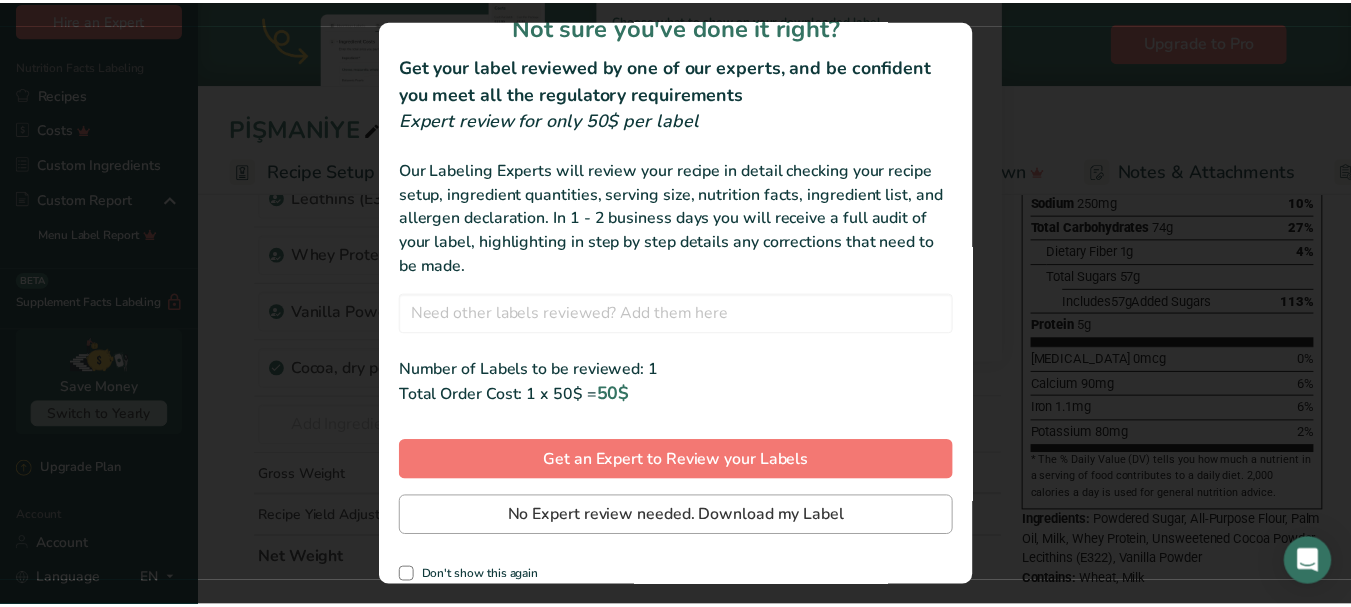 scroll, scrollTop: 48, scrollLeft: 0, axis: vertical 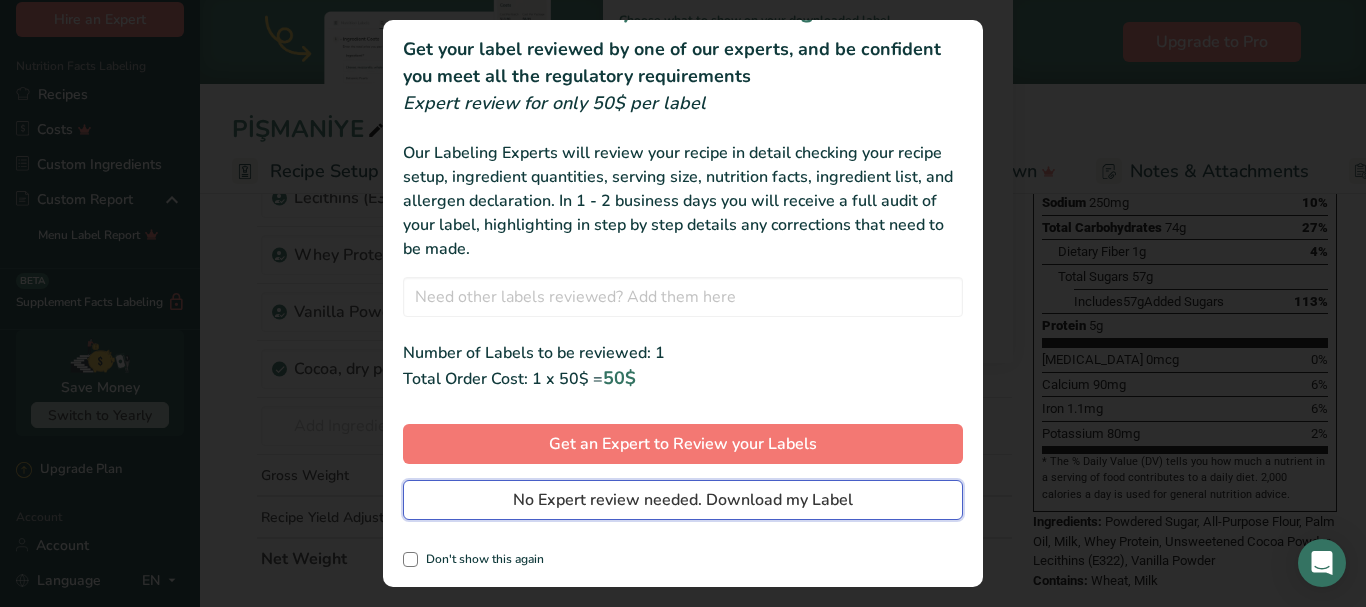 click on "No Expert review needed. Download my Label" at bounding box center (683, 500) 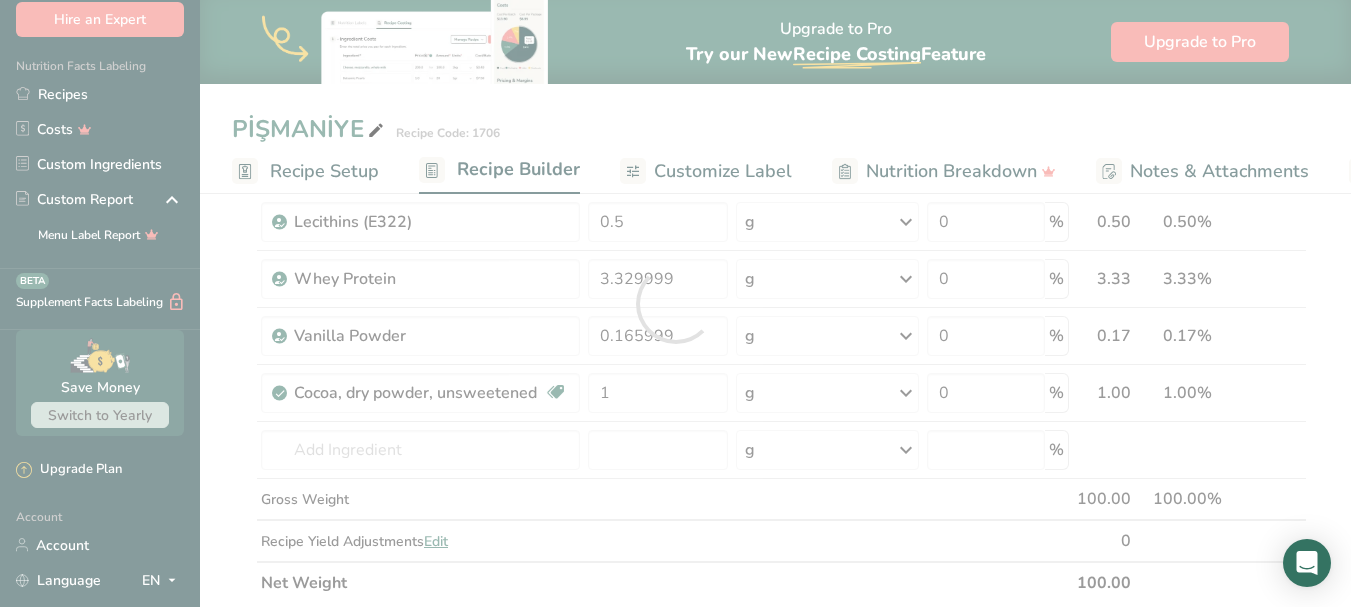scroll, scrollTop: 0, scrollLeft: 0, axis: both 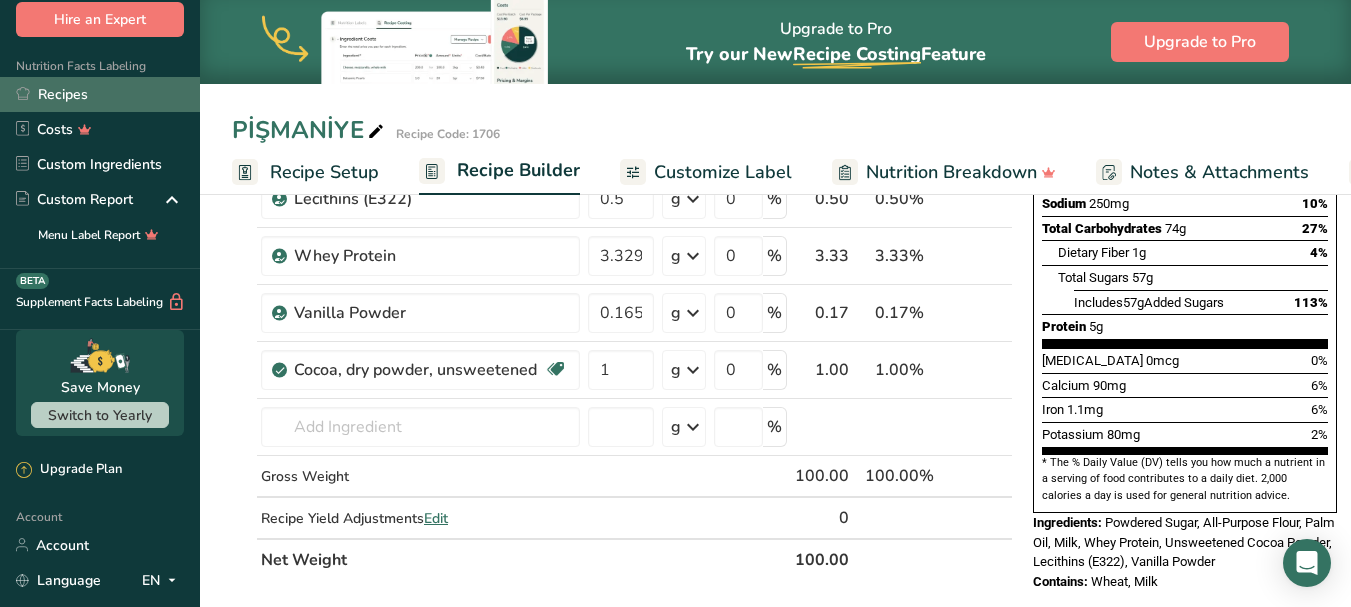 click on "Recipes" at bounding box center (100, 94) 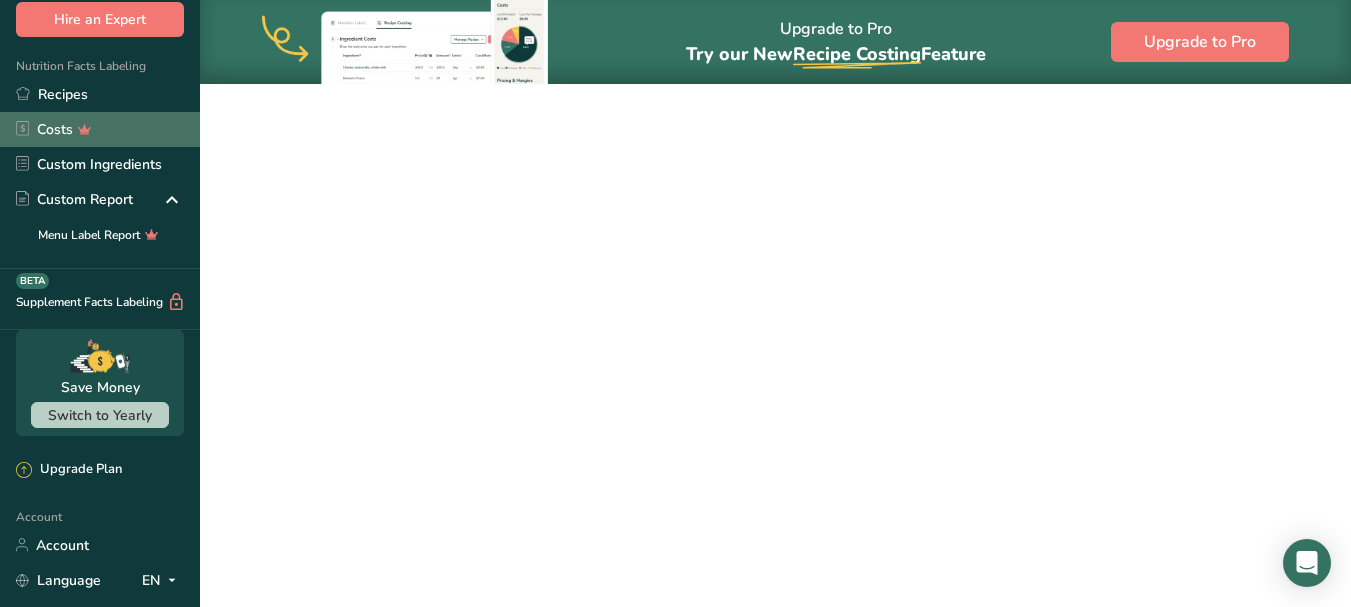 scroll, scrollTop: 0, scrollLeft: 0, axis: both 